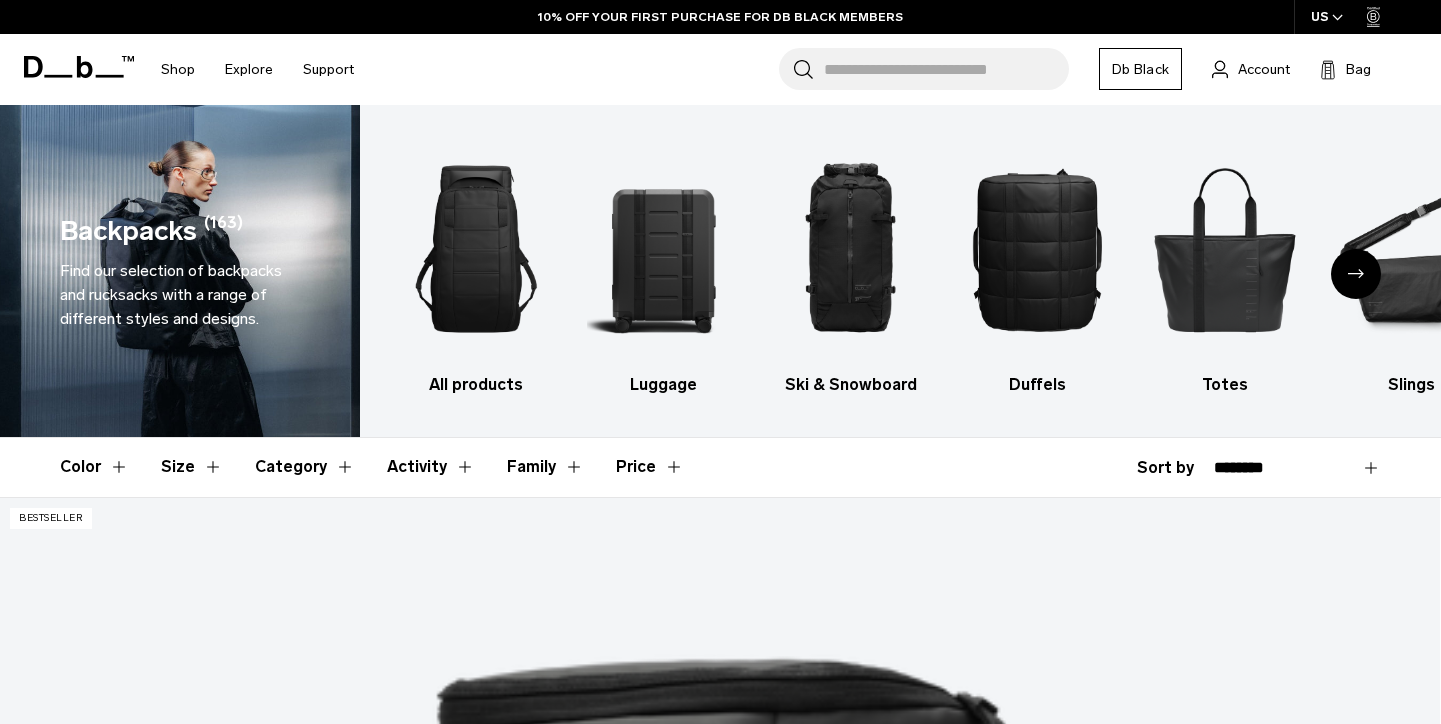 scroll, scrollTop: 0, scrollLeft: 0, axis: both 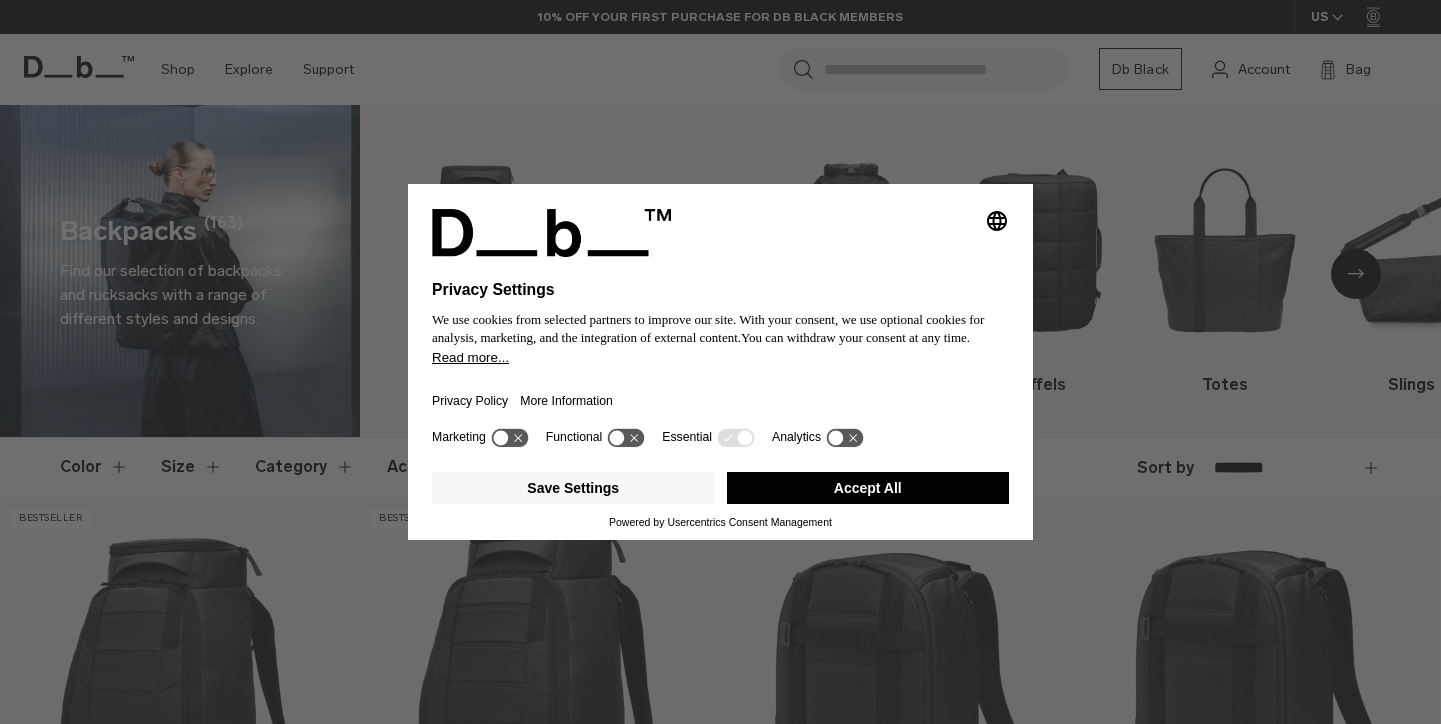click on "Accept All" at bounding box center (868, 488) 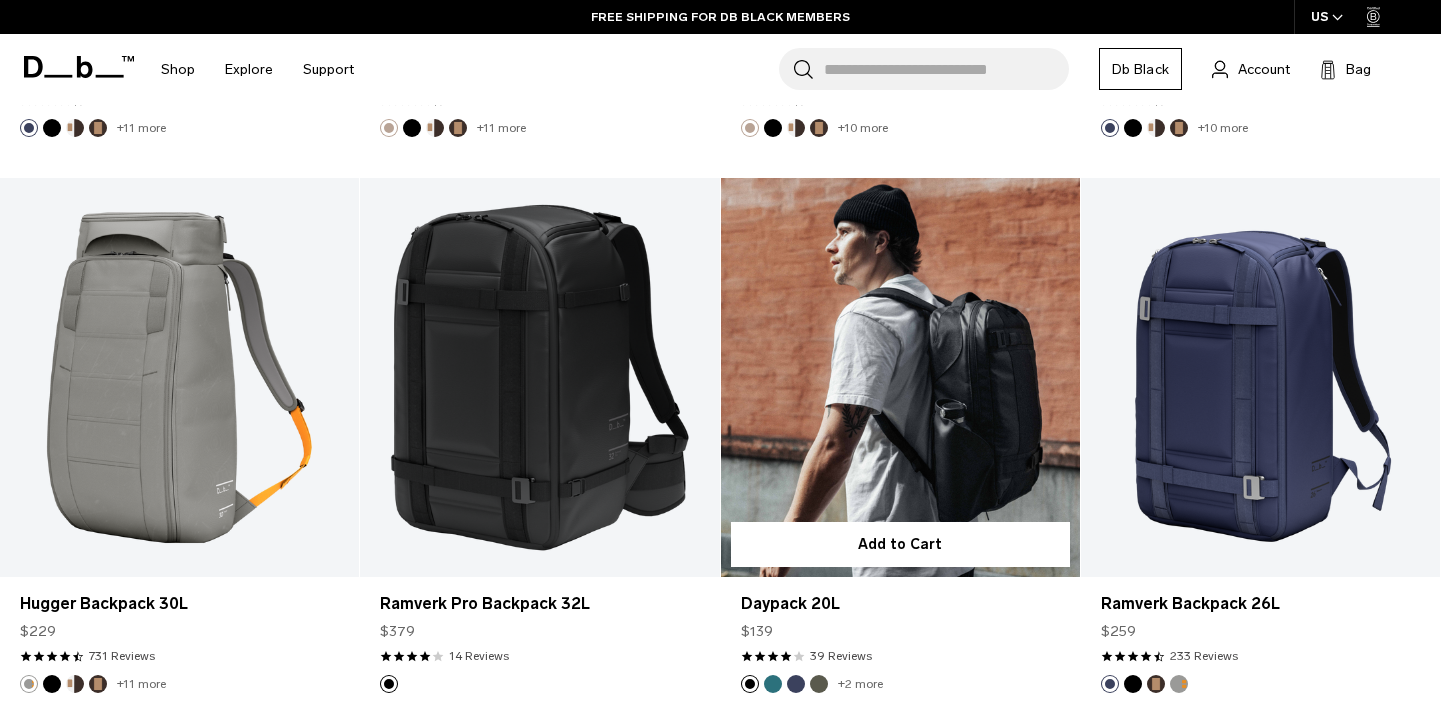 scroll, scrollTop: 1981, scrollLeft: 0, axis: vertical 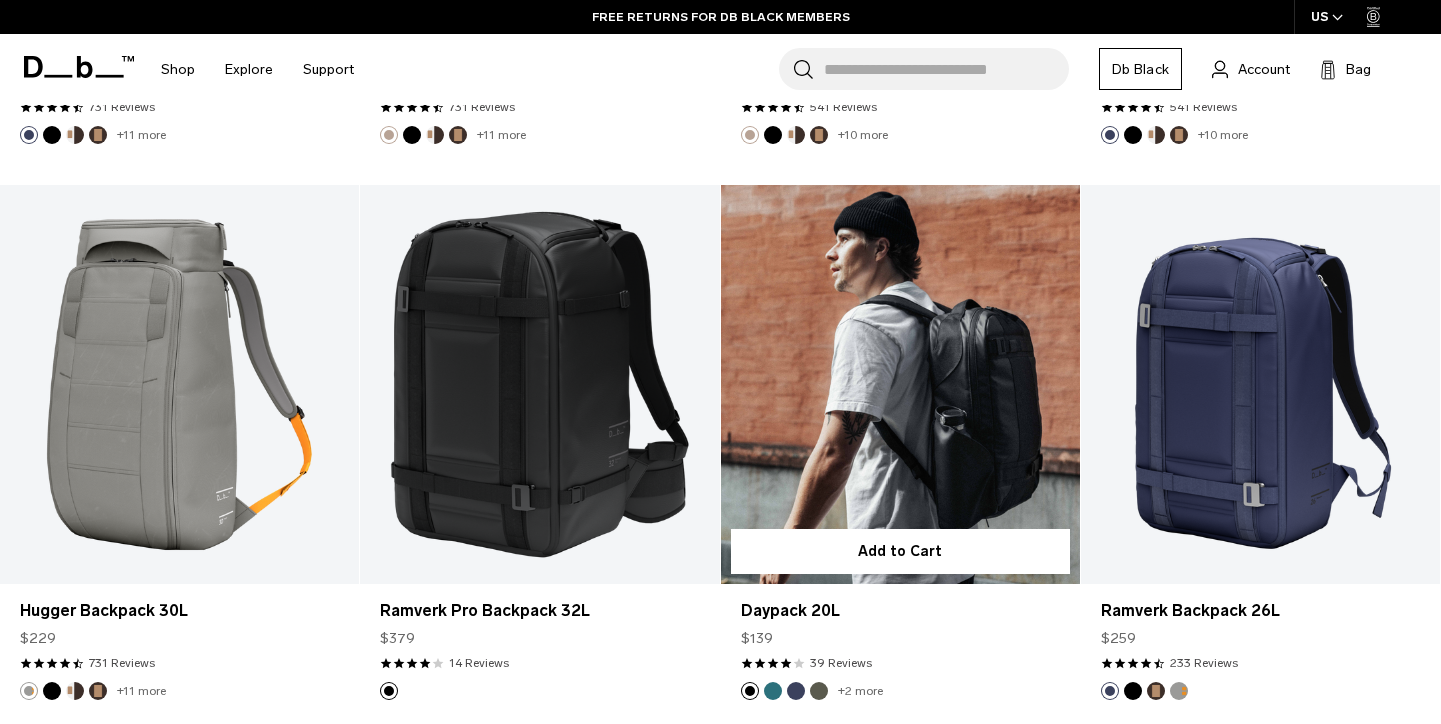 click at bounding box center (900, 384) 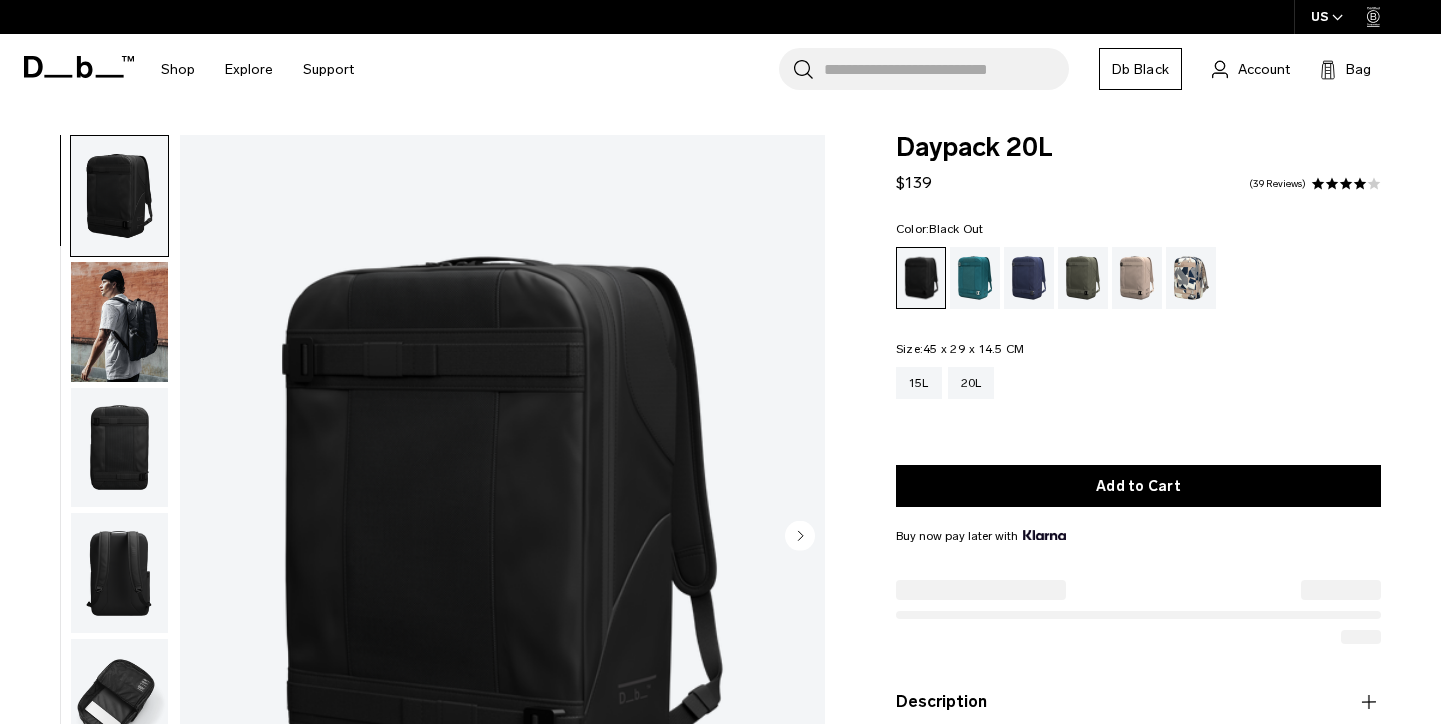 scroll, scrollTop: 0, scrollLeft: 0, axis: both 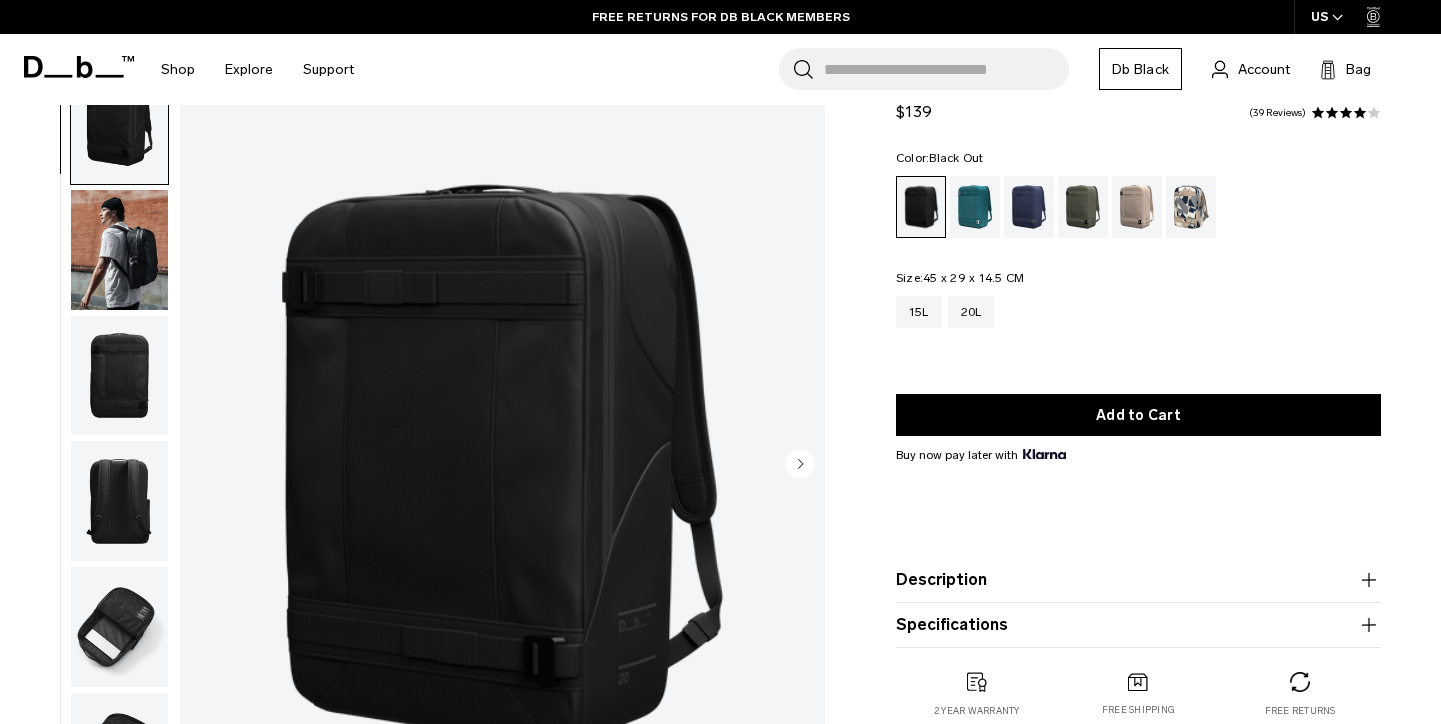 click on "Description" at bounding box center (1138, 580) 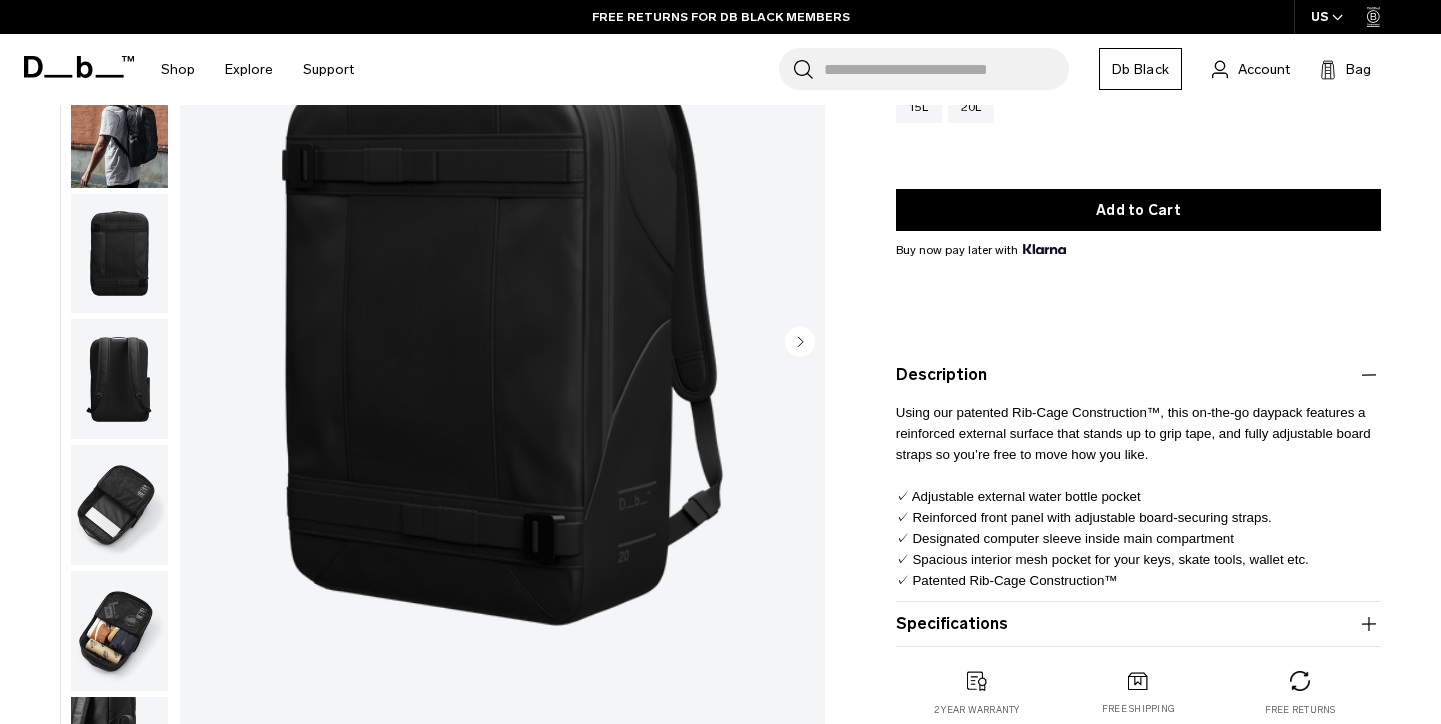 scroll, scrollTop: 287, scrollLeft: 0, axis: vertical 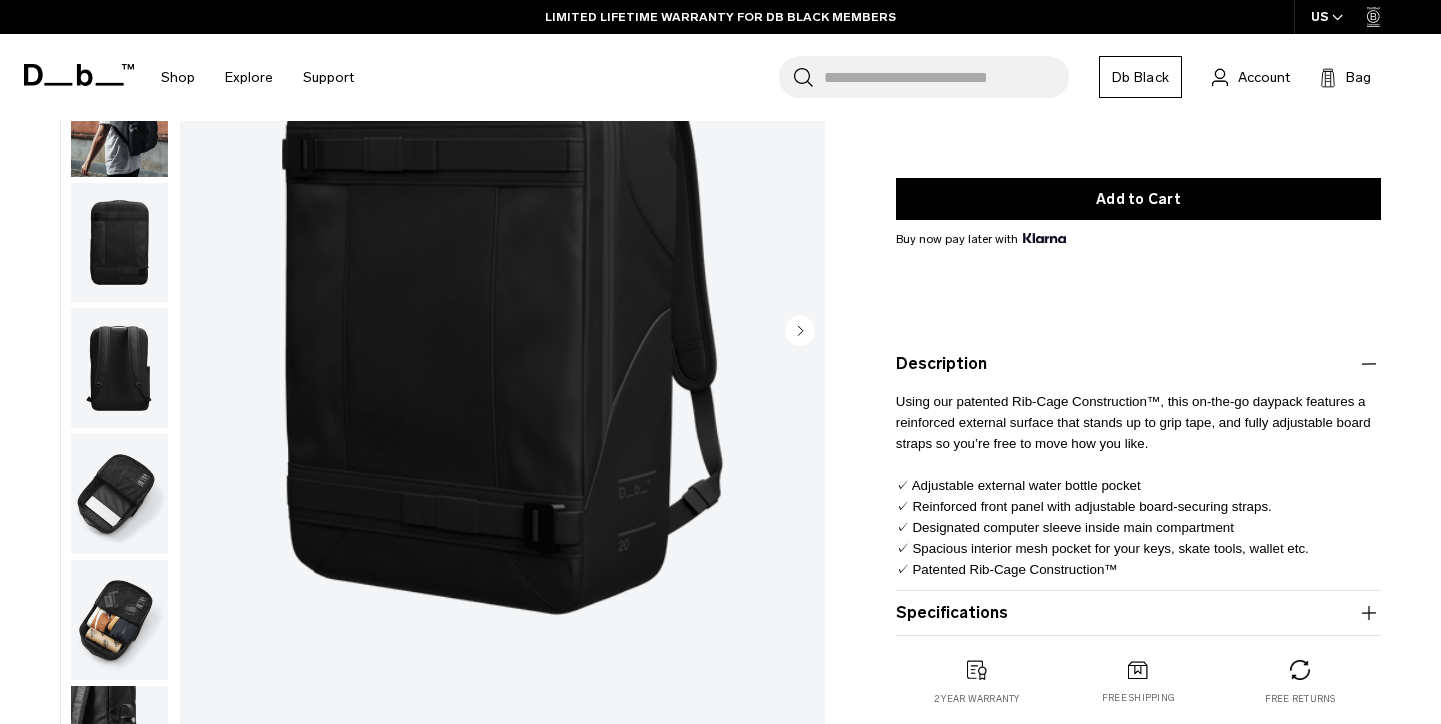 click at bounding box center [119, 494] 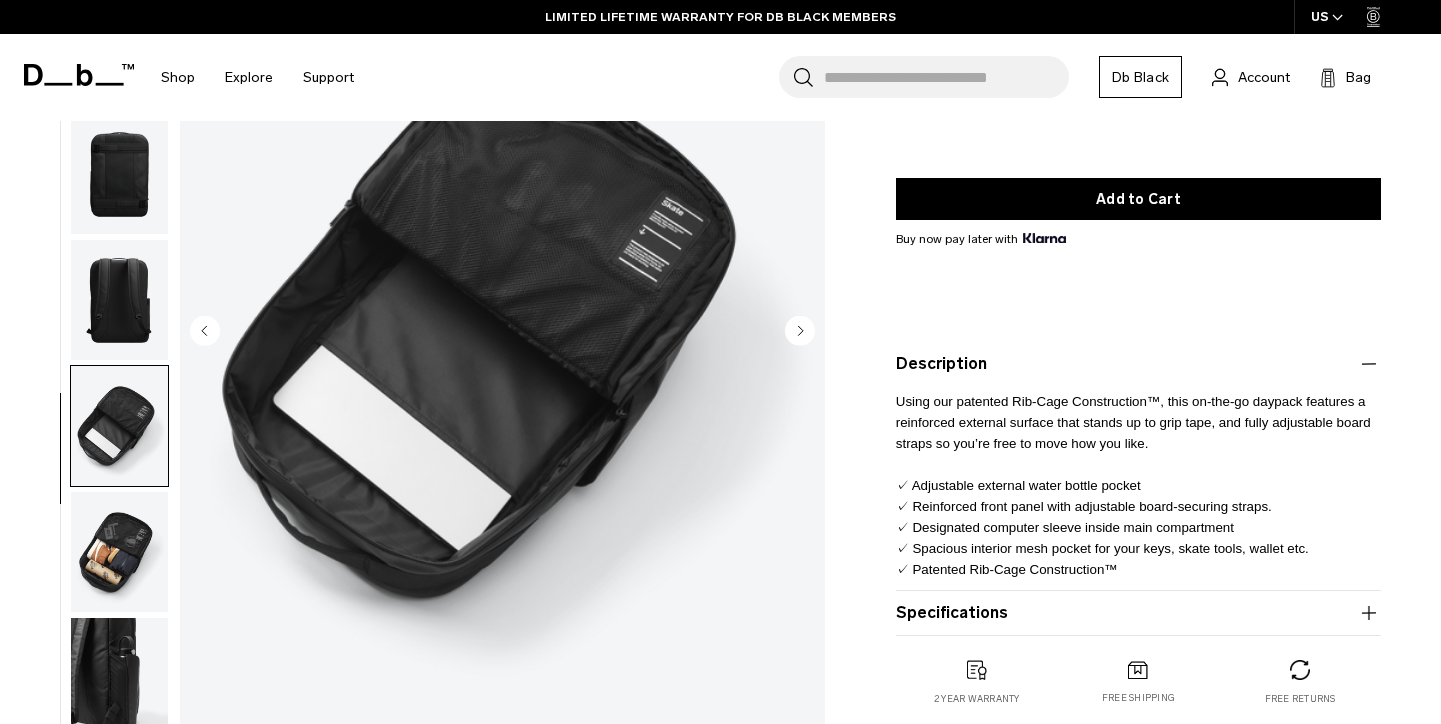 scroll, scrollTop: 70, scrollLeft: 0, axis: vertical 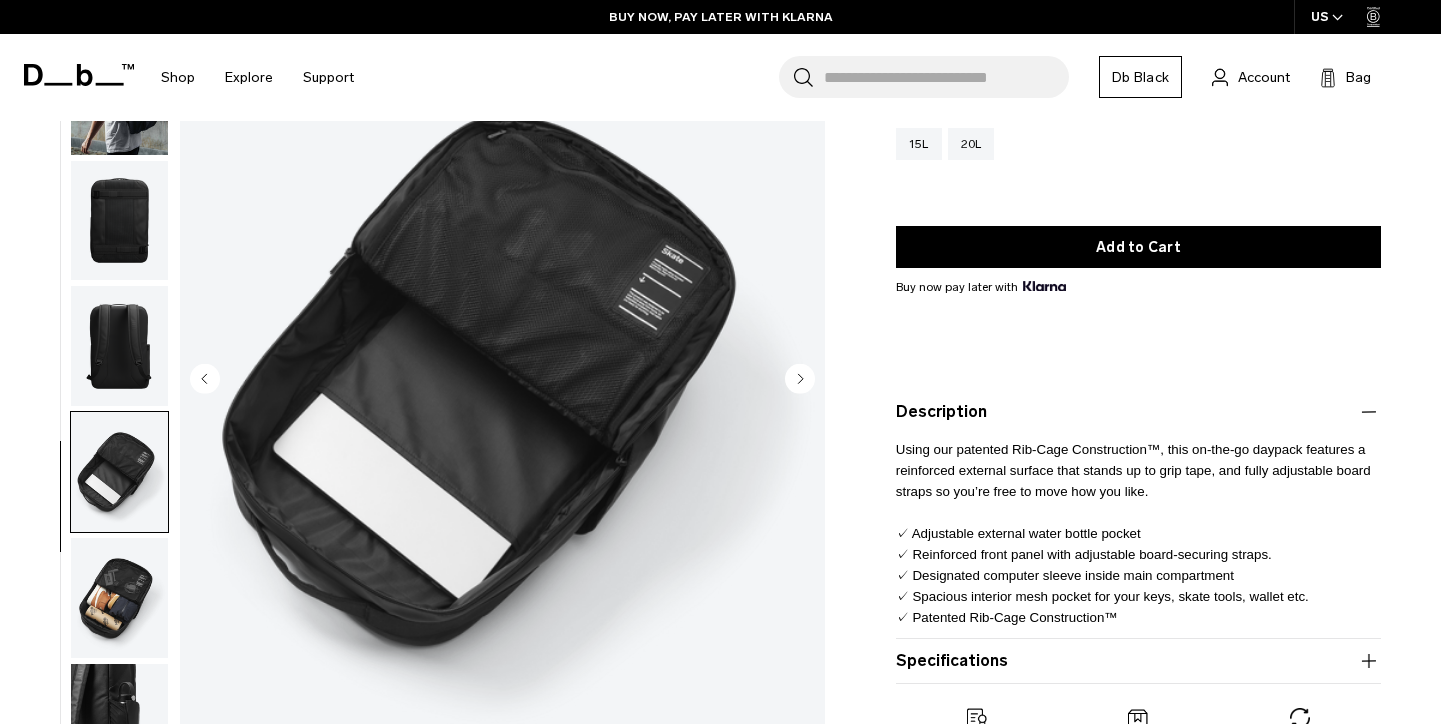 click at bounding box center (119, 598) 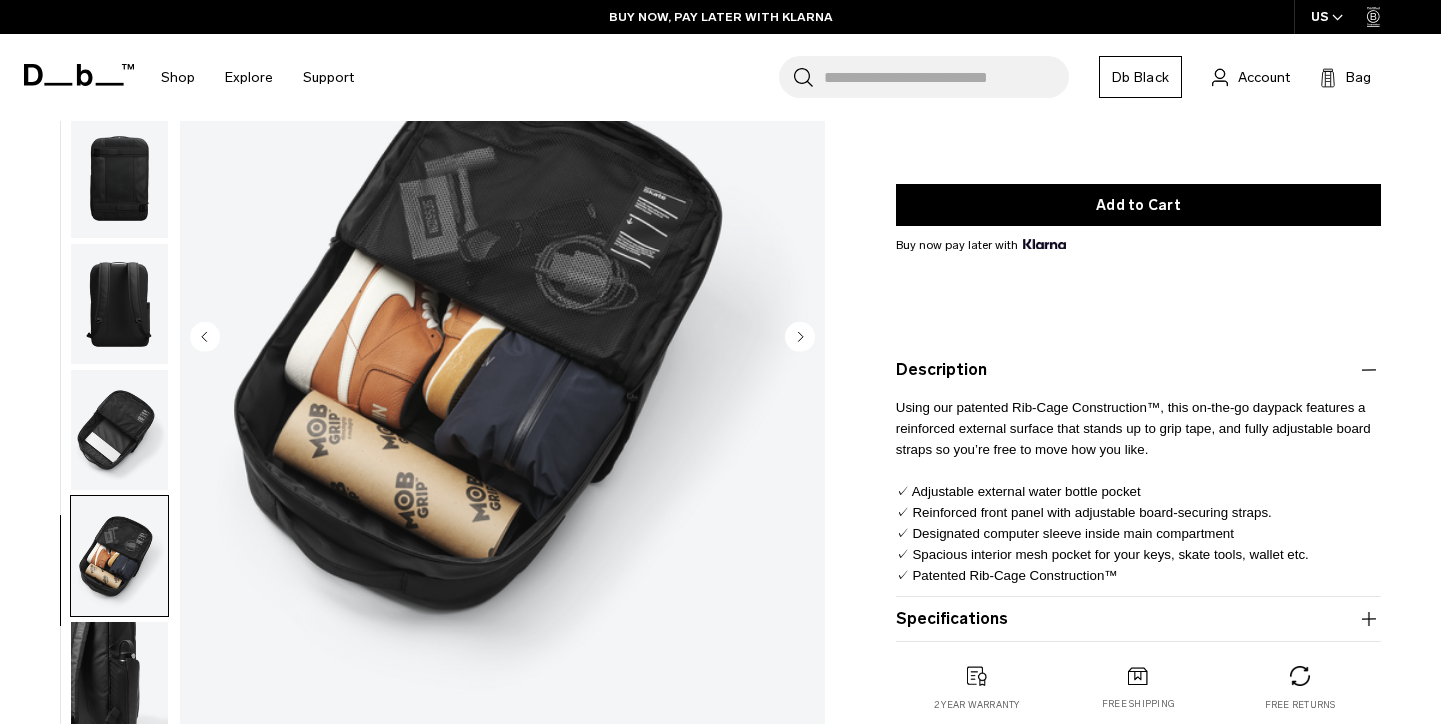 scroll, scrollTop: 282, scrollLeft: 0, axis: vertical 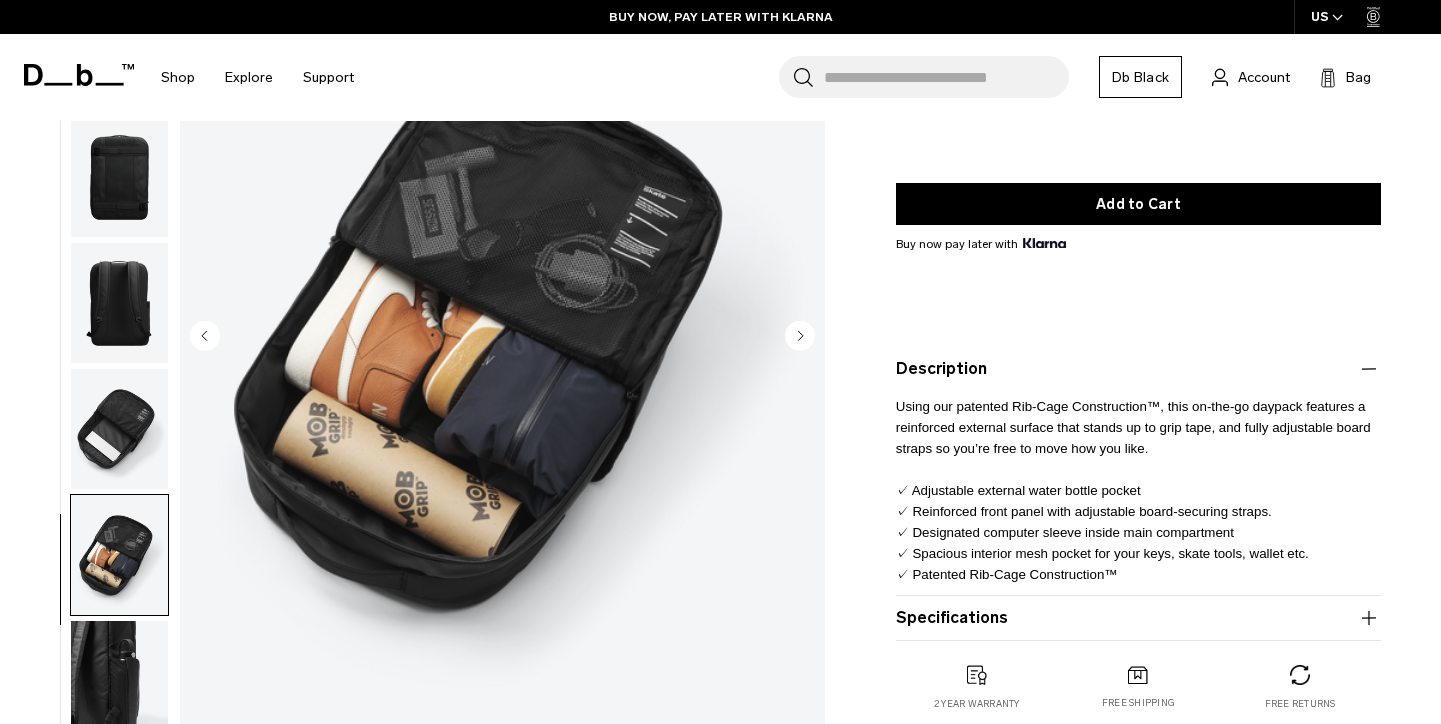 click at bounding box center [119, 681] 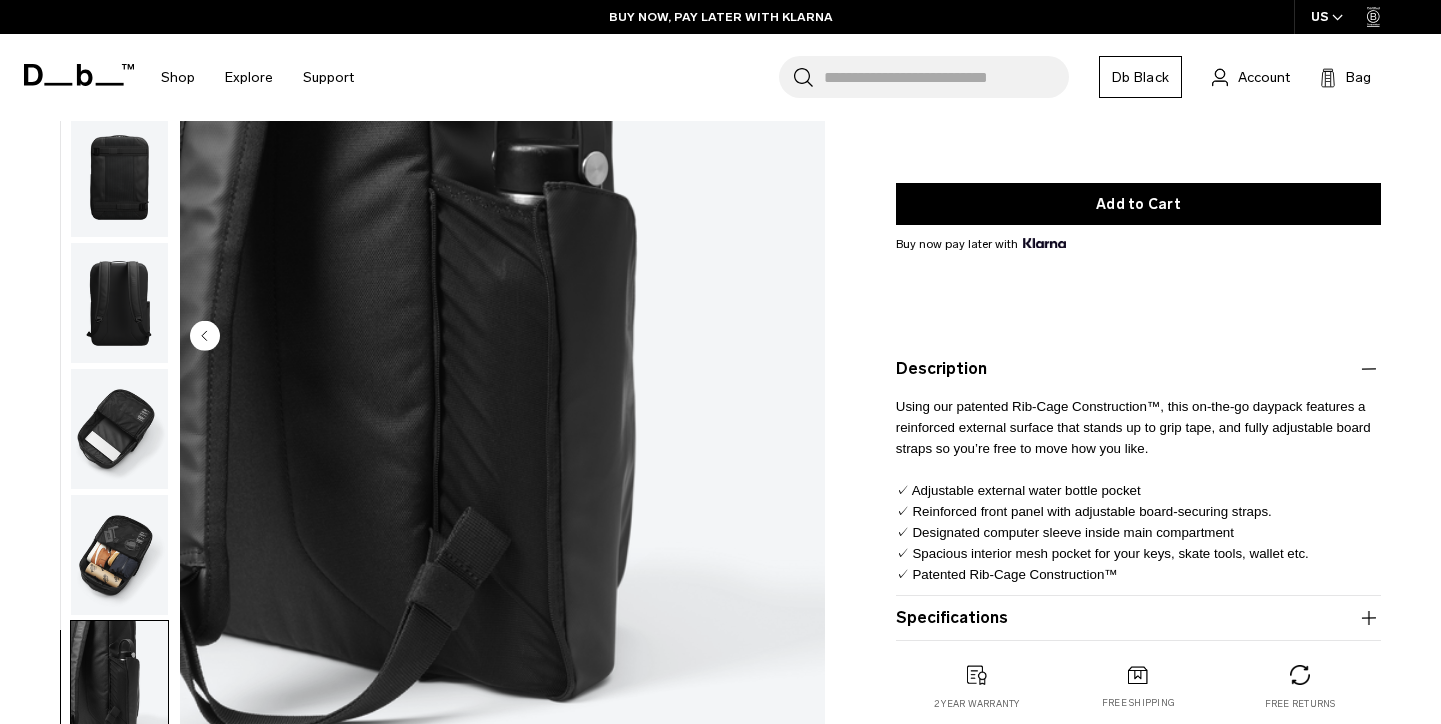 scroll, scrollTop: 0, scrollLeft: 0, axis: both 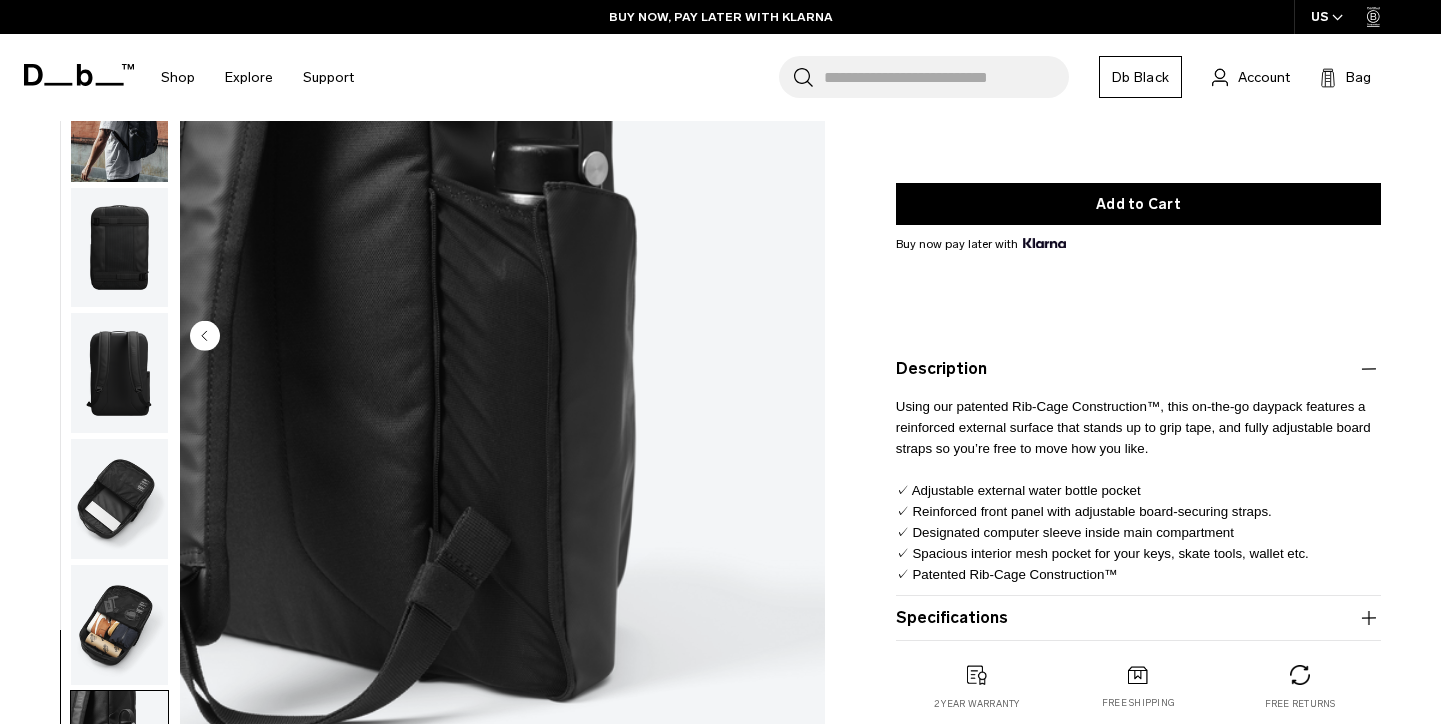 click at bounding box center [119, 499] 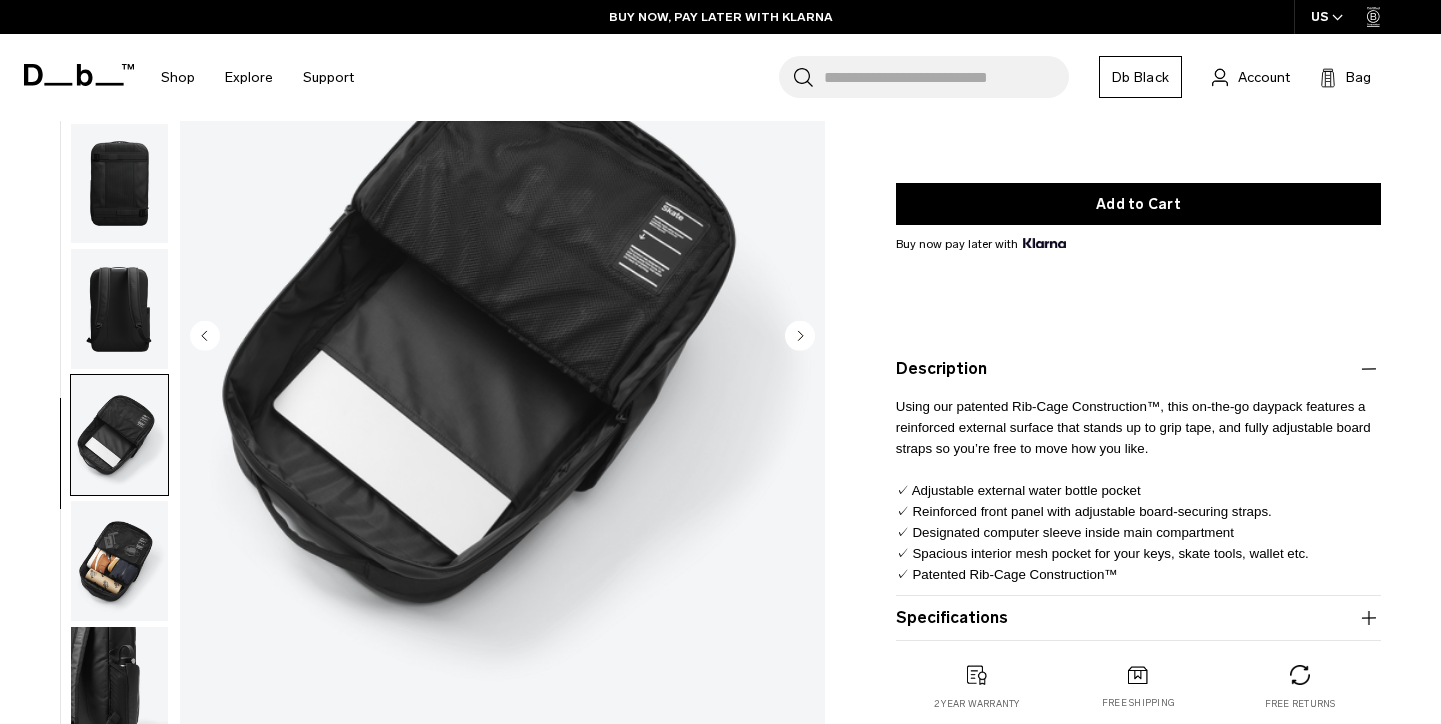 scroll, scrollTop: 0, scrollLeft: 0, axis: both 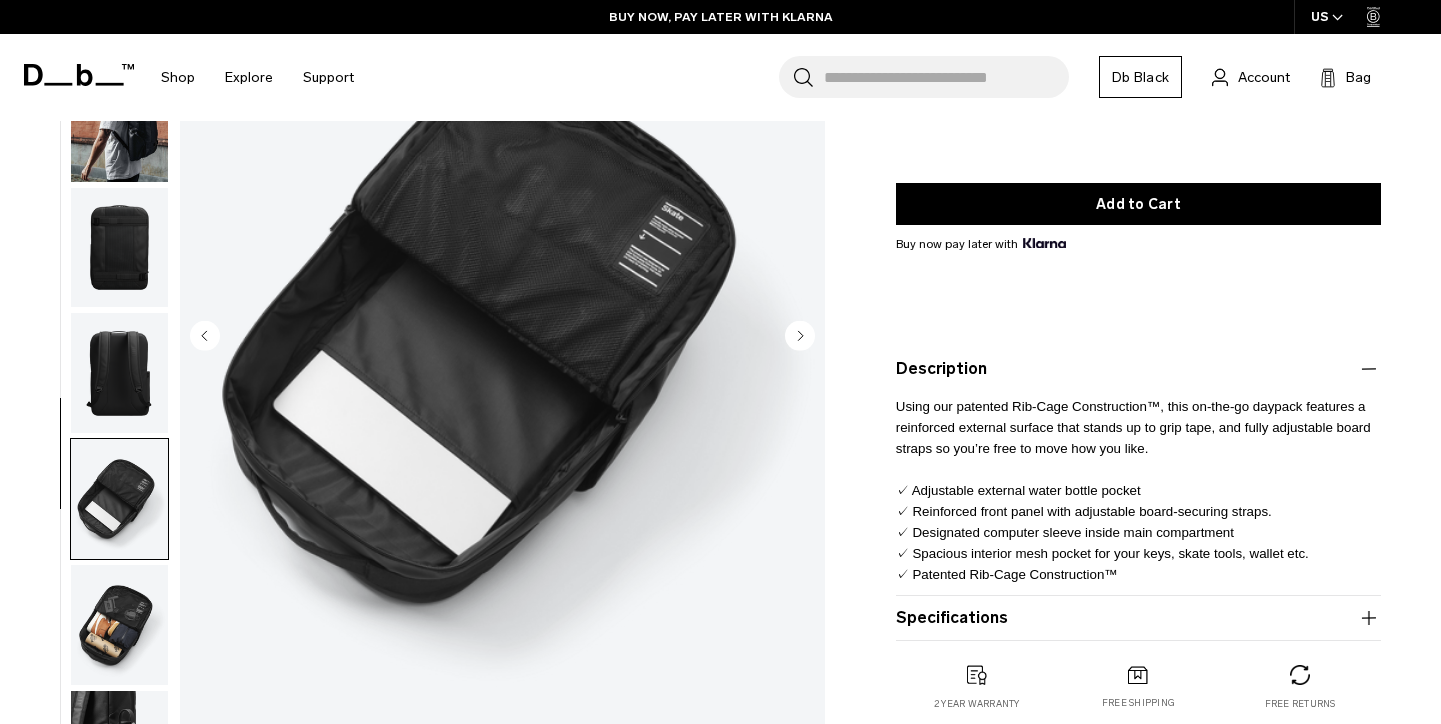 click at bounding box center [119, 373] 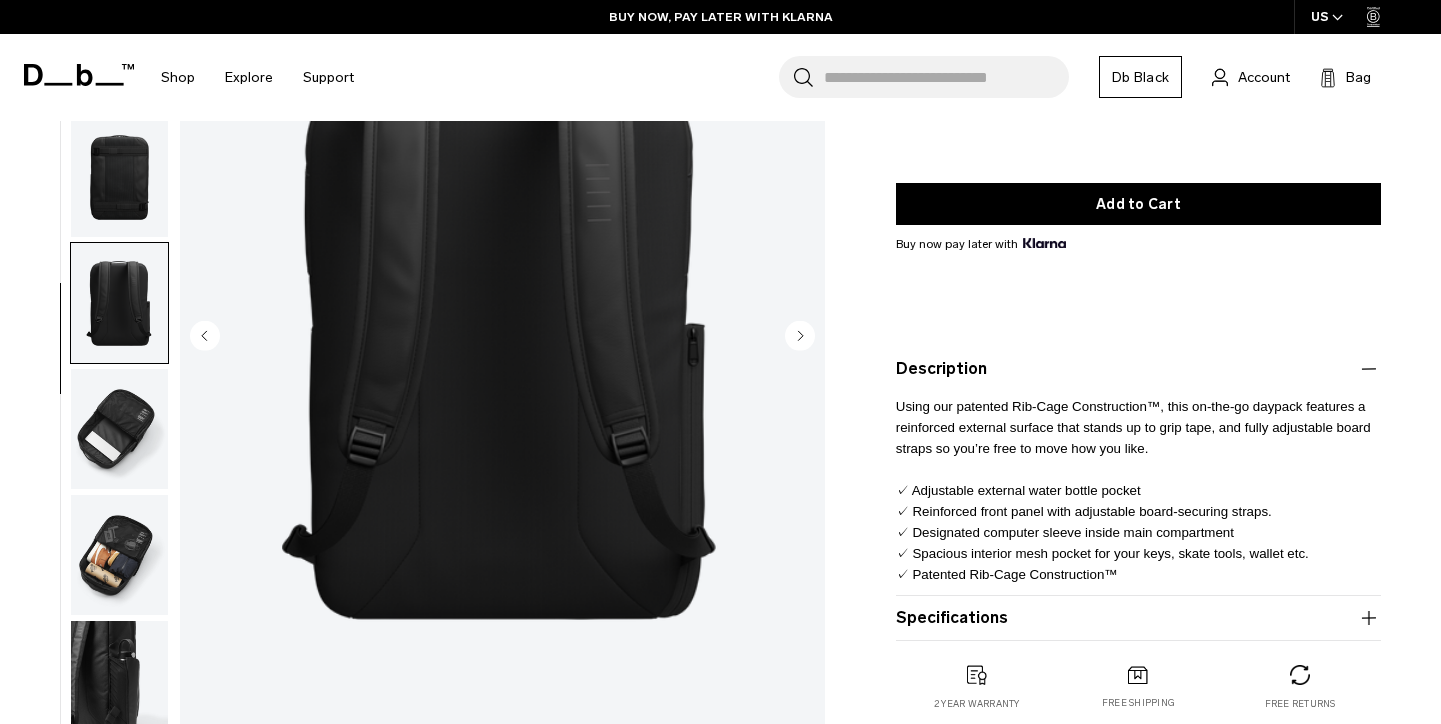 scroll, scrollTop: 0, scrollLeft: 0, axis: both 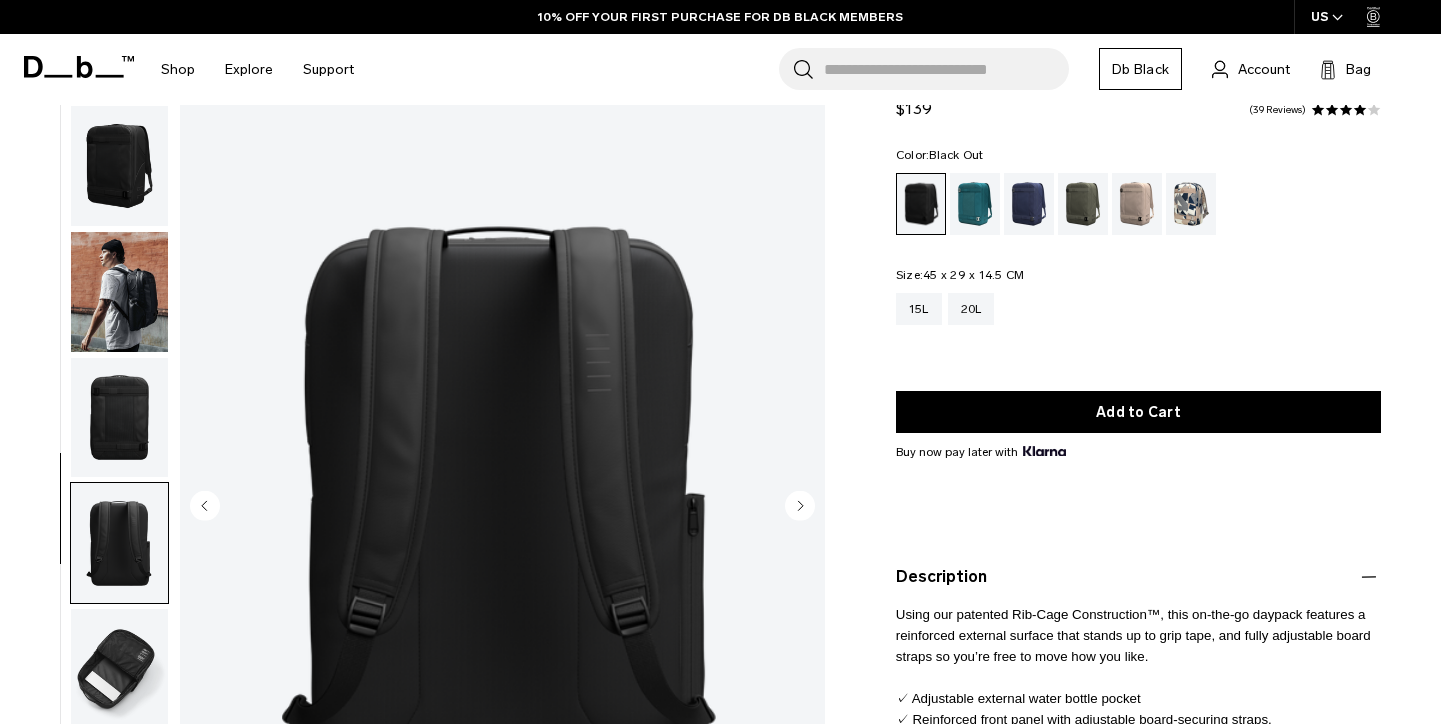 click at bounding box center (119, 418) 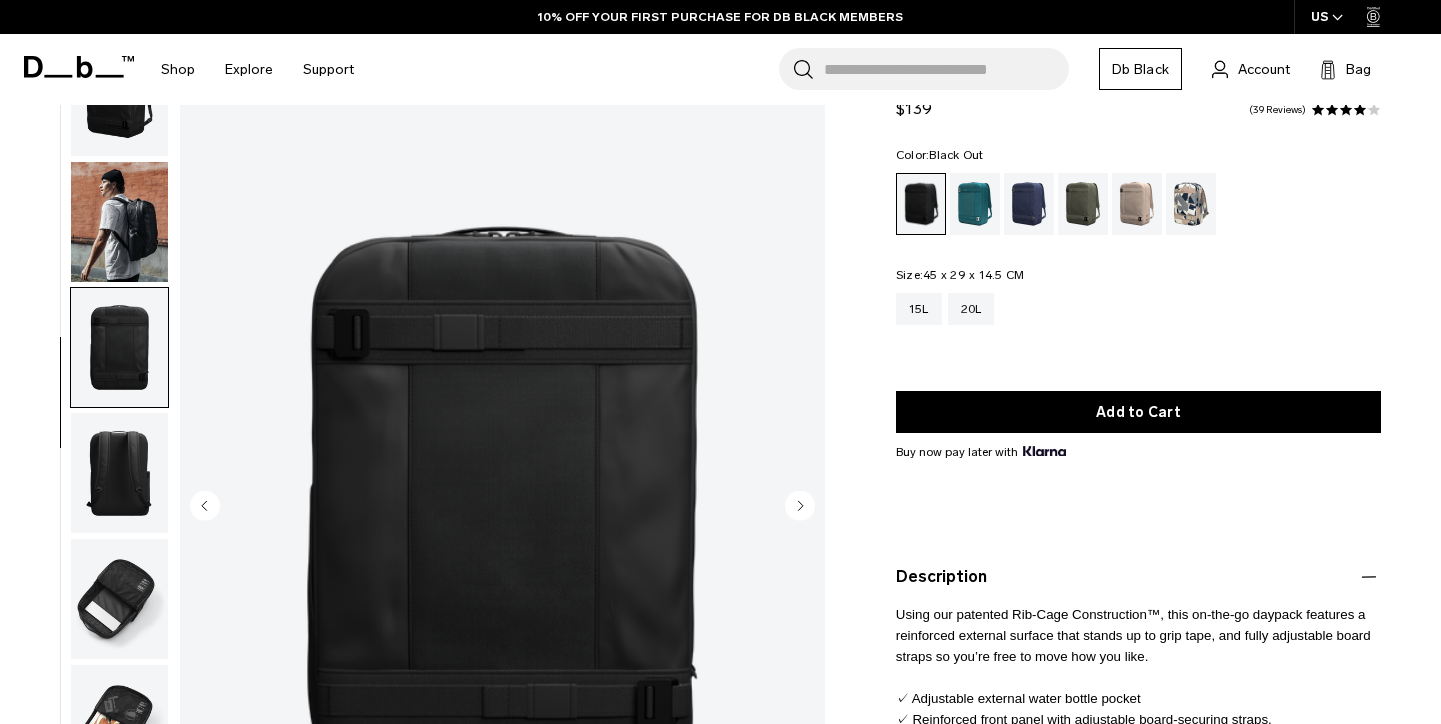 scroll, scrollTop: 0, scrollLeft: 0, axis: both 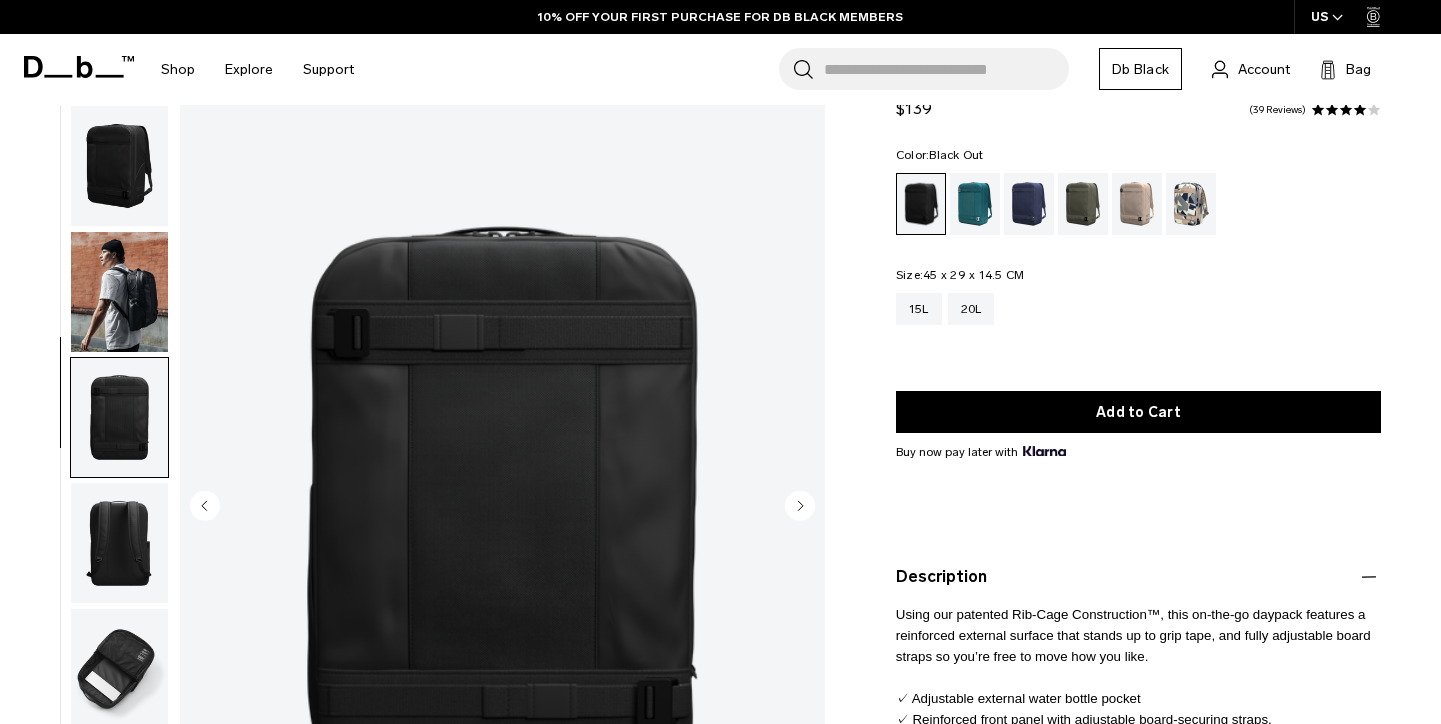 click at bounding box center (119, 292) 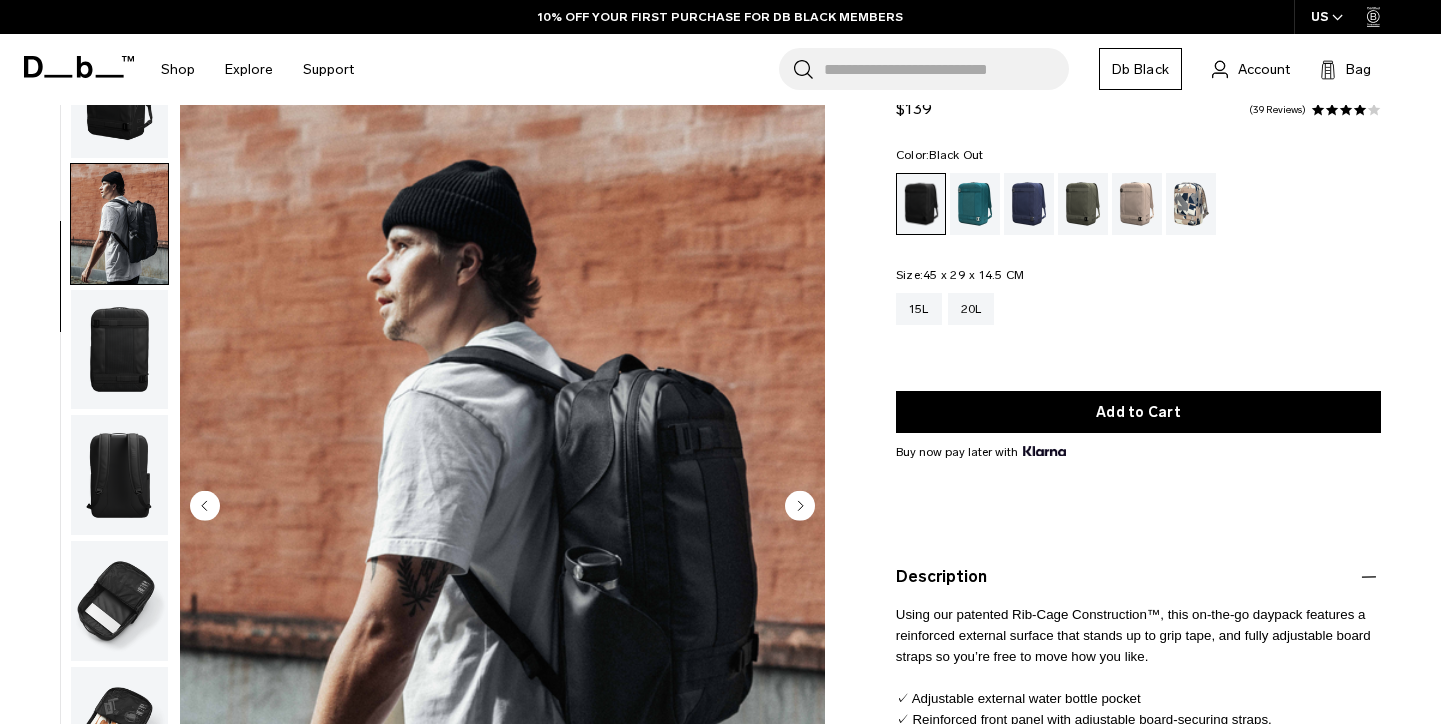 scroll, scrollTop: 70, scrollLeft: 0, axis: vertical 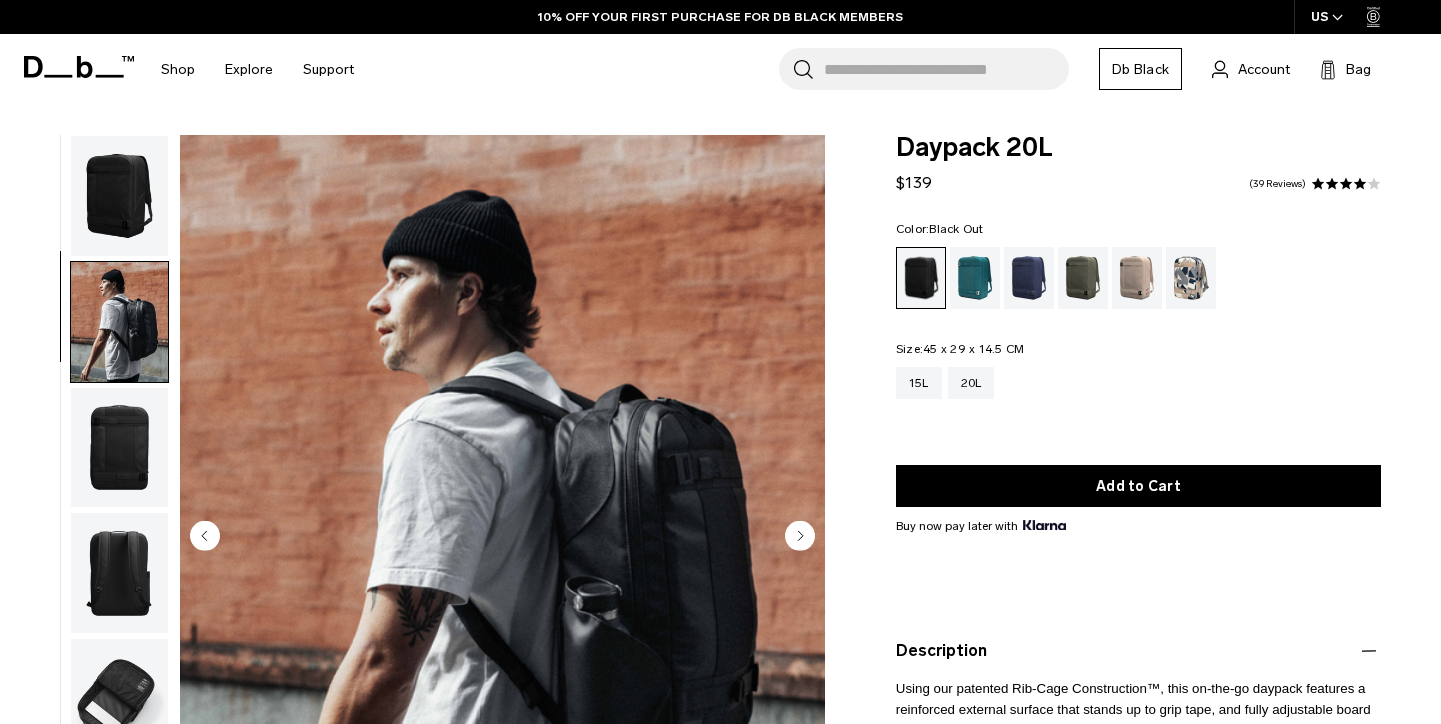 click at bounding box center (119, 196) 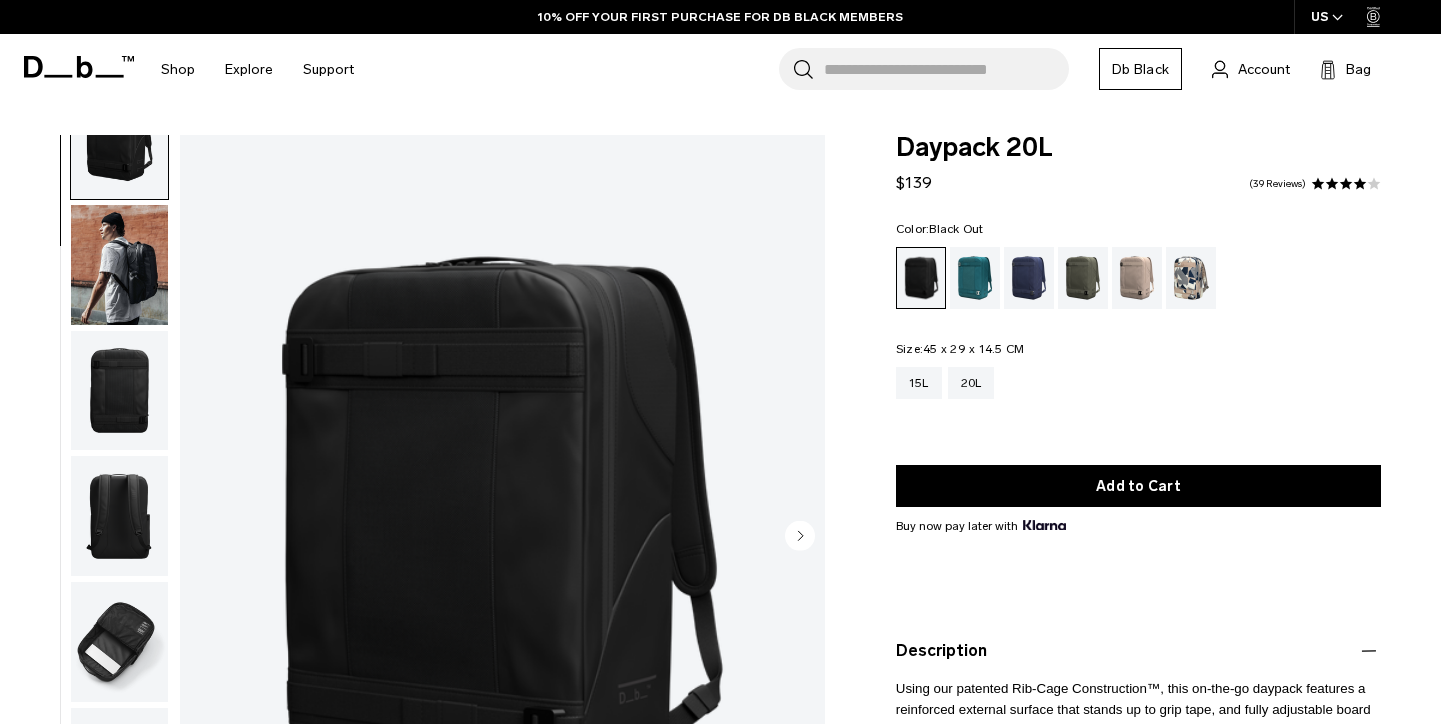 scroll, scrollTop: 70, scrollLeft: 0, axis: vertical 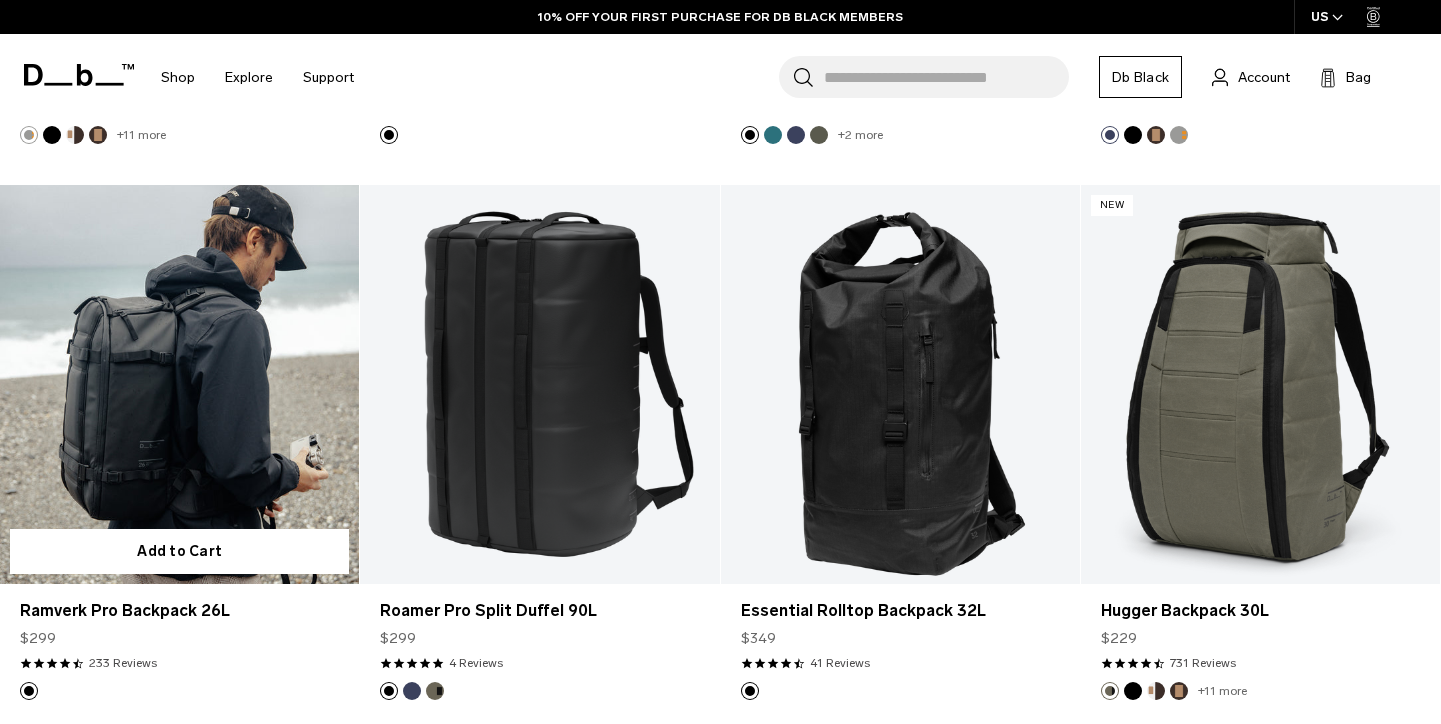 click at bounding box center (179, 384) 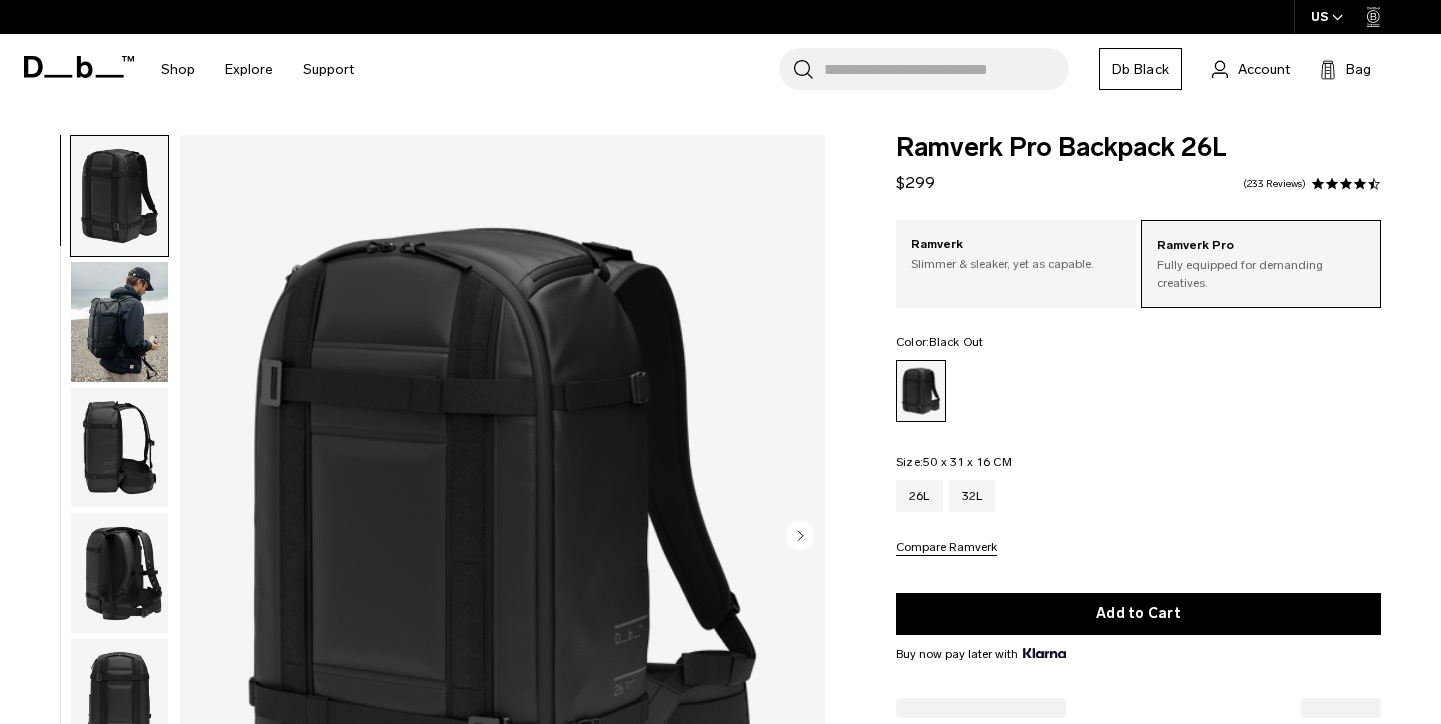 scroll, scrollTop: 0, scrollLeft: 0, axis: both 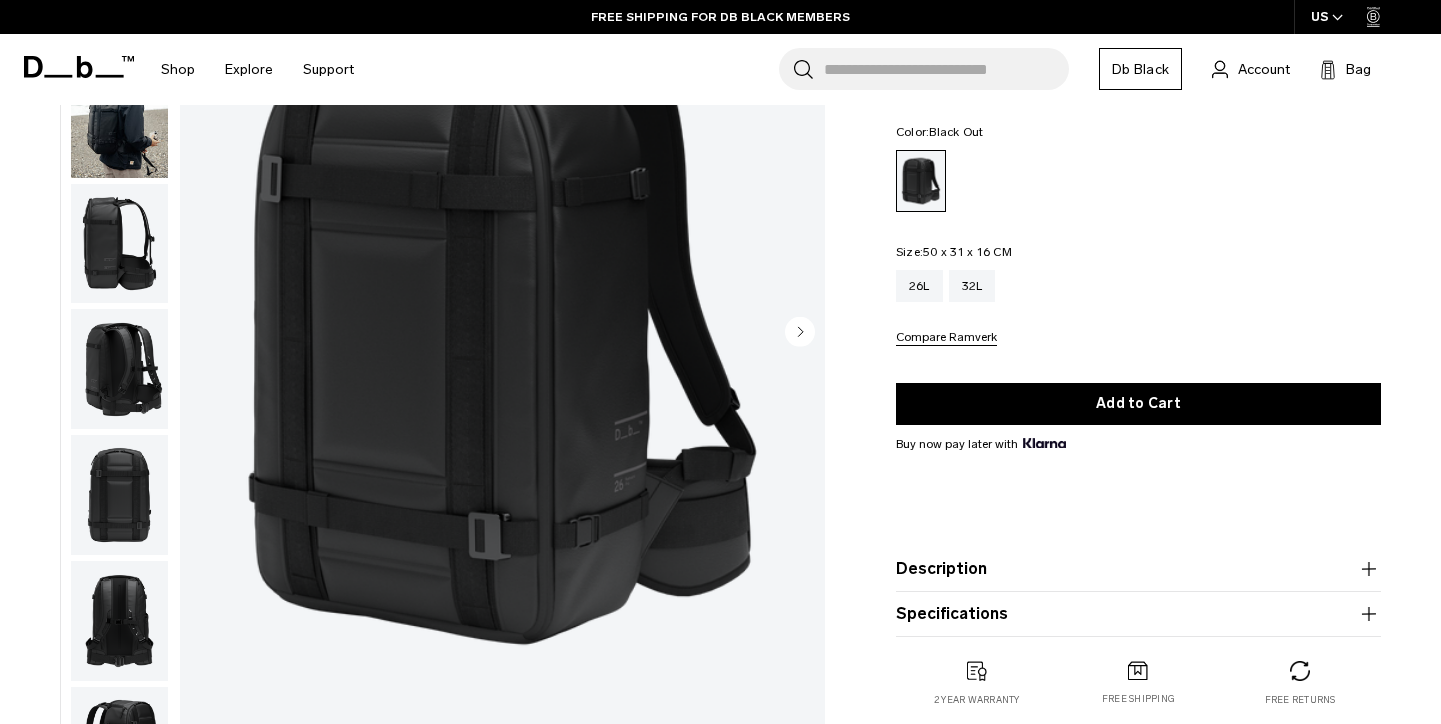 click on "Description
We’ve taken the photographer’s favorite and refined the design to create a camera backpack that can go the extra mile. With updates including wider shoulder straps for comfort and an external water bottle pocket, you’re going to want this for your next shoot.
✓ Designed to house Db’s S and M Camera Inserts  ✓ Updated ergonomic shoulder straps  ✓ External water bottle slot pocket  ✓ Hook-Up System™ compatible  ✓ Concealed Rib-Cage Technology™" at bounding box center [1138, 569] 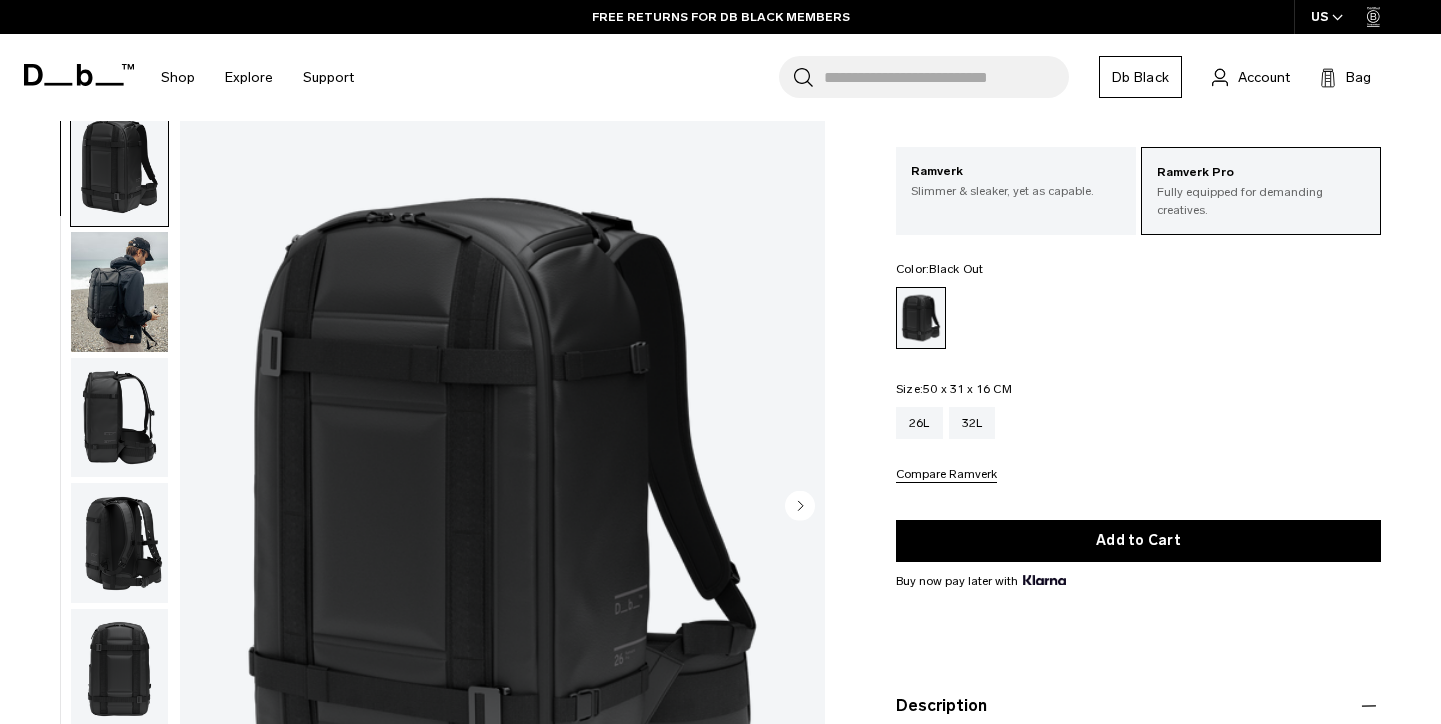 scroll, scrollTop: 0, scrollLeft: 0, axis: both 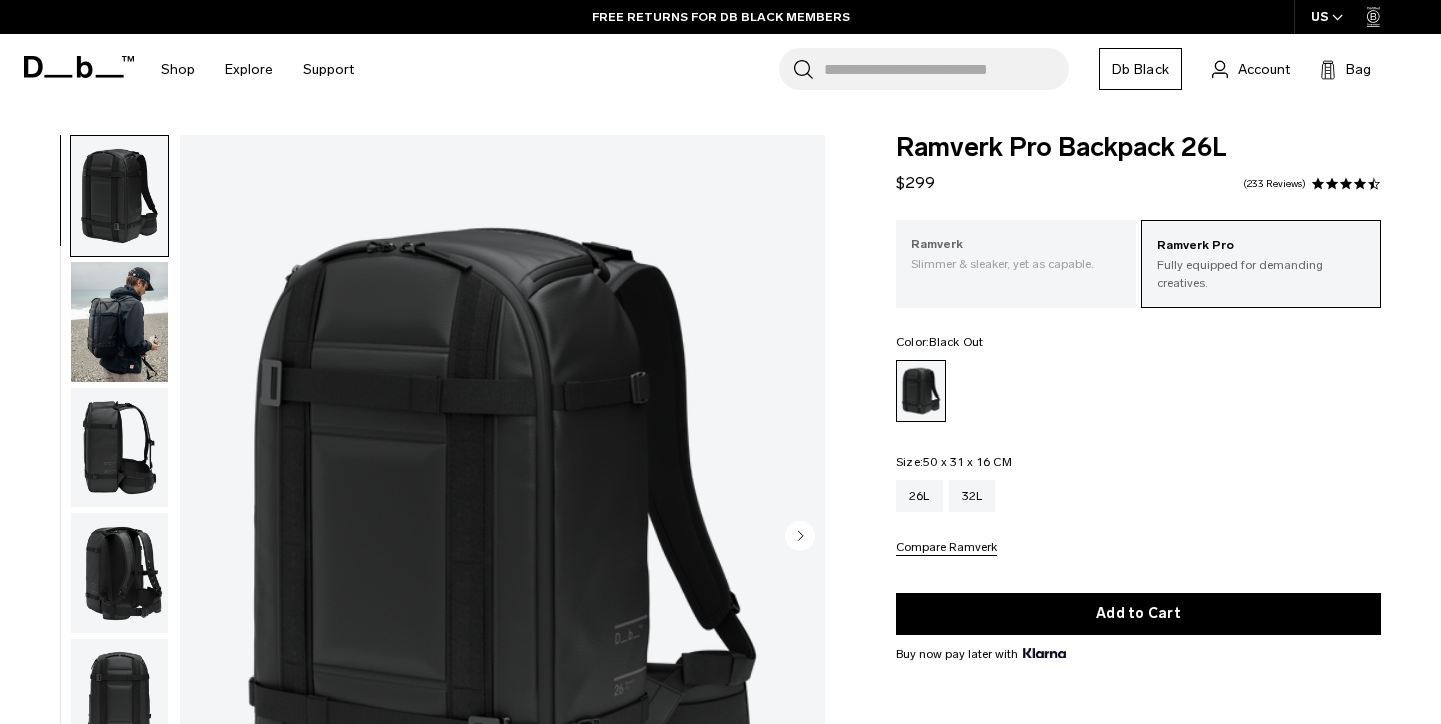 click on "Ramverk
Slimmer & sleaker, yet as capable." at bounding box center (1016, 254) 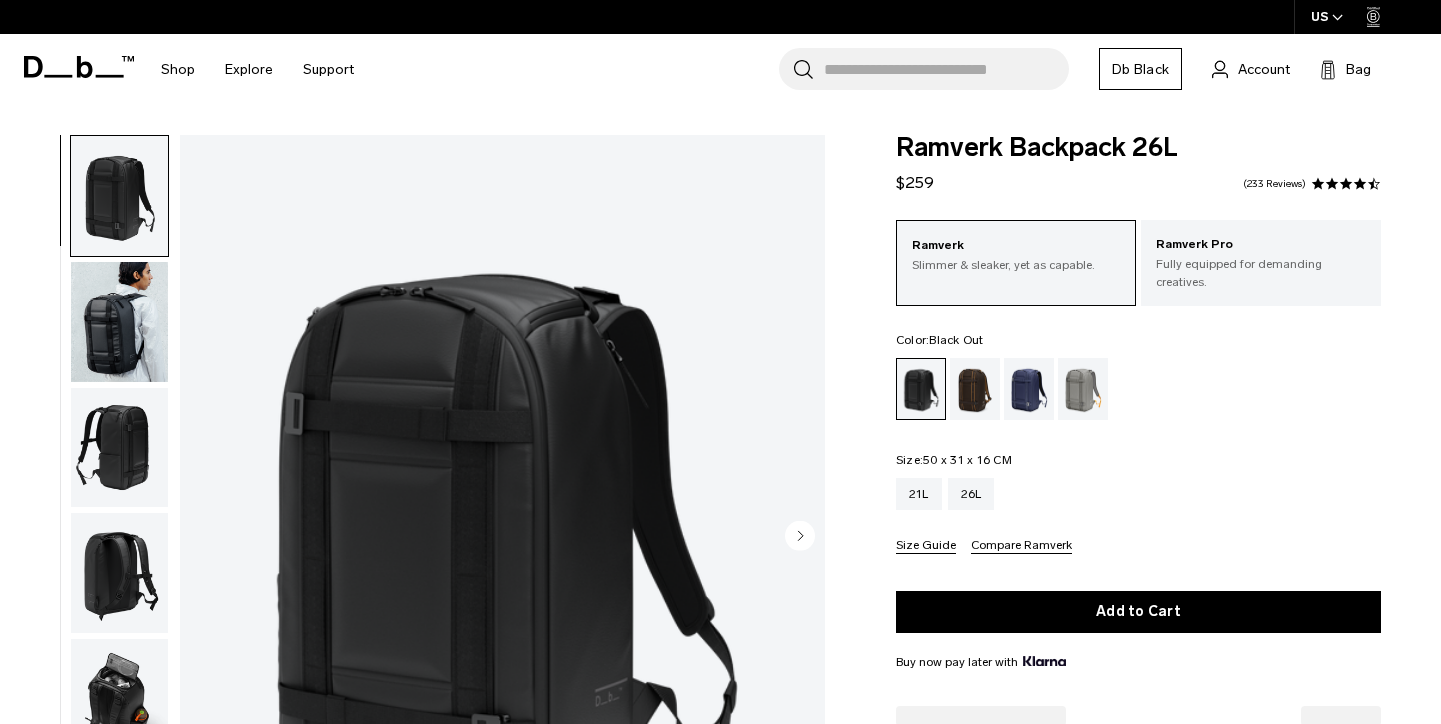 scroll, scrollTop: 0, scrollLeft: 0, axis: both 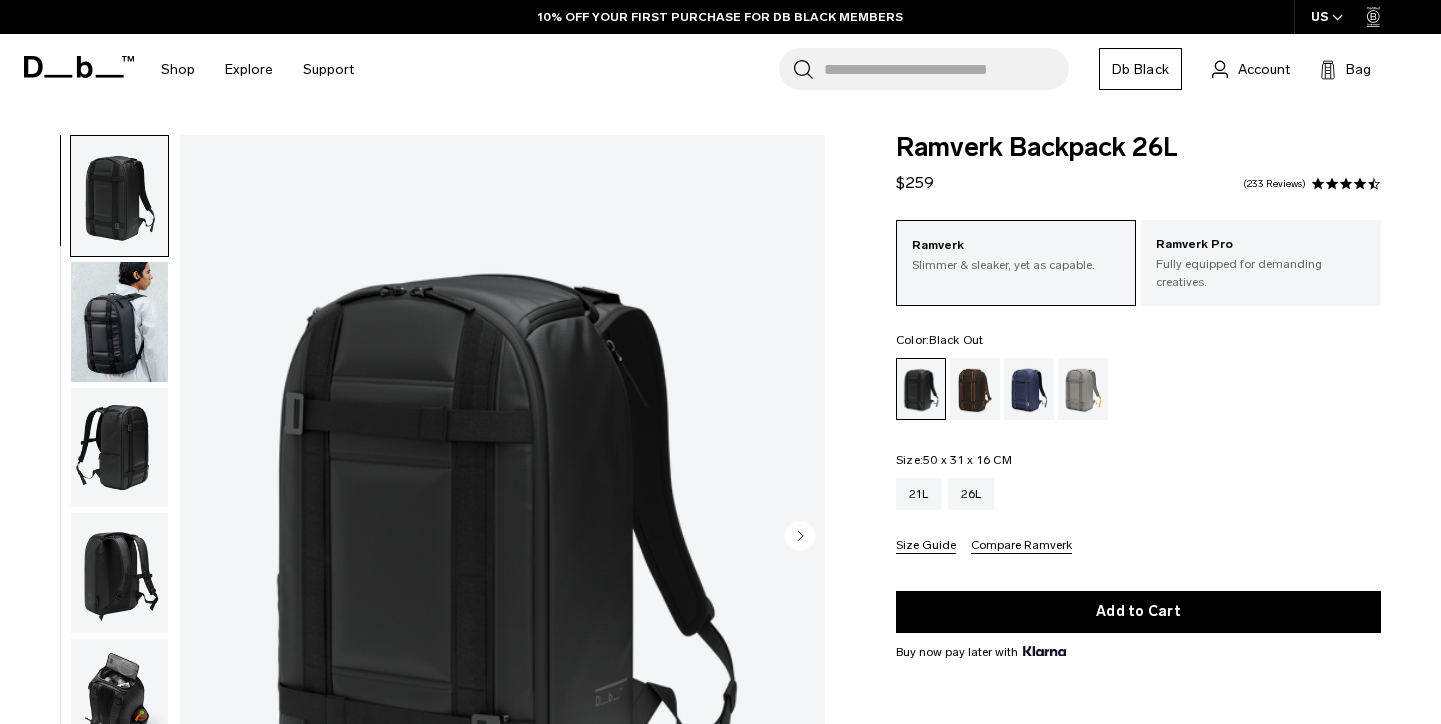 click at bounding box center (119, 322) 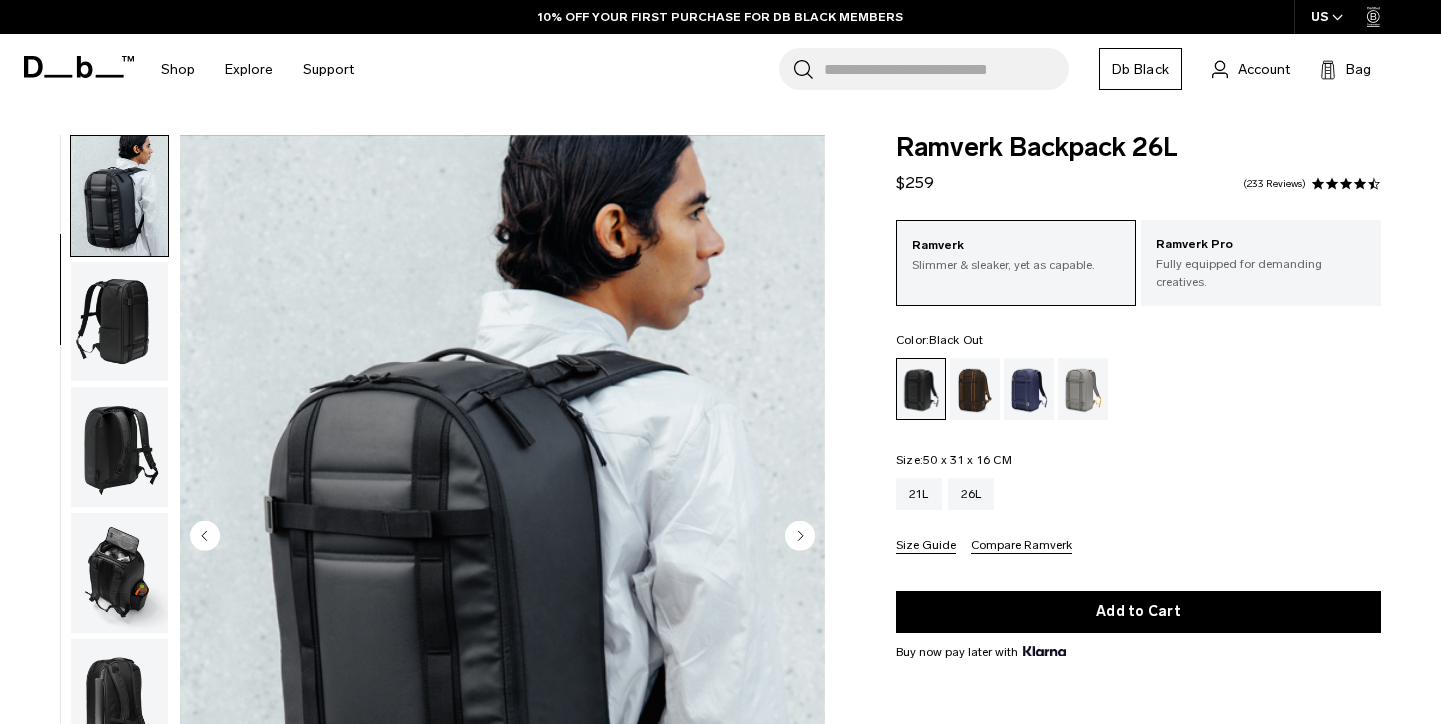 scroll, scrollTop: 196, scrollLeft: 0, axis: vertical 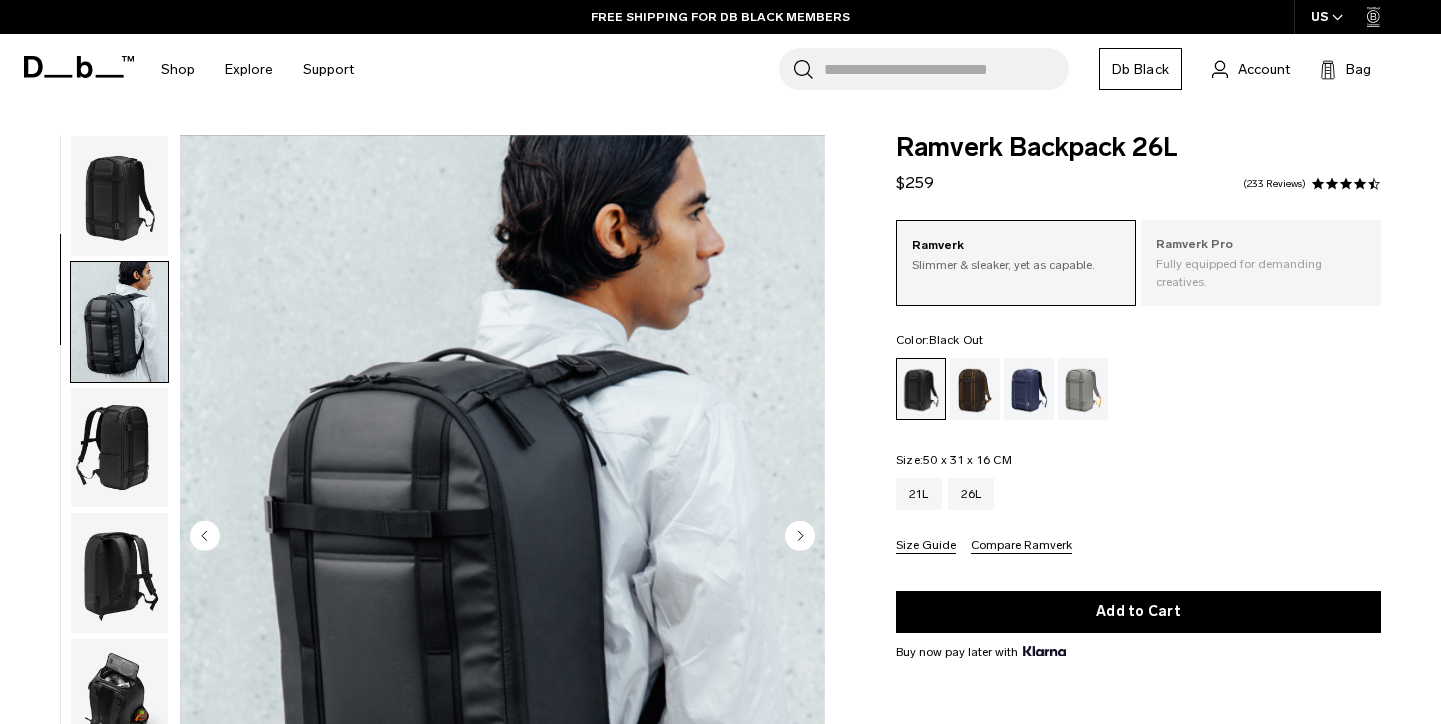 click on "Ramverk Pro" at bounding box center [1261, 245] 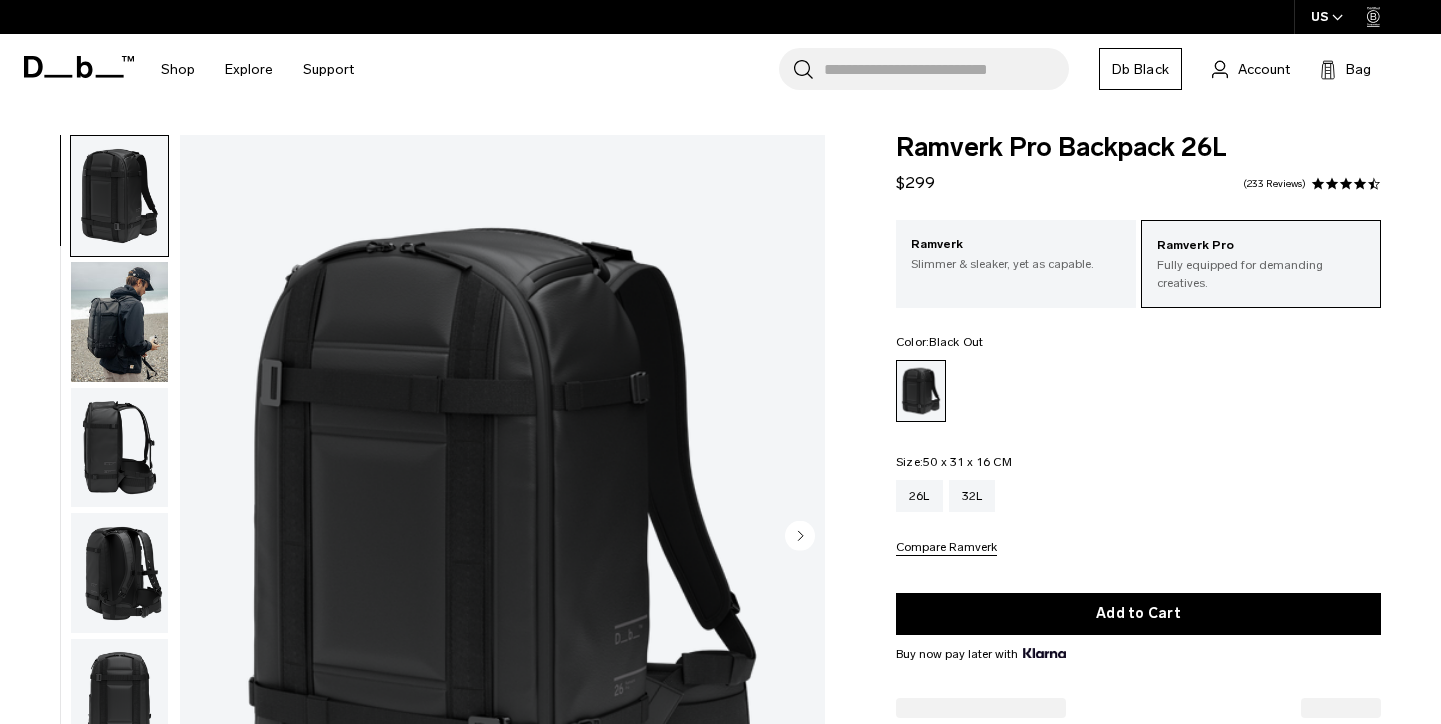 scroll, scrollTop: 0, scrollLeft: 0, axis: both 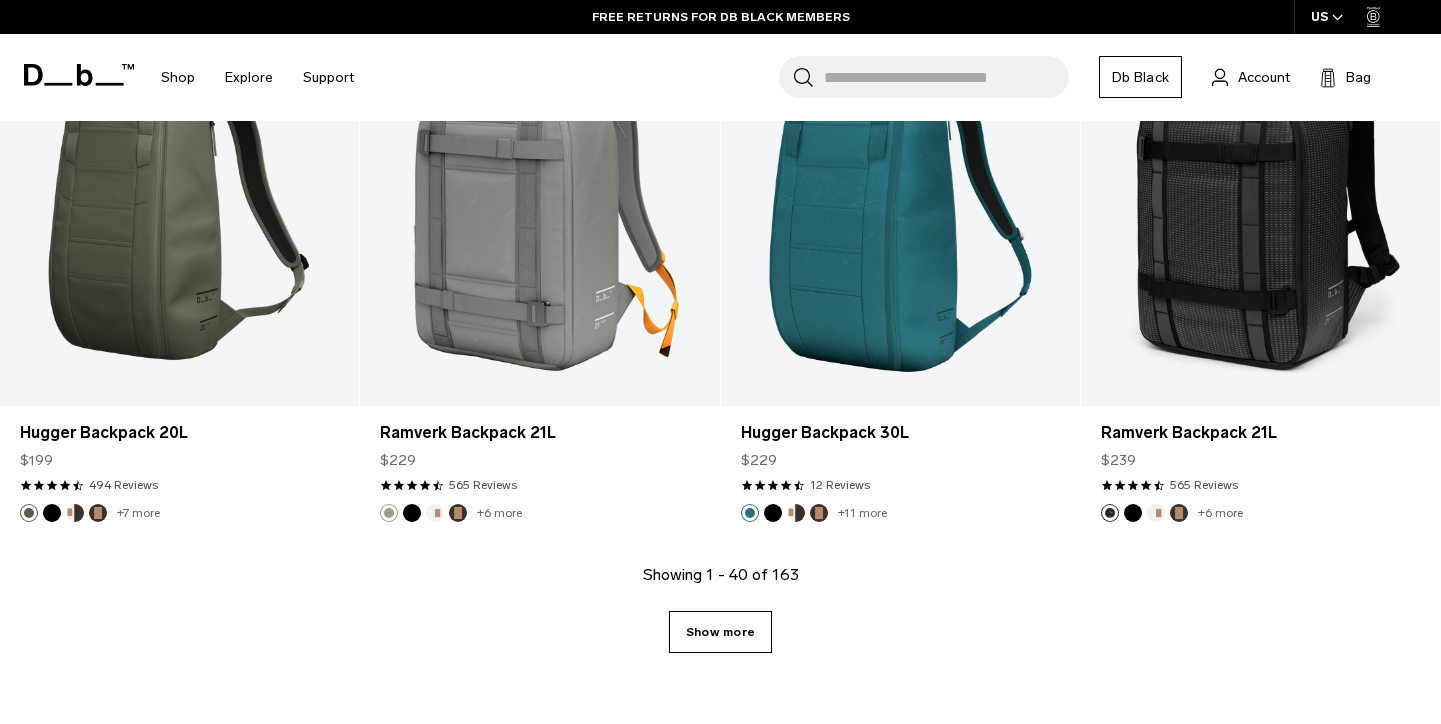click on "Show more" at bounding box center (720, 632) 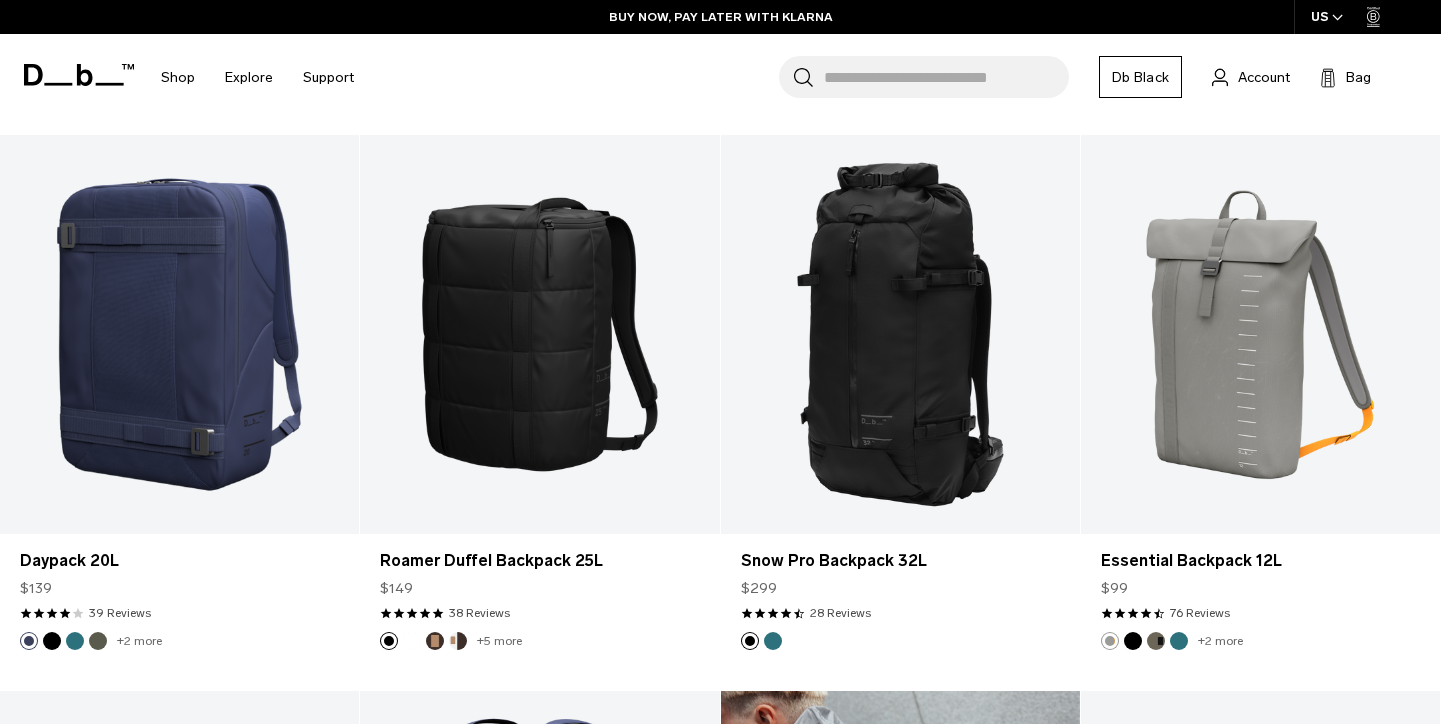 scroll, scrollTop: 6444, scrollLeft: 0, axis: vertical 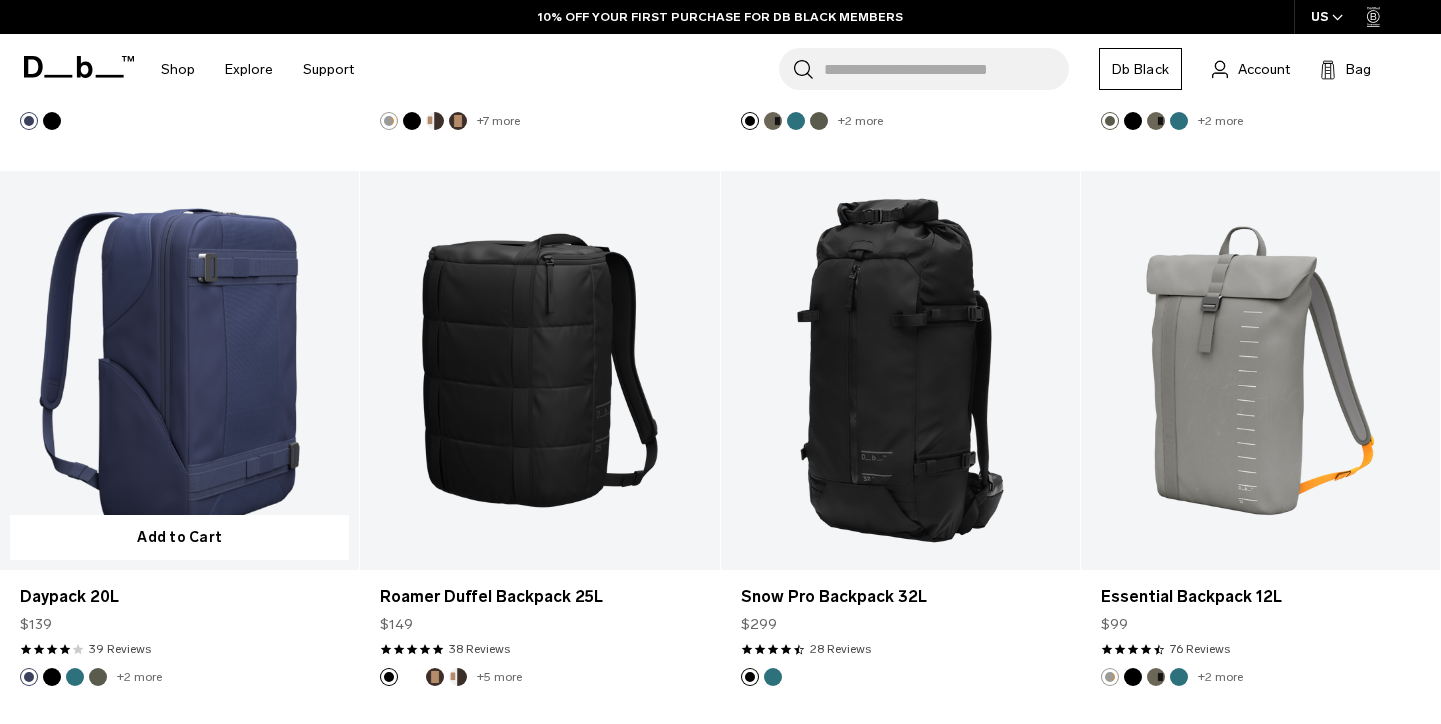 click at bounding box center (179, 370) 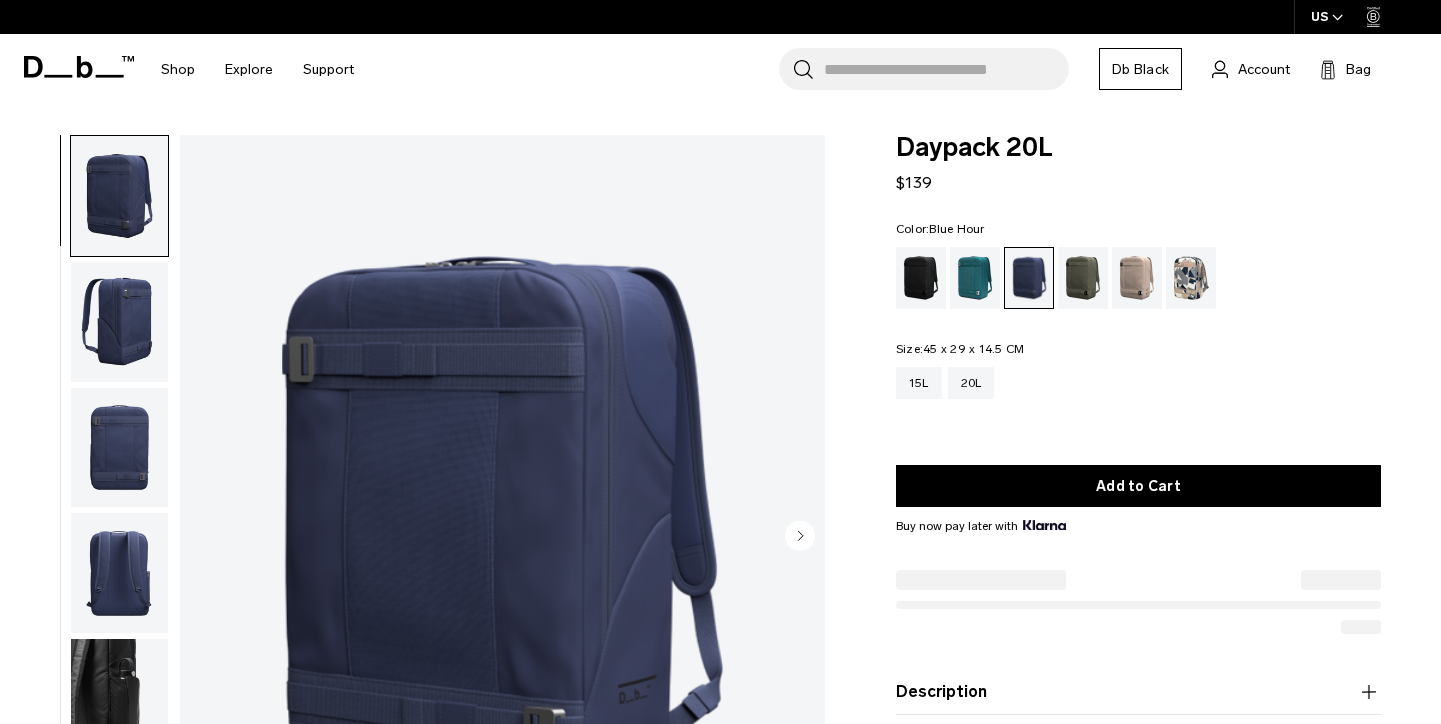 scroll, scrollTop: 0, scrollLeft: 0, axis: both 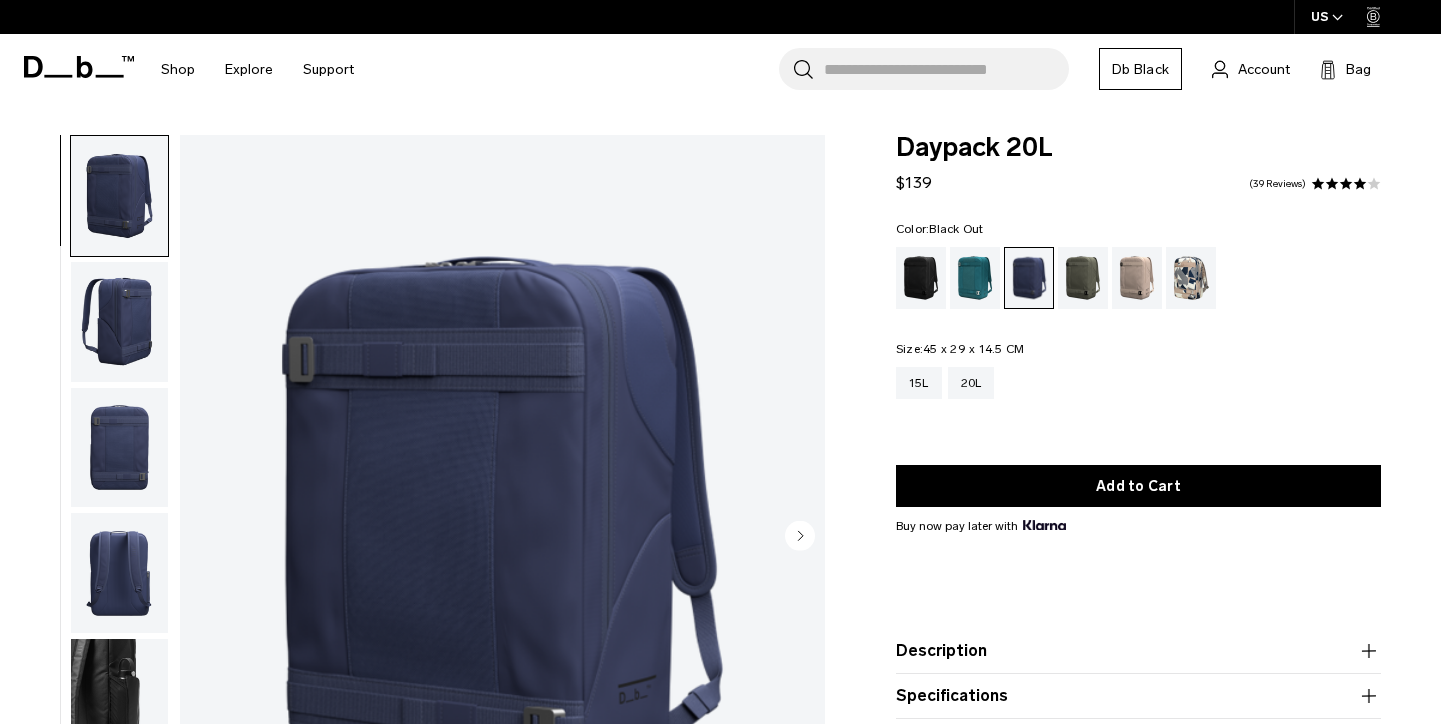 click at bounding box center [921, 278] 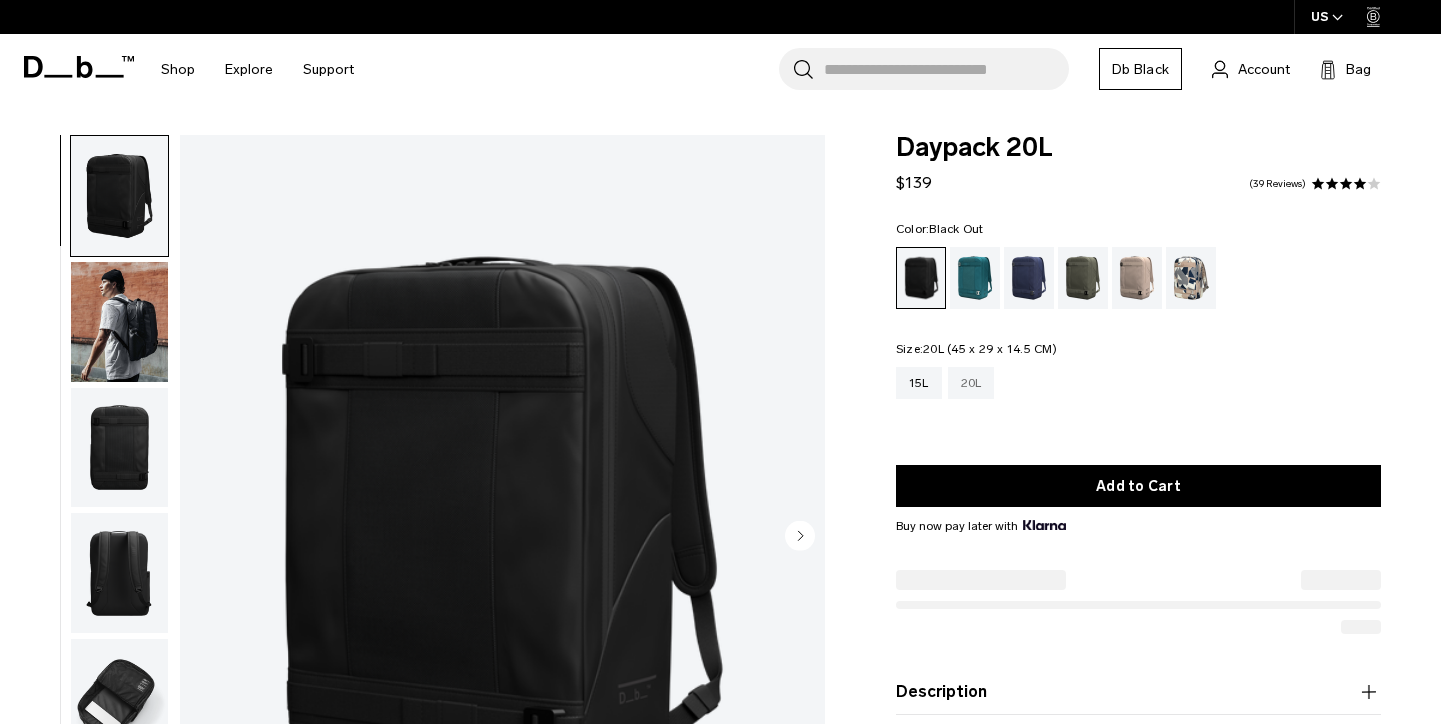 scroll, scrollTop: 0, scrollLeft: 0, axis: both 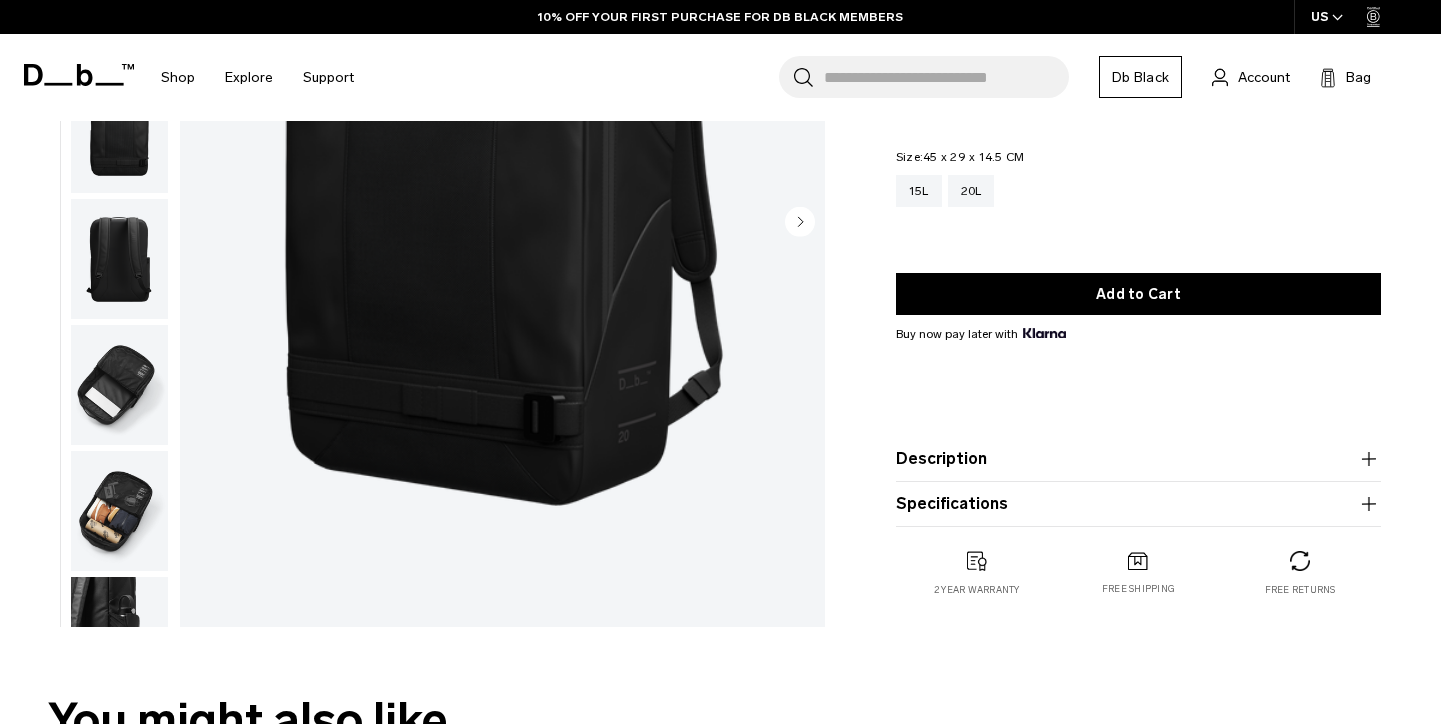 click on "Description" at bounding box center [1138, 459] 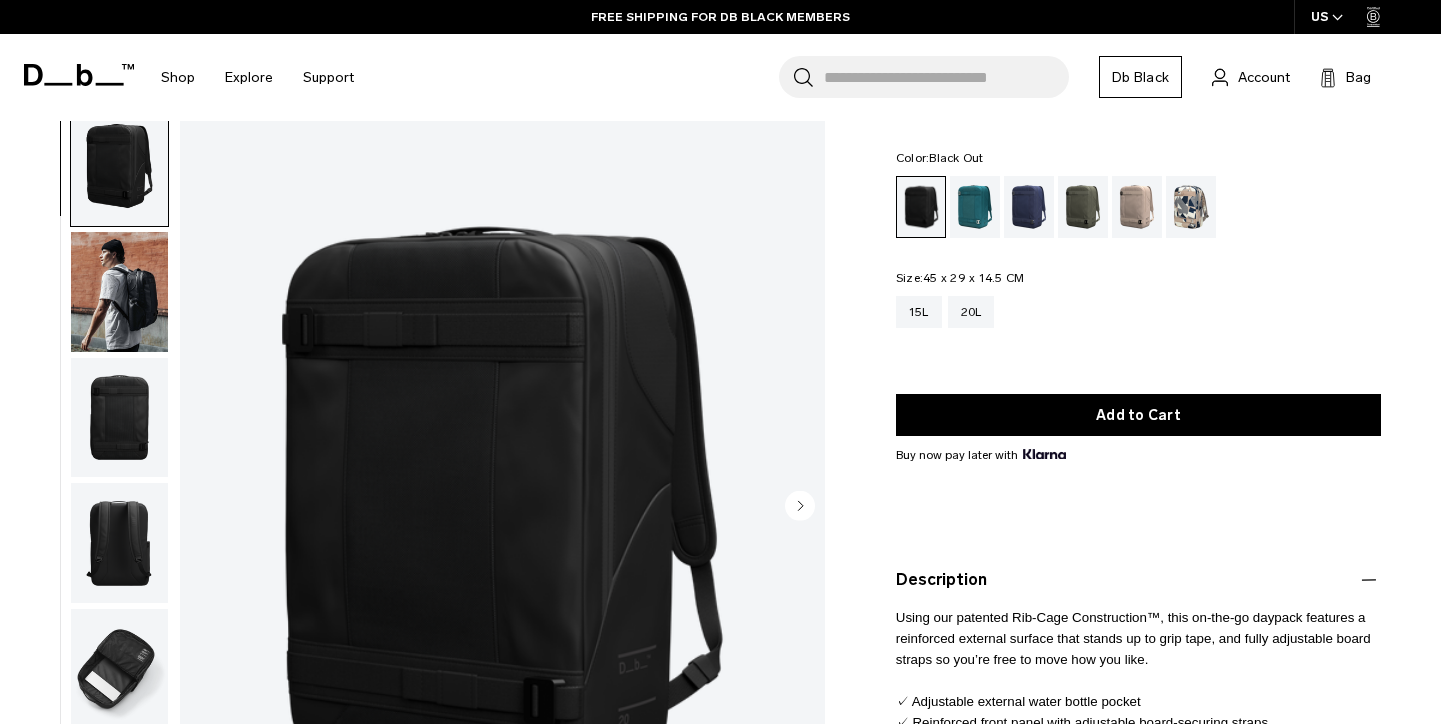 scroll, scrollTop: 21, scrollLeft: 0, axis: vertical 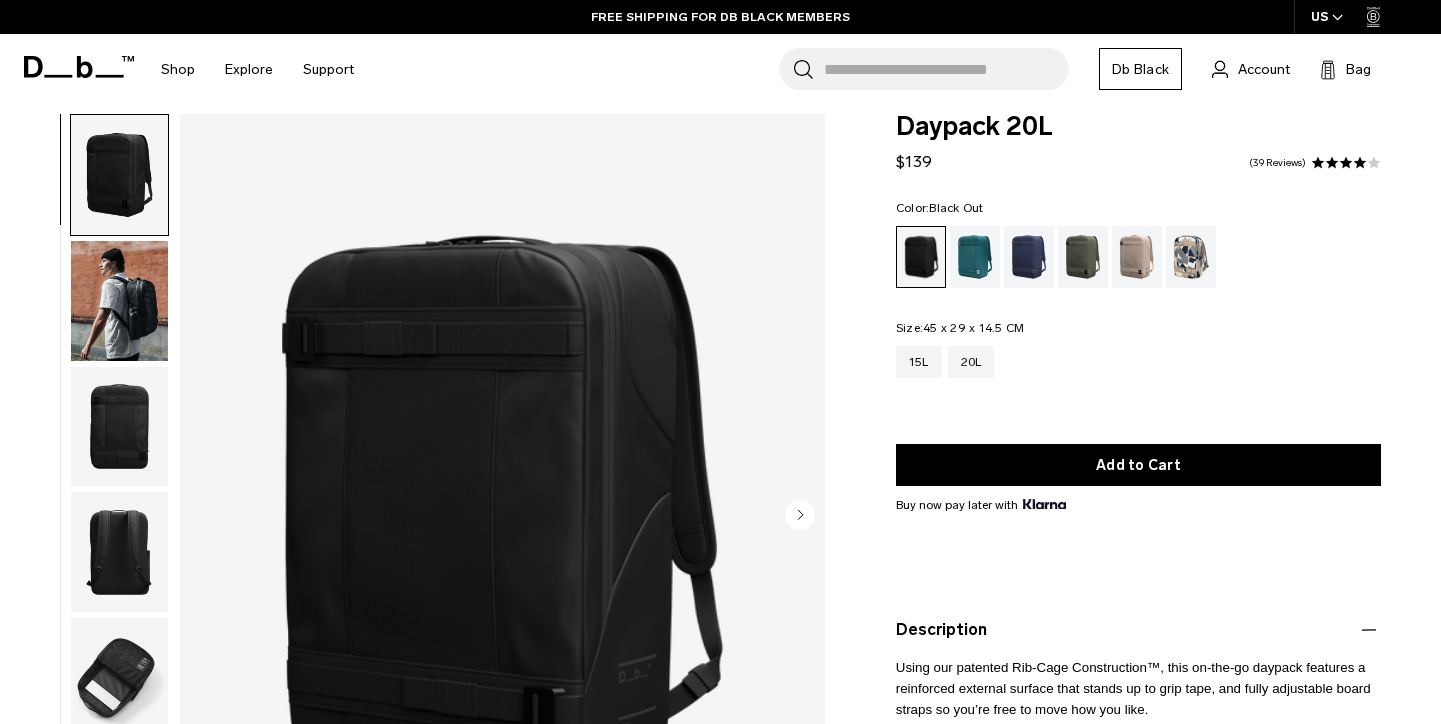 click at bounding box center [119, 301] 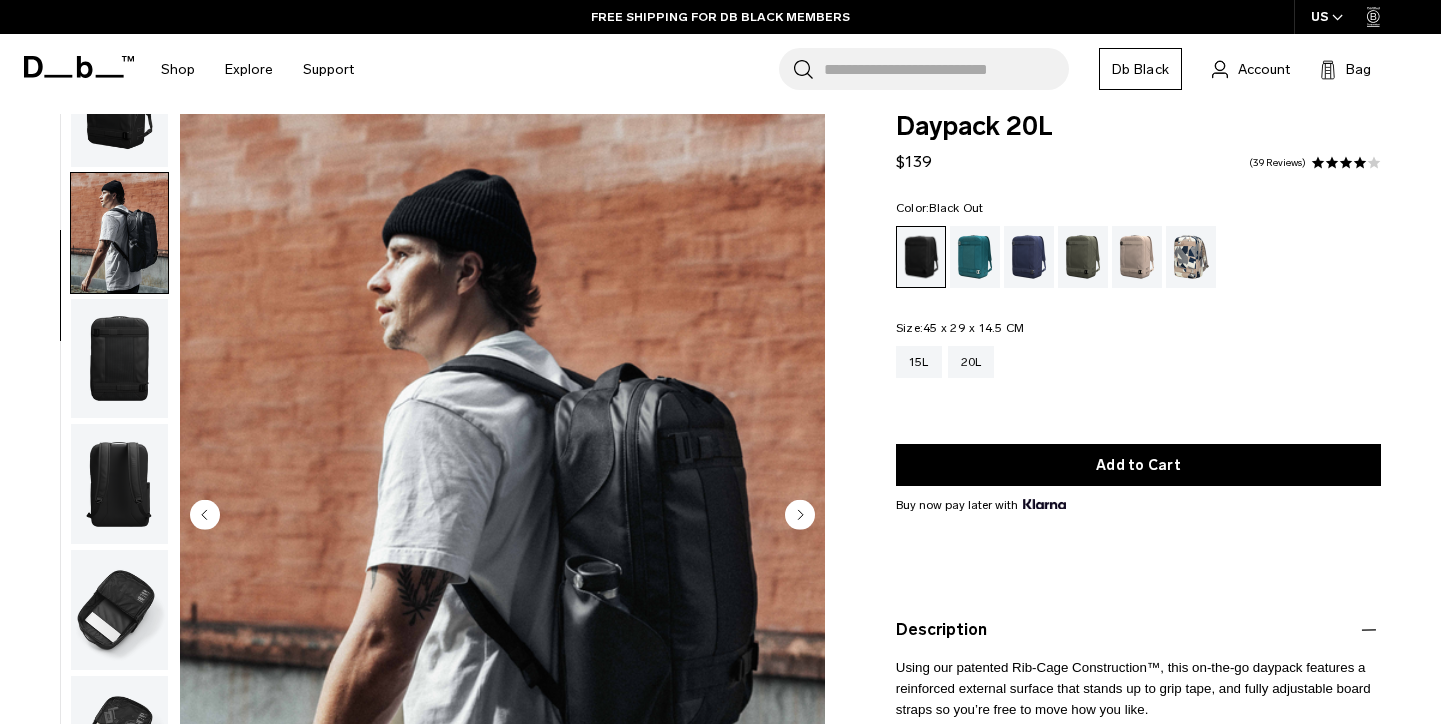 scroll, scrollTop: 70, scrollLeft: 0, axis: vertical 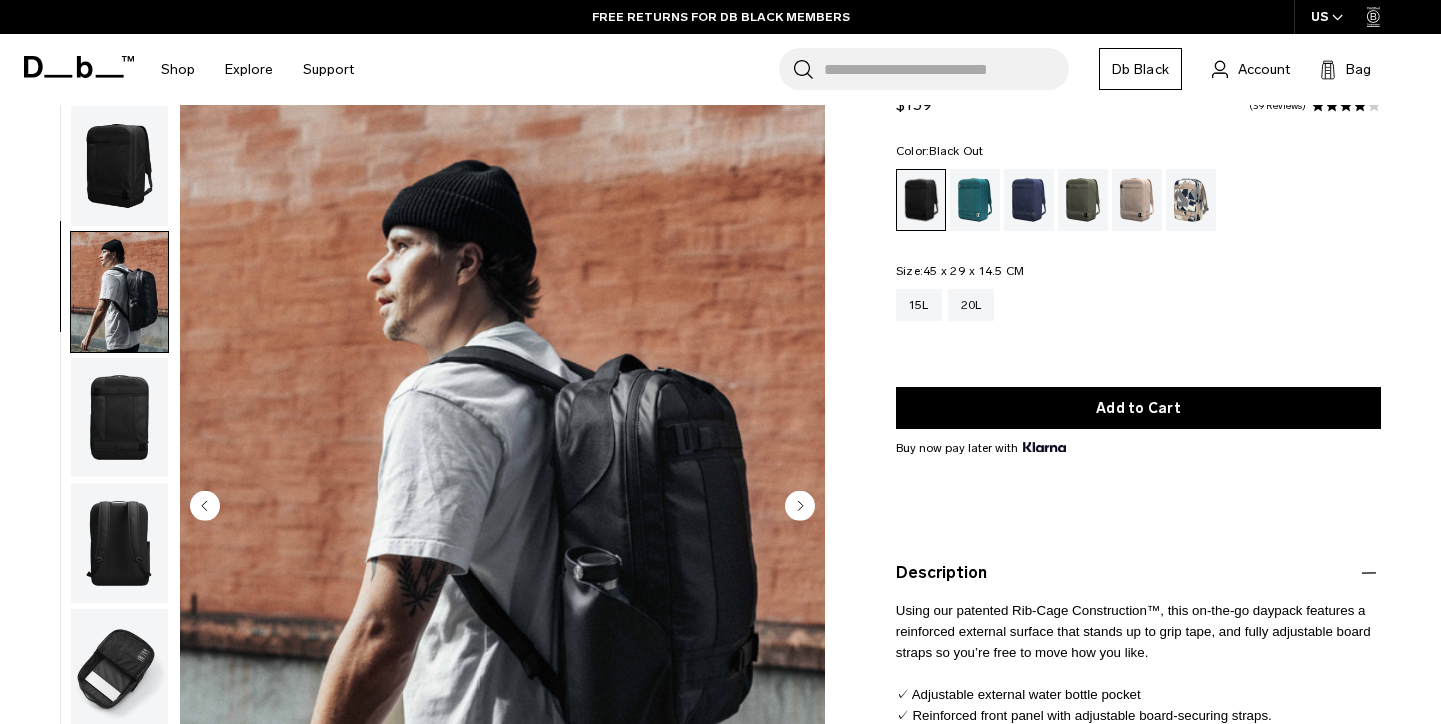 click at bounding box center (119, 543) 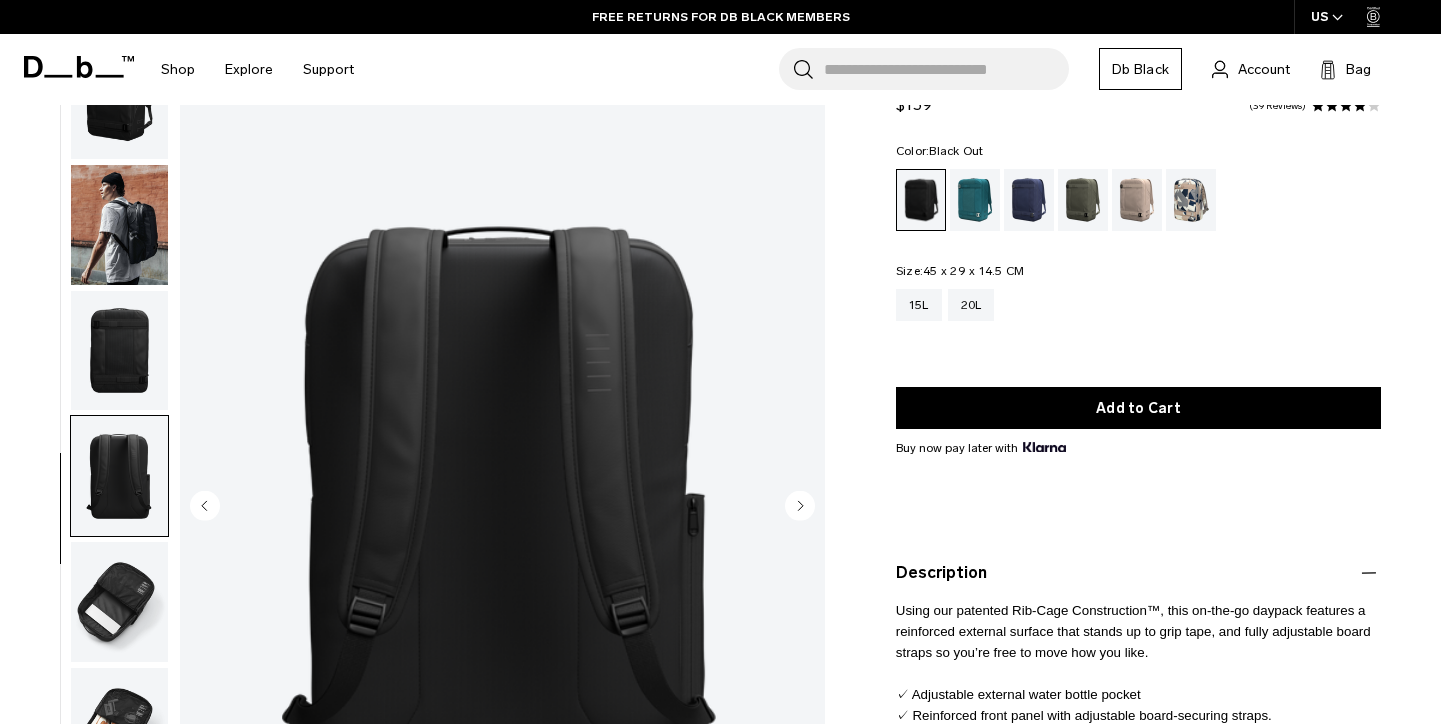 scroll, scrollTop: 70, scrollLeft: 0, axis: vertical 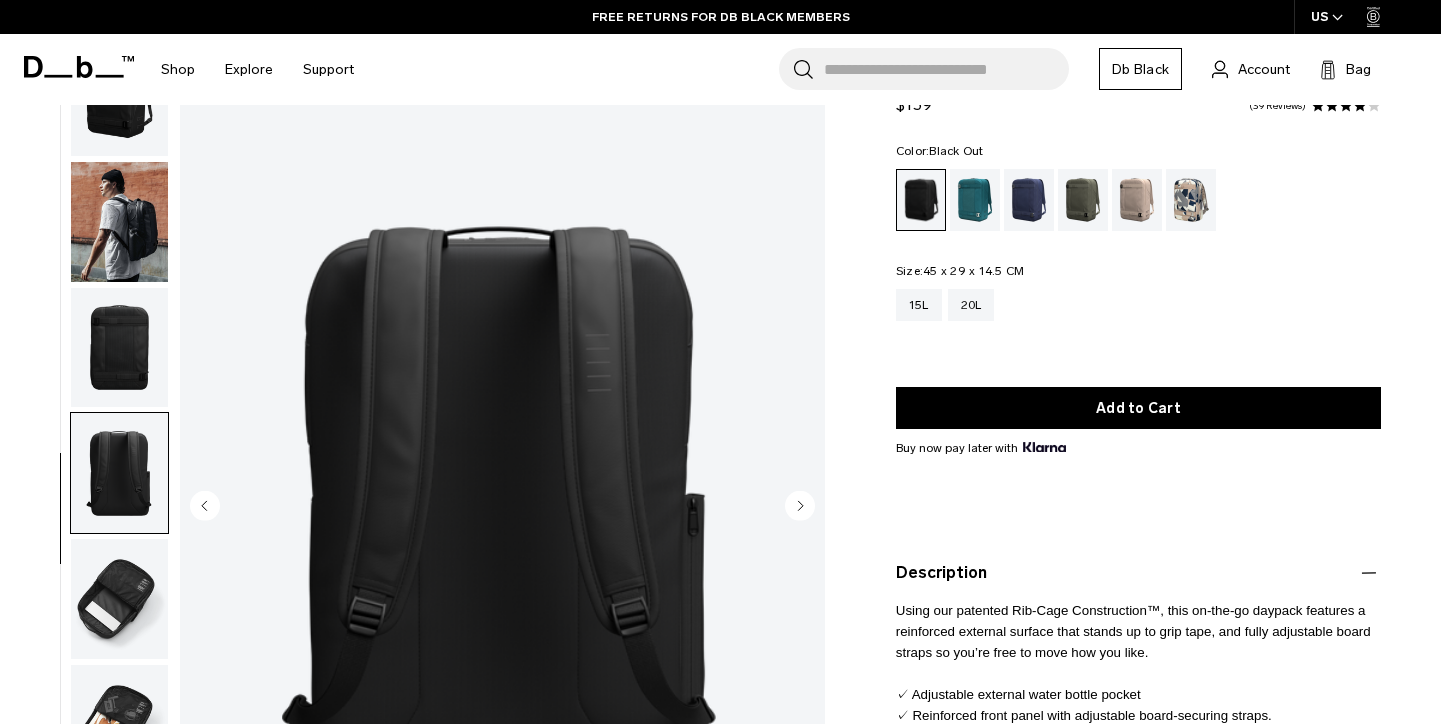 click at bounding box center (119, 348) 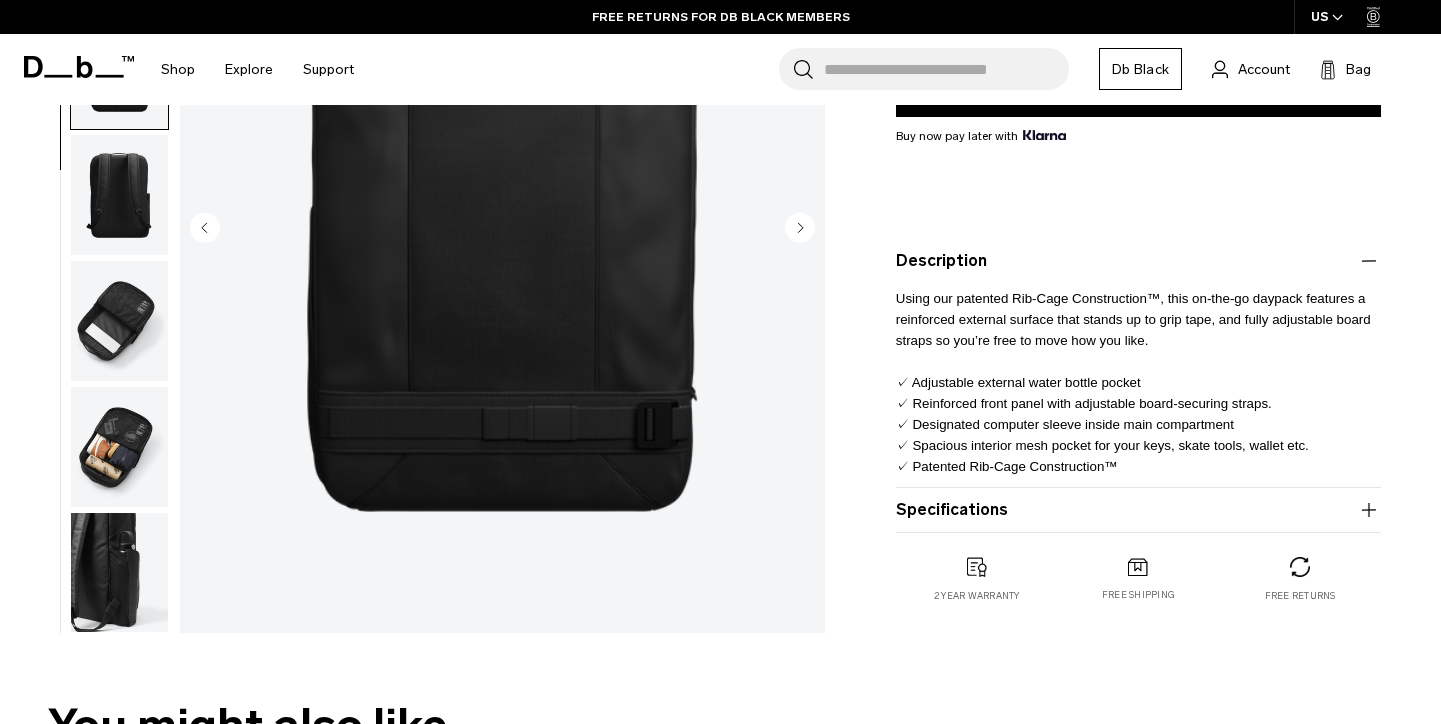 scroll, scrollTop: 412, scrollLeft: 0, axis: vertical 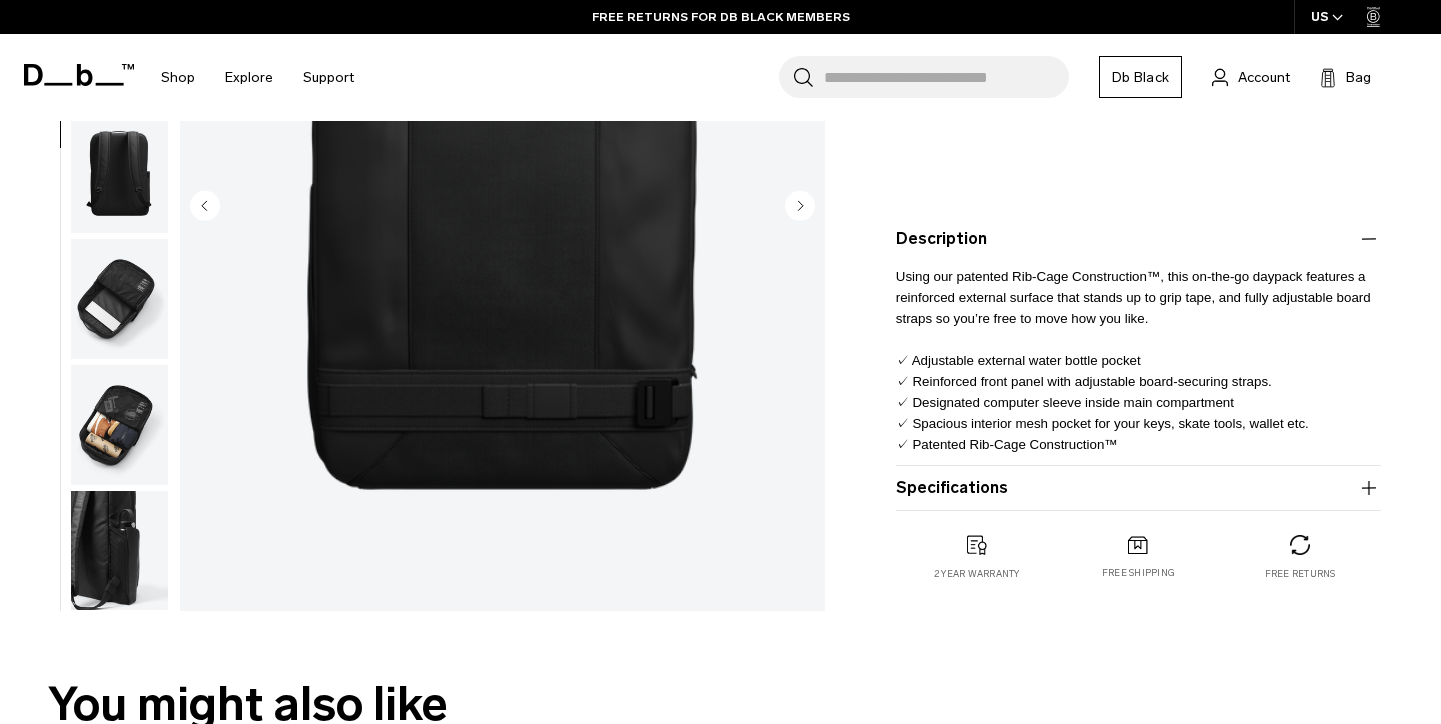 click at bounding box center (119, 425) 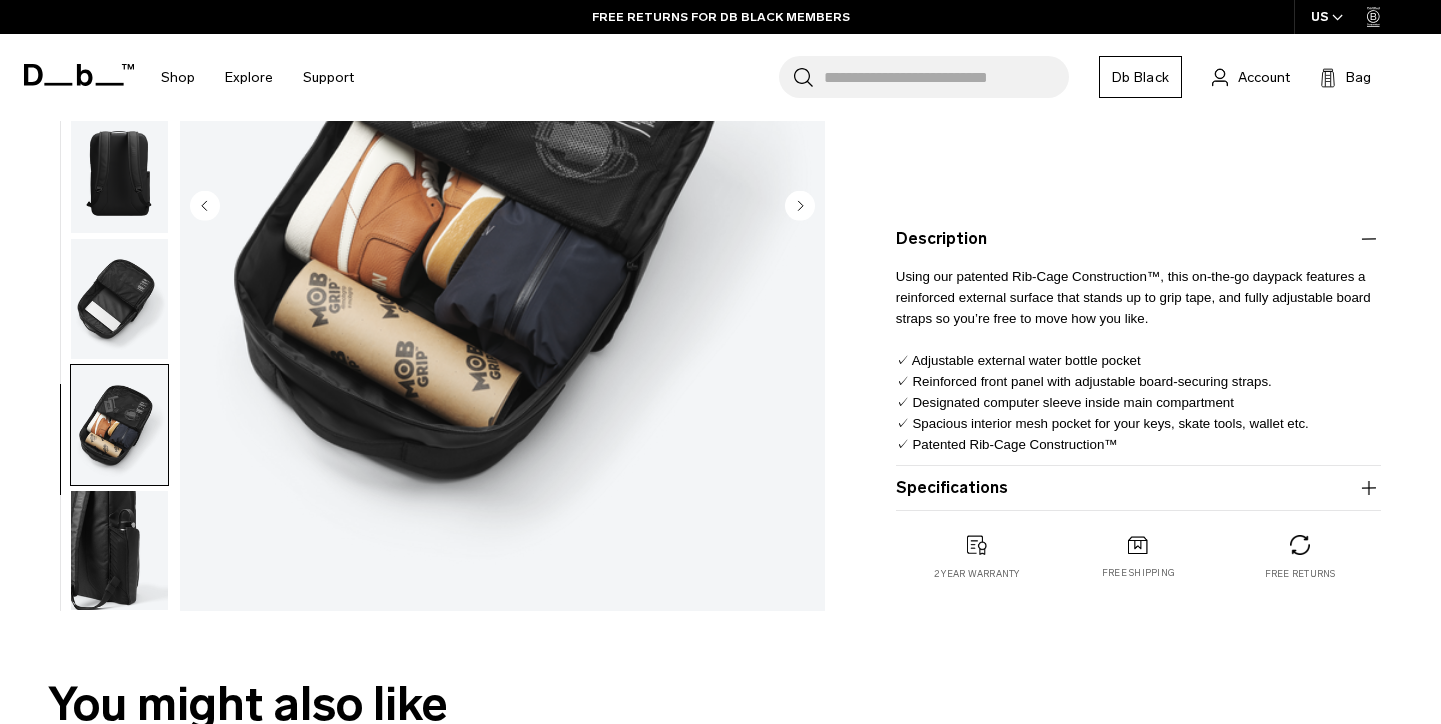 scroll, scrollTop: 0, scrollLeft: 0, axis: both 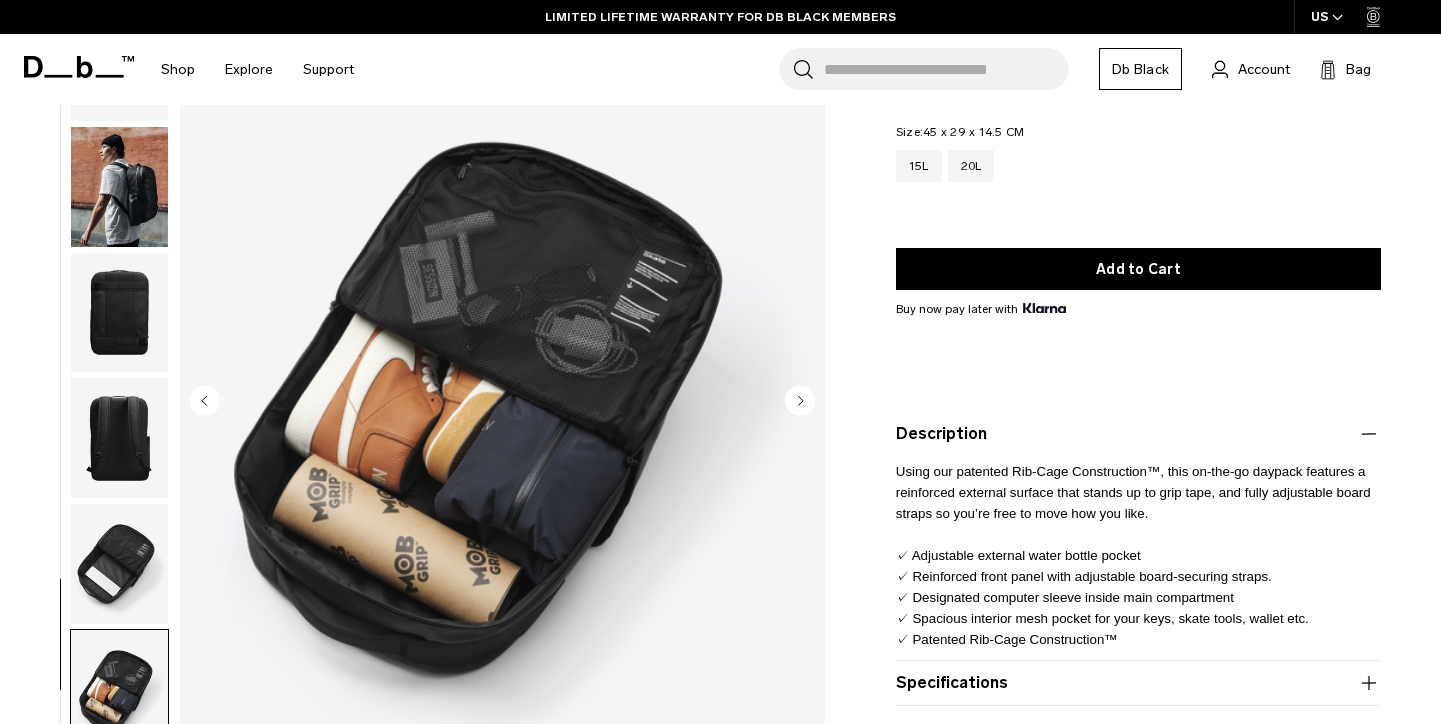 click at bounding box center [119, 564] 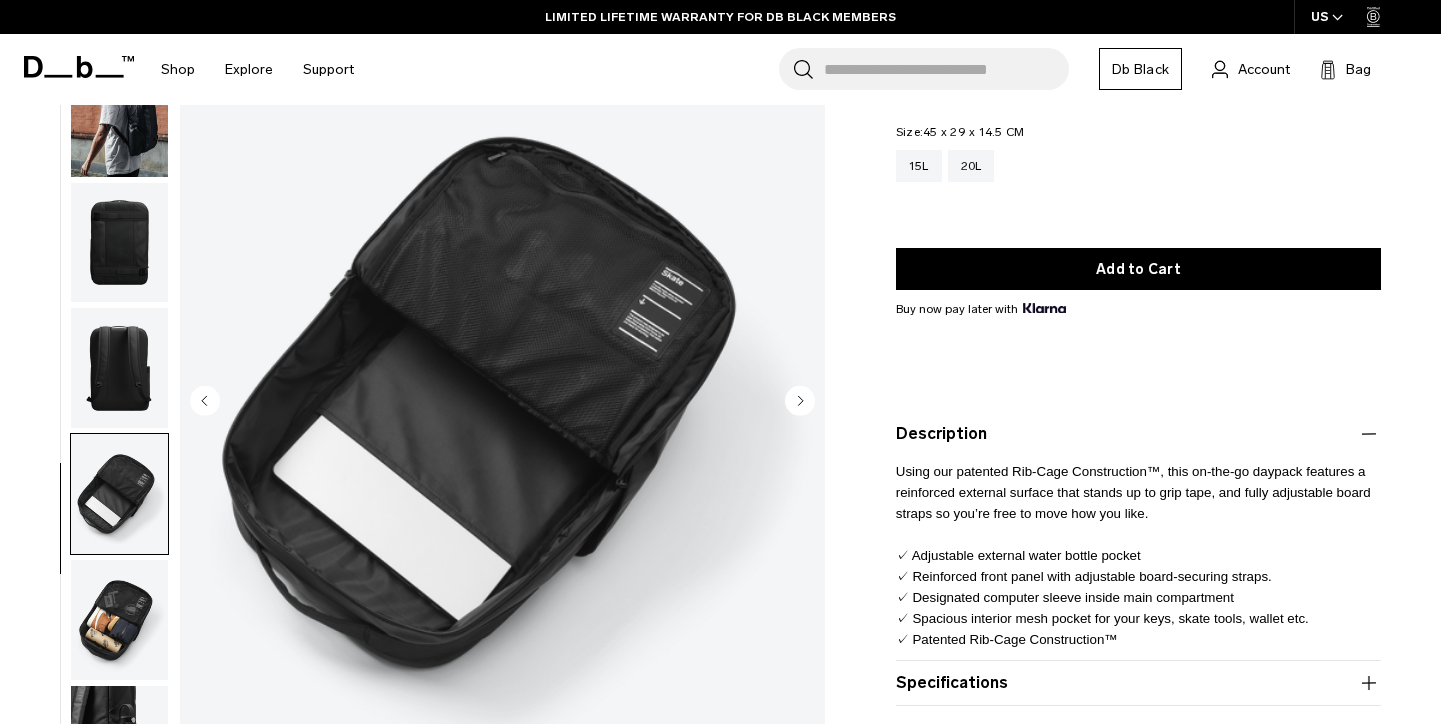 scroll, scrollTop: 0, scrollLeft: 0, axis: both 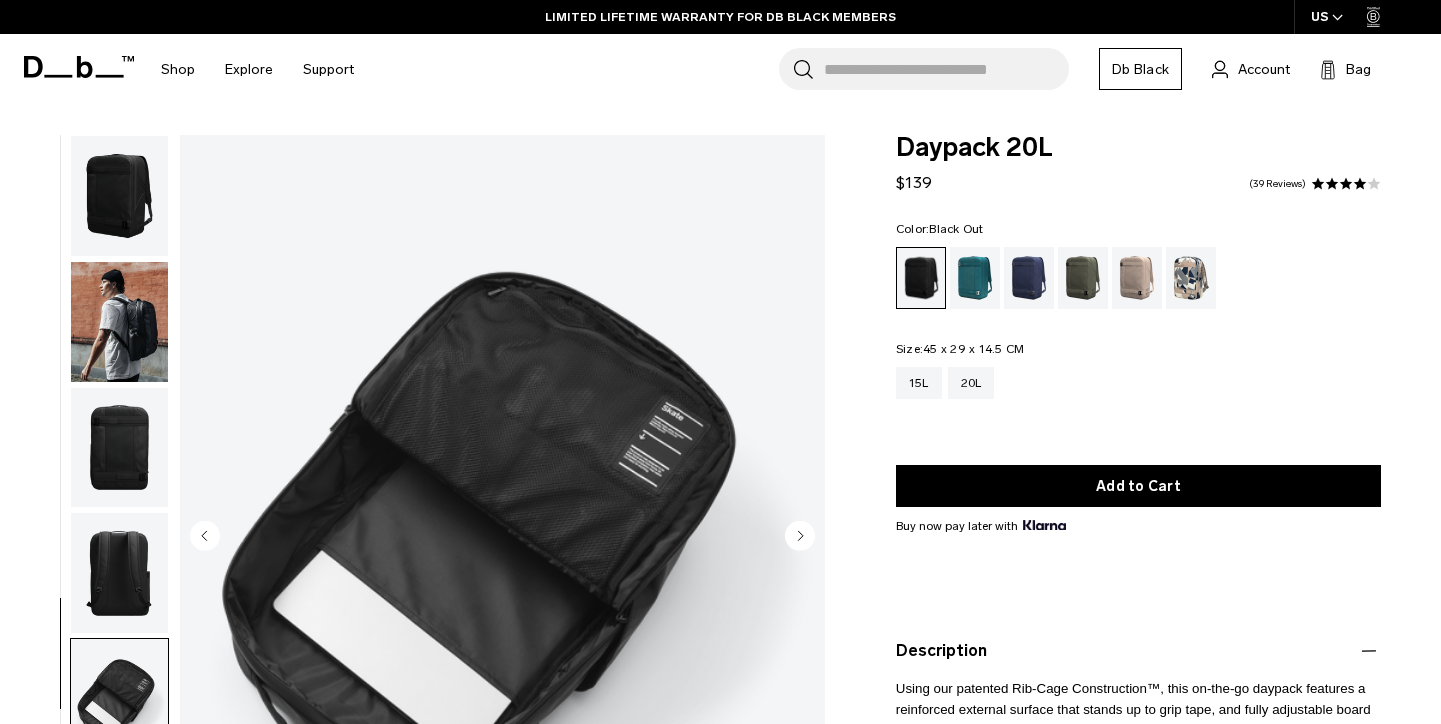 click at bounding box center [119, 196] 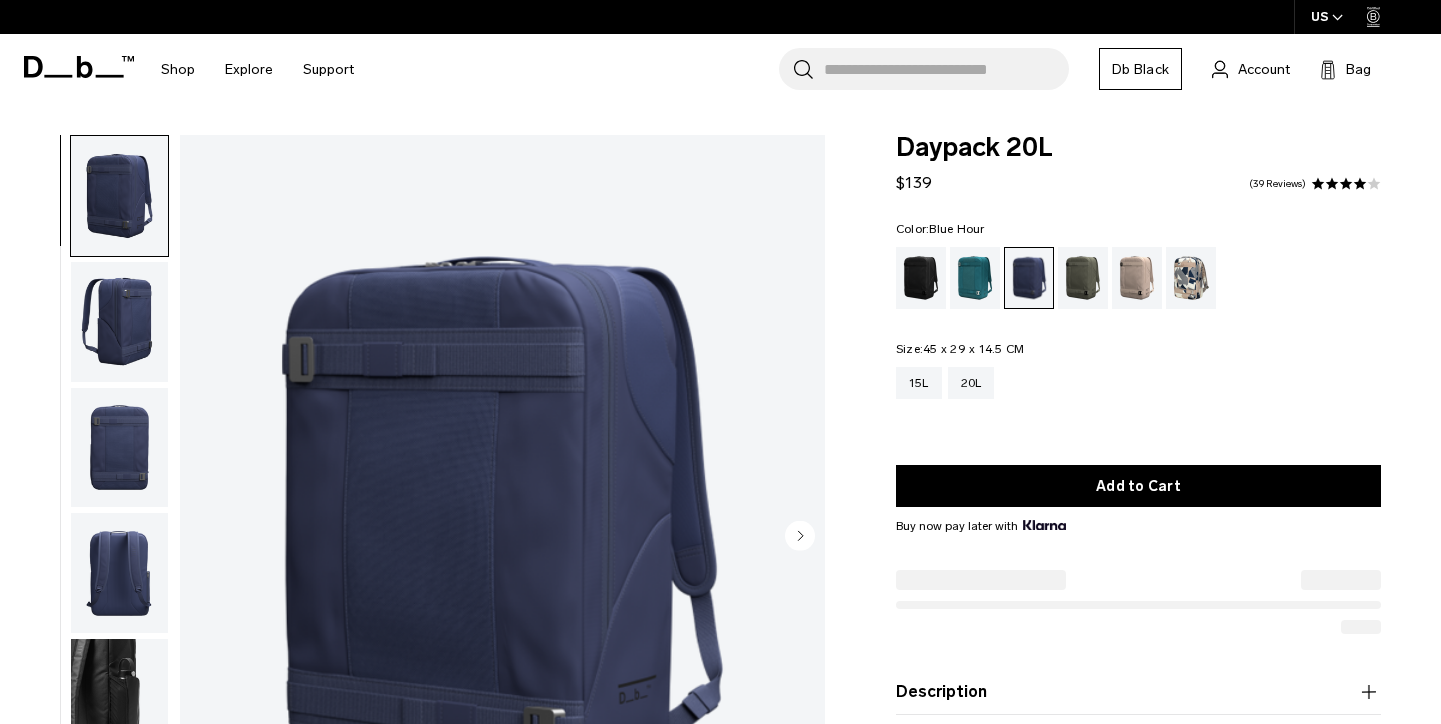 scroll, scrollTop: 0, scrollLeft: 0, axis: both 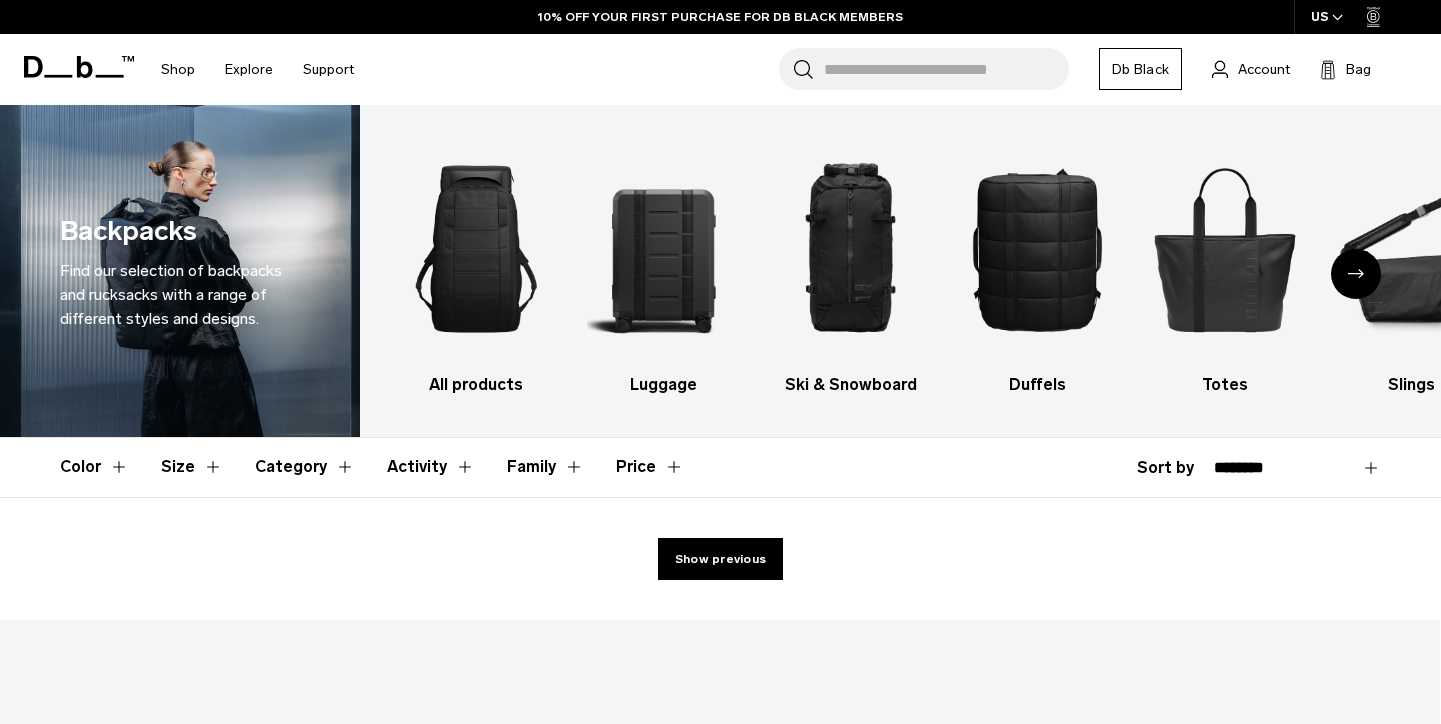click on "Activity" at bounding box center (431, 467) 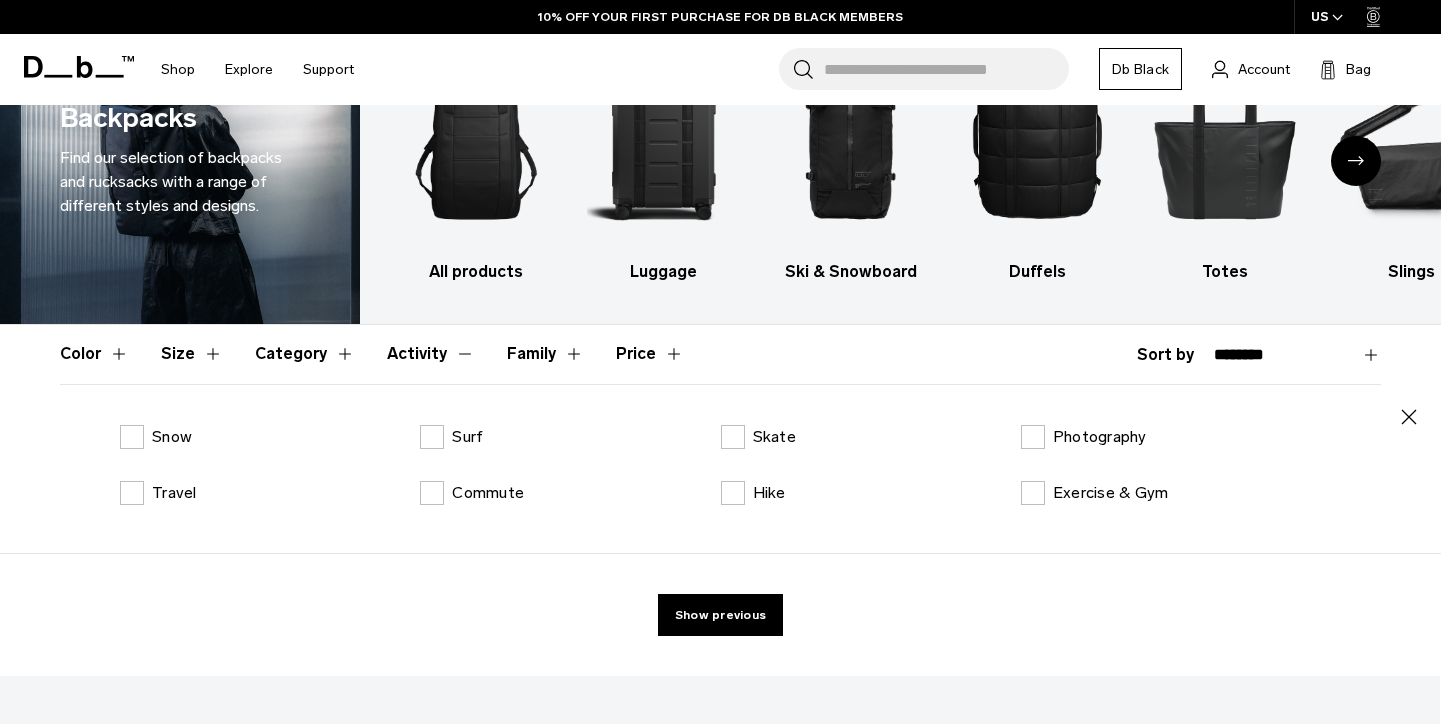 scroll, scrollTop: 116, scrollLeft: 0, axis: vertical 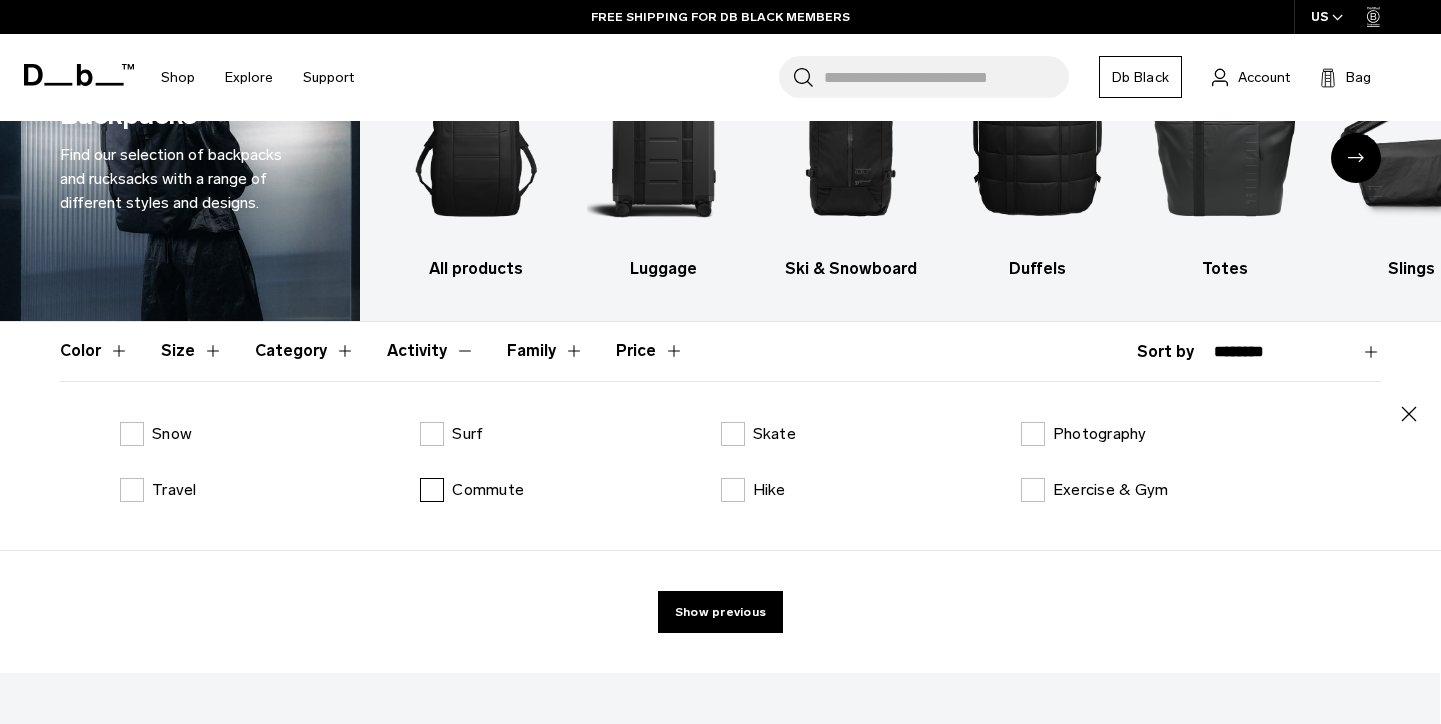 click on "Commute" at bounding box center (472, 490) 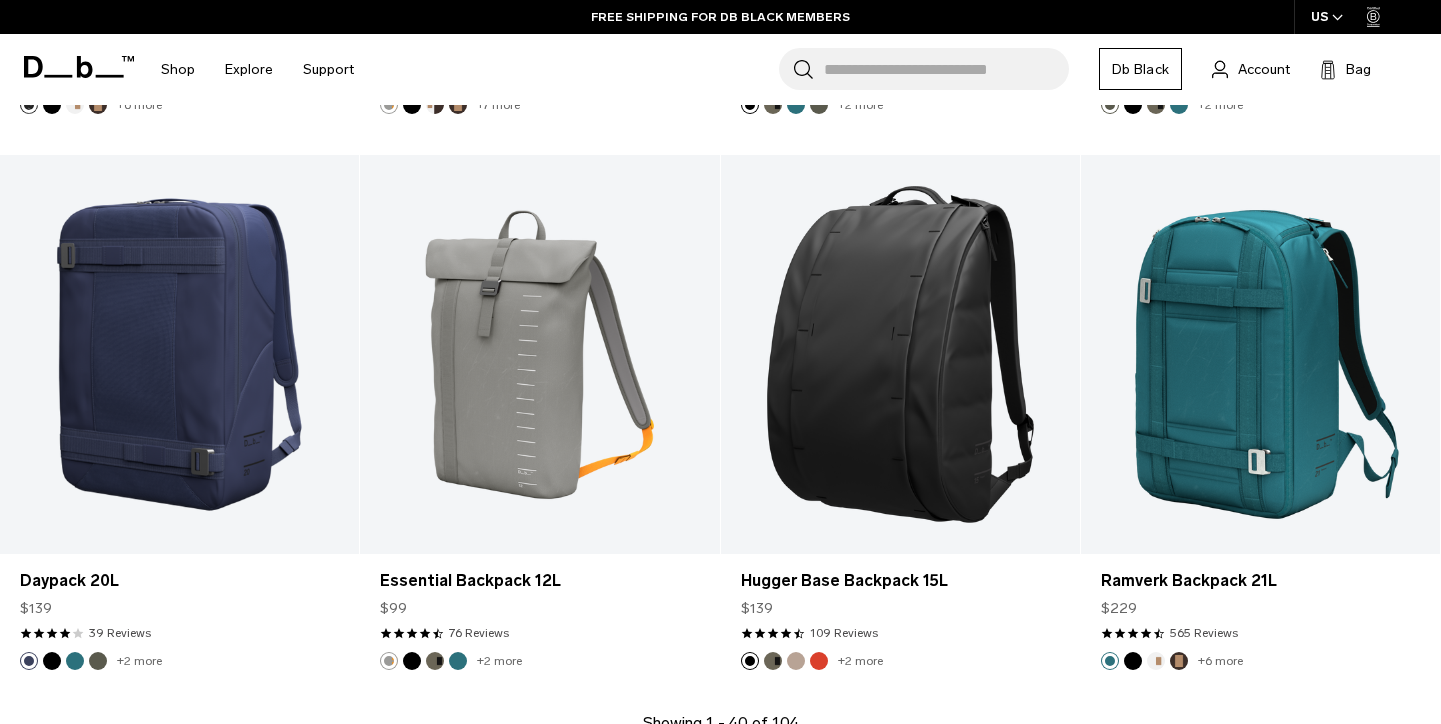 scroll, scrollTop: 5816, scrollLeft: 0, axis: vertical 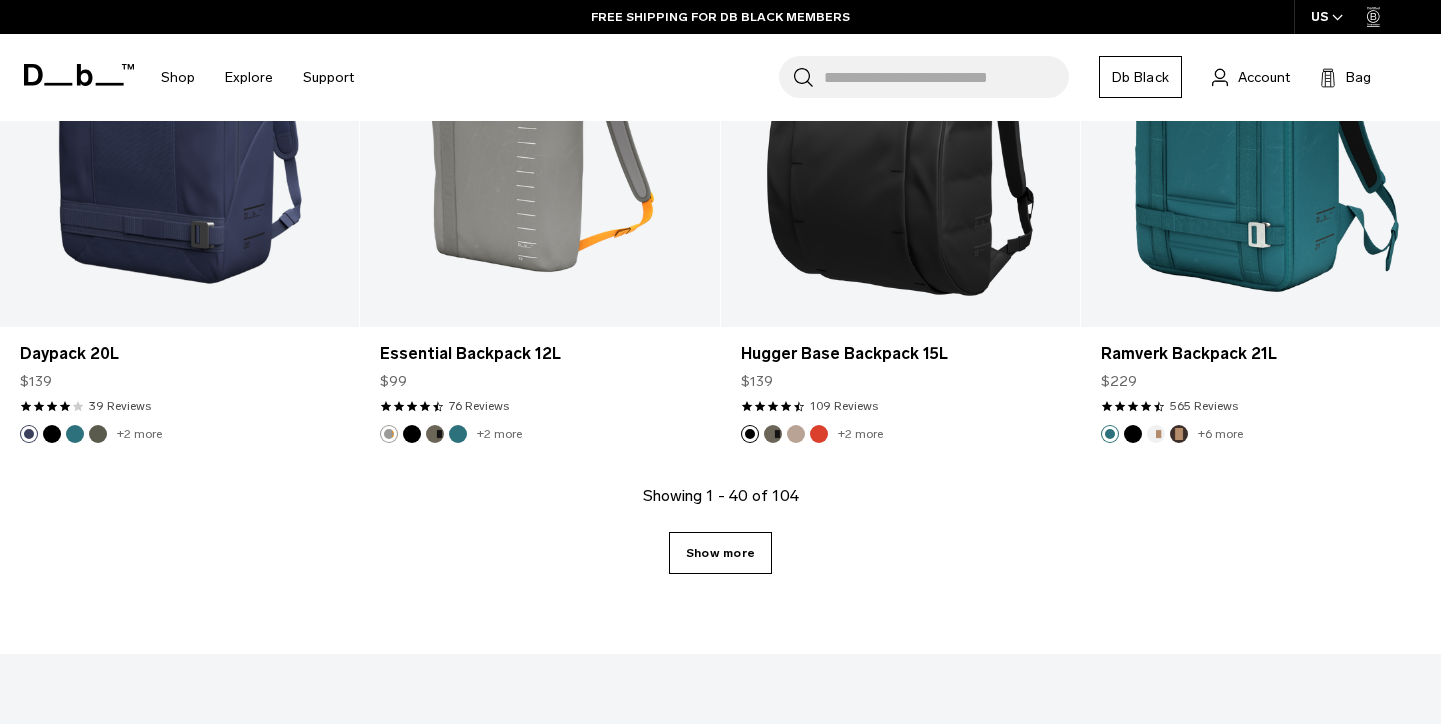 click on "Show more" at bounding box center [720, 553] 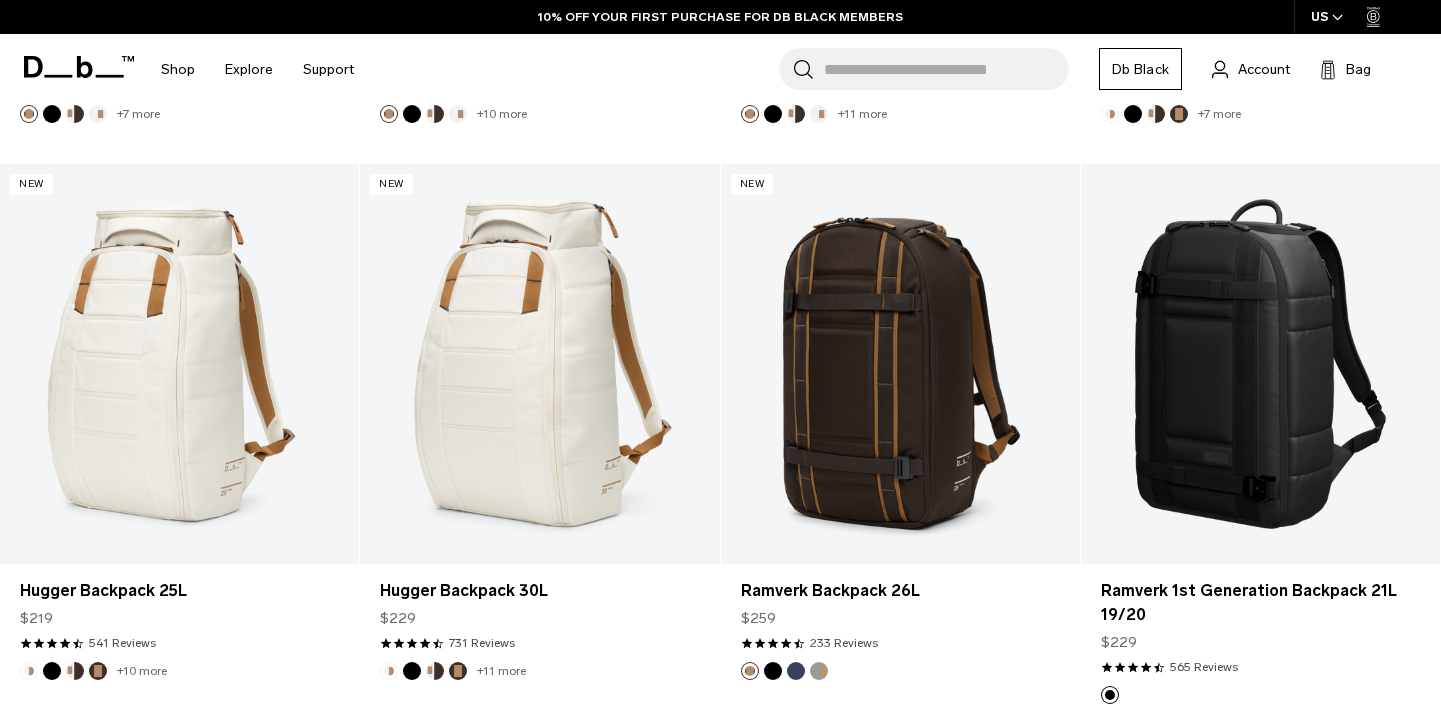 scroll, scrollTop: 10410, scrollLeft: 0, axis: vertical 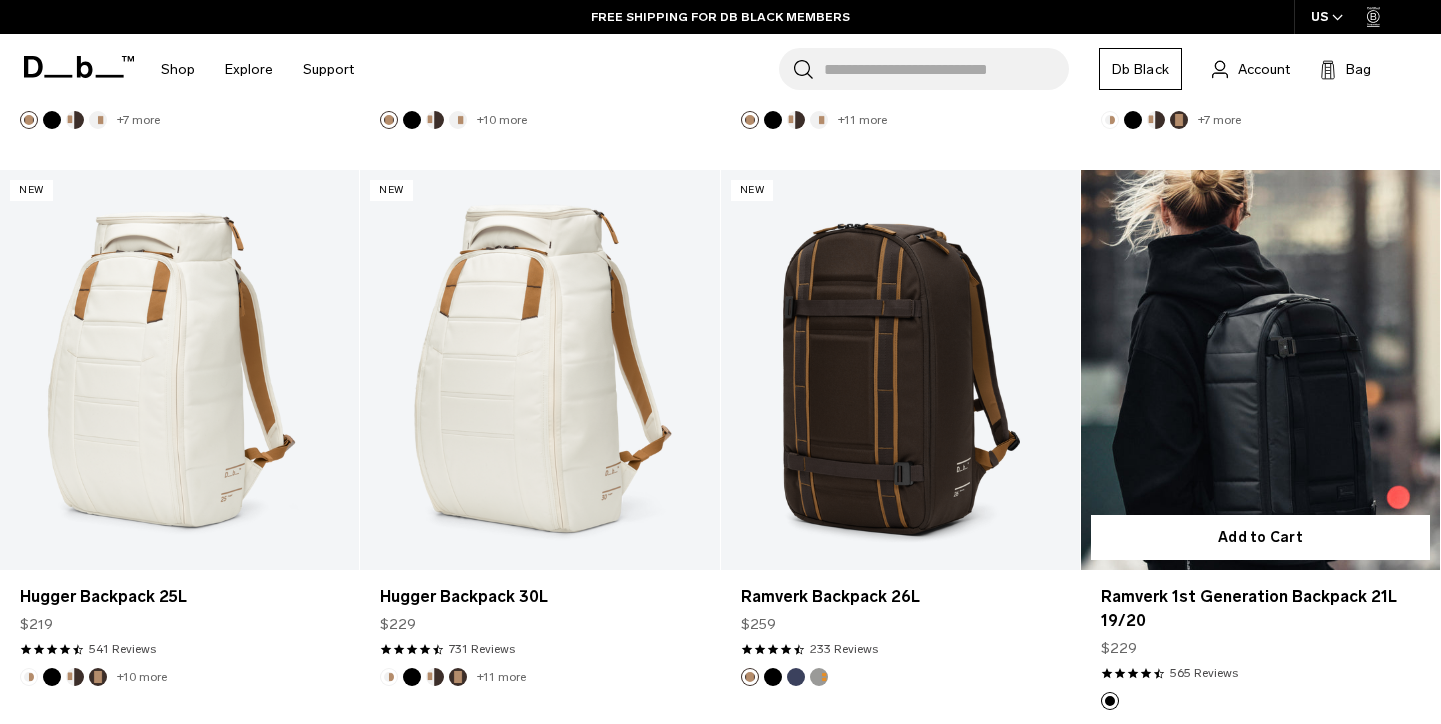 click at bounding box center [1260, 369] 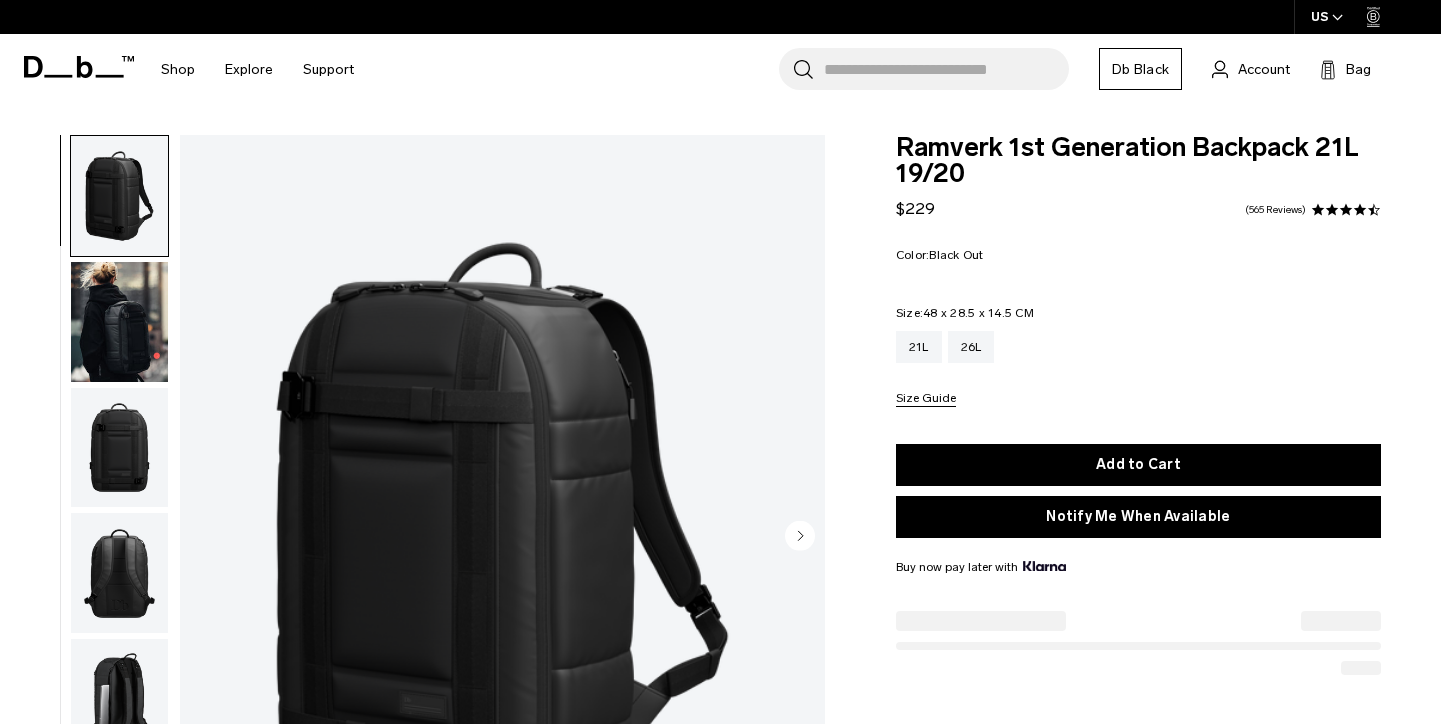 scroll, scrollTop: 0, scrollLeft: 0, axis: both 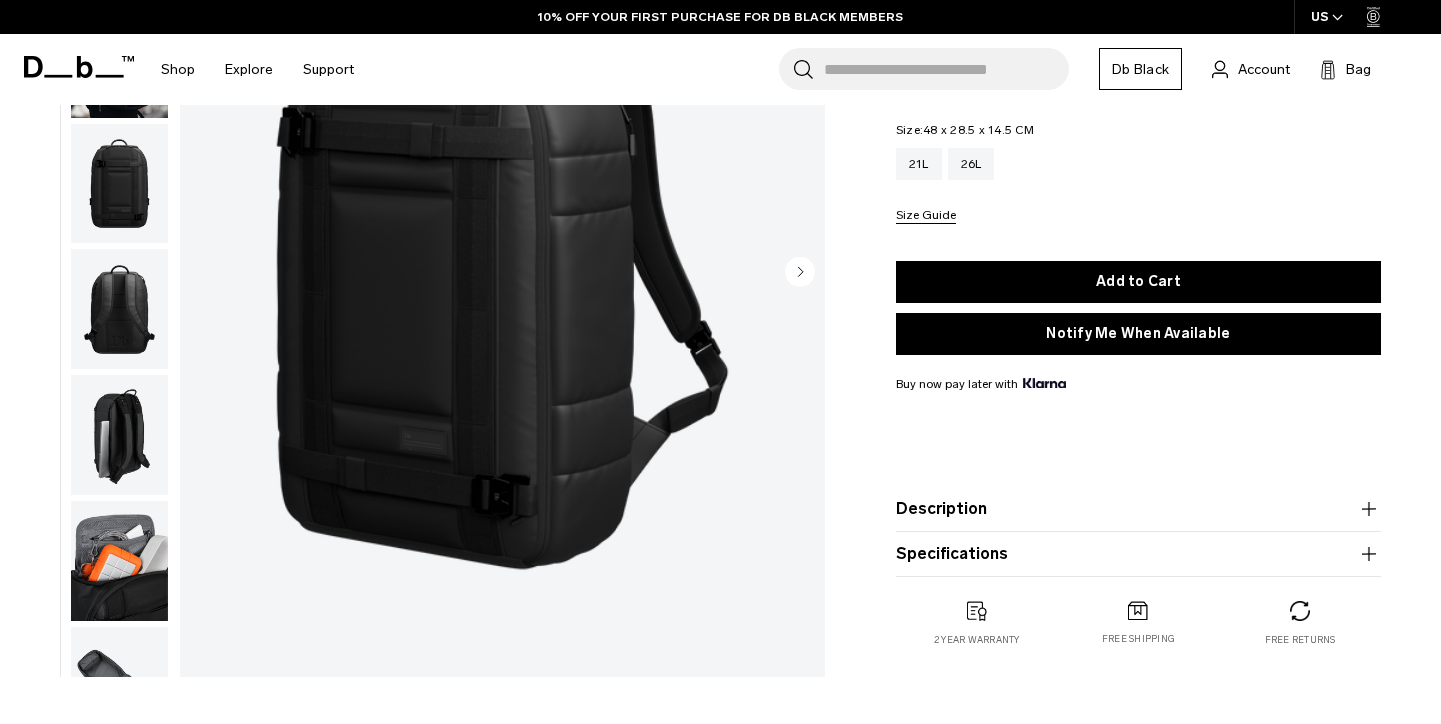 click at bounding box center (119, 435) 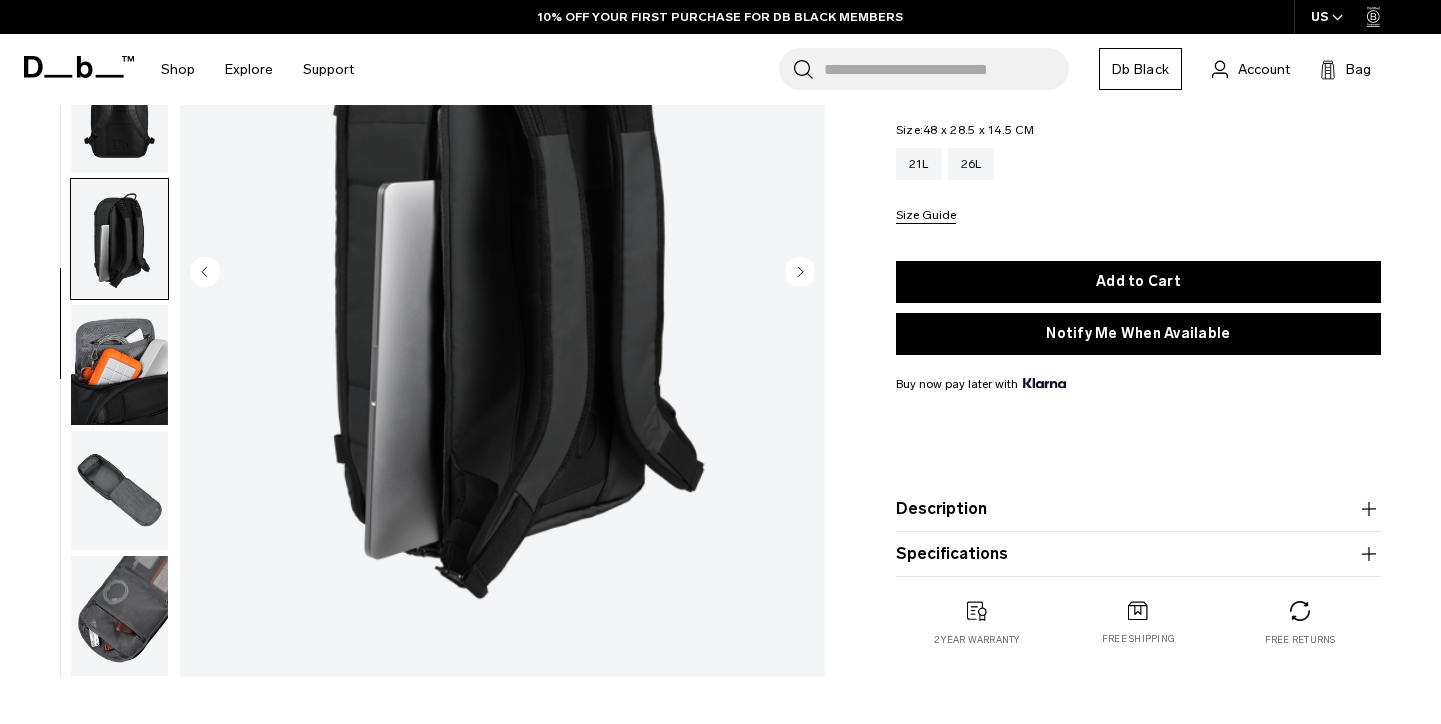 scroll, scrollTop: 0, scrollLeft: 0, axis: both 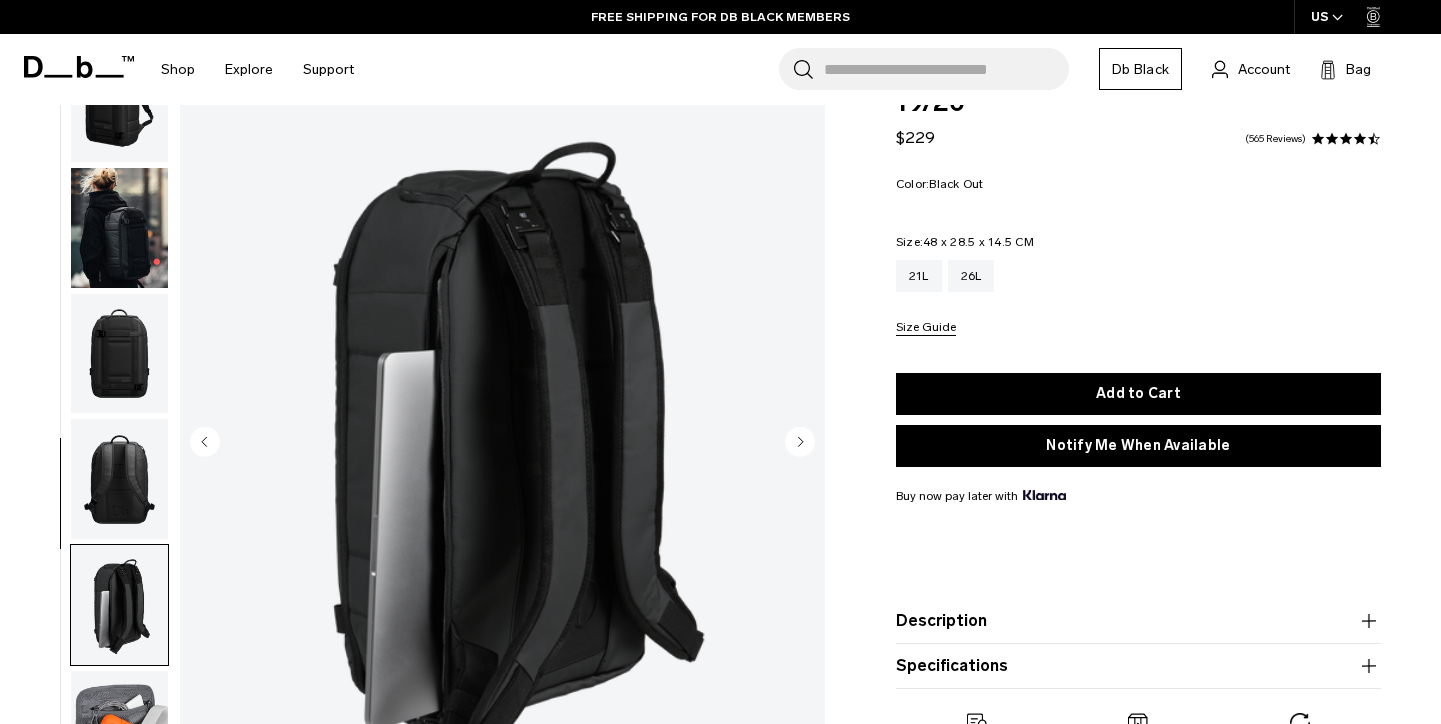 click at bounding box center (119, 354) 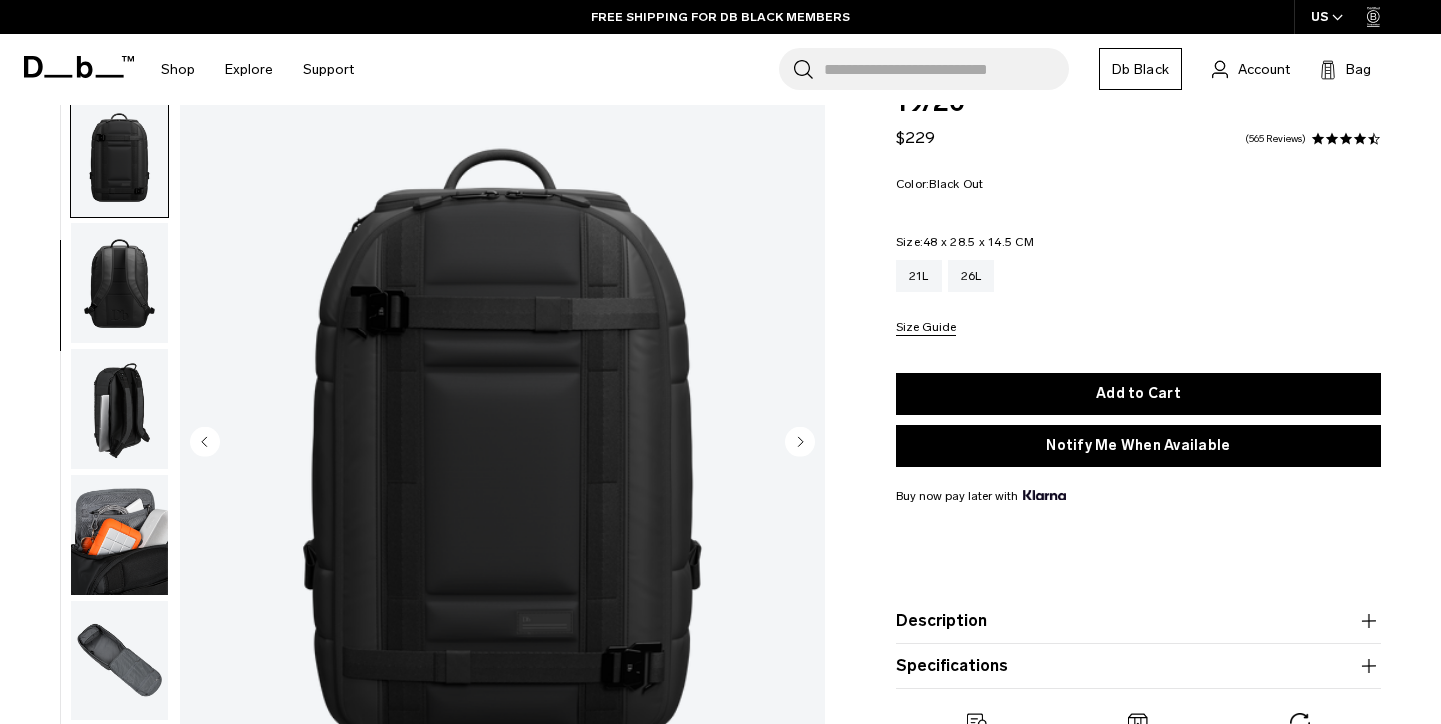 scroll, scrollTop: 0, scrollLeft: 0, axis: both 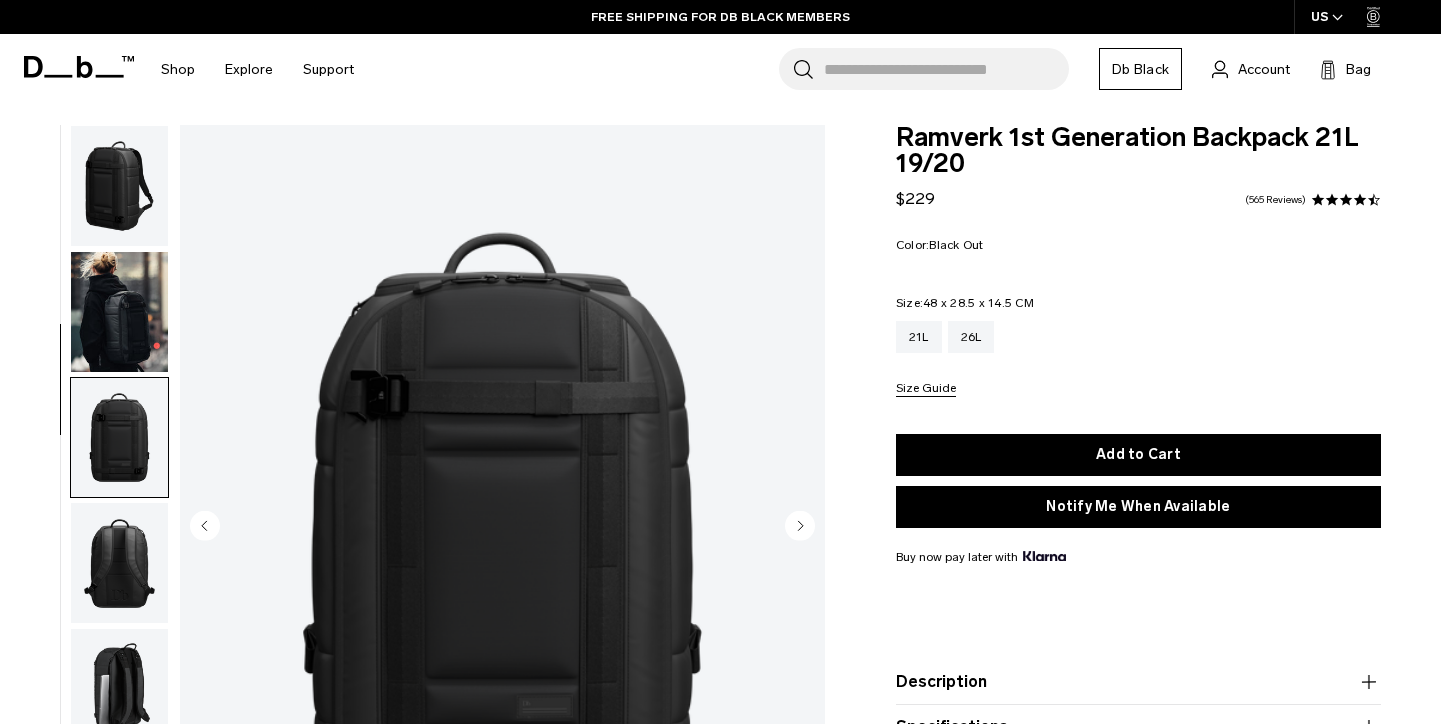 click at bounding box center (119, 312) 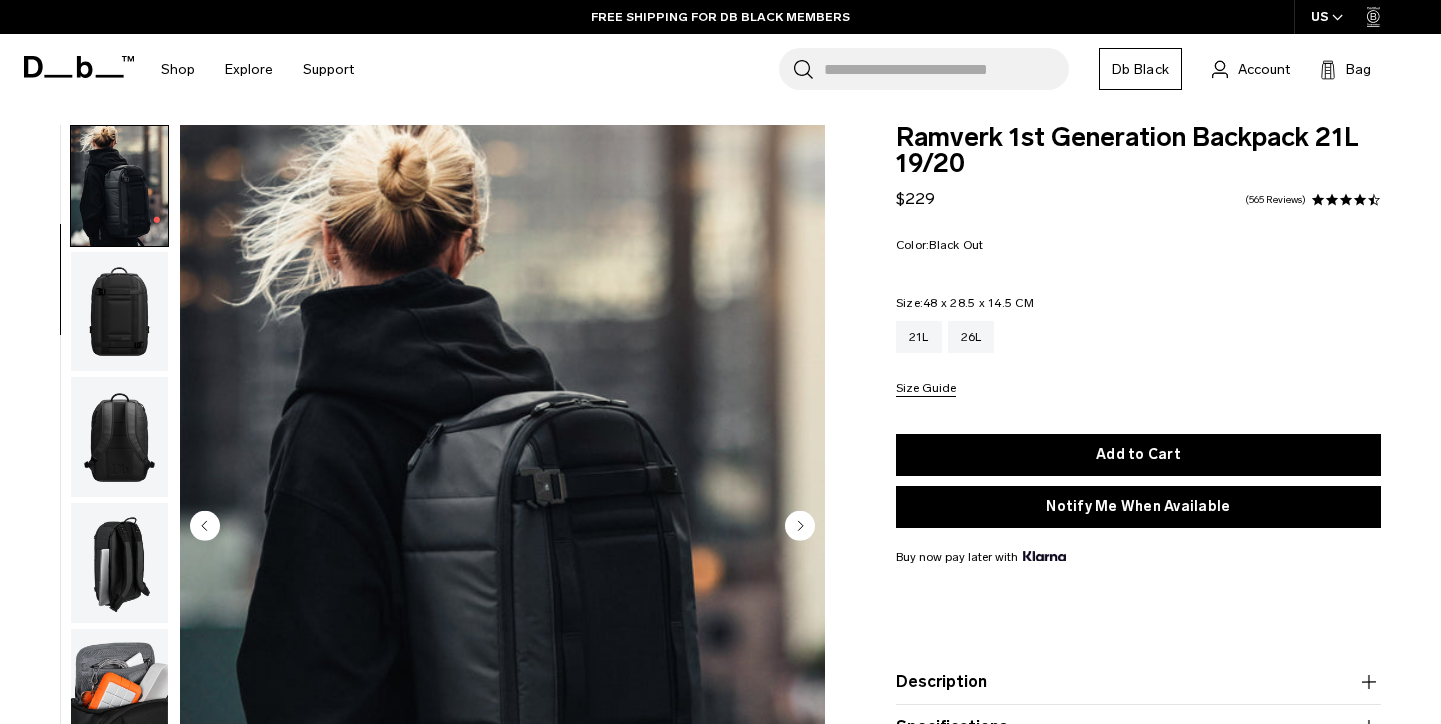scroll, scrollTop: 196, scrollLeft: 0, axis: vertical 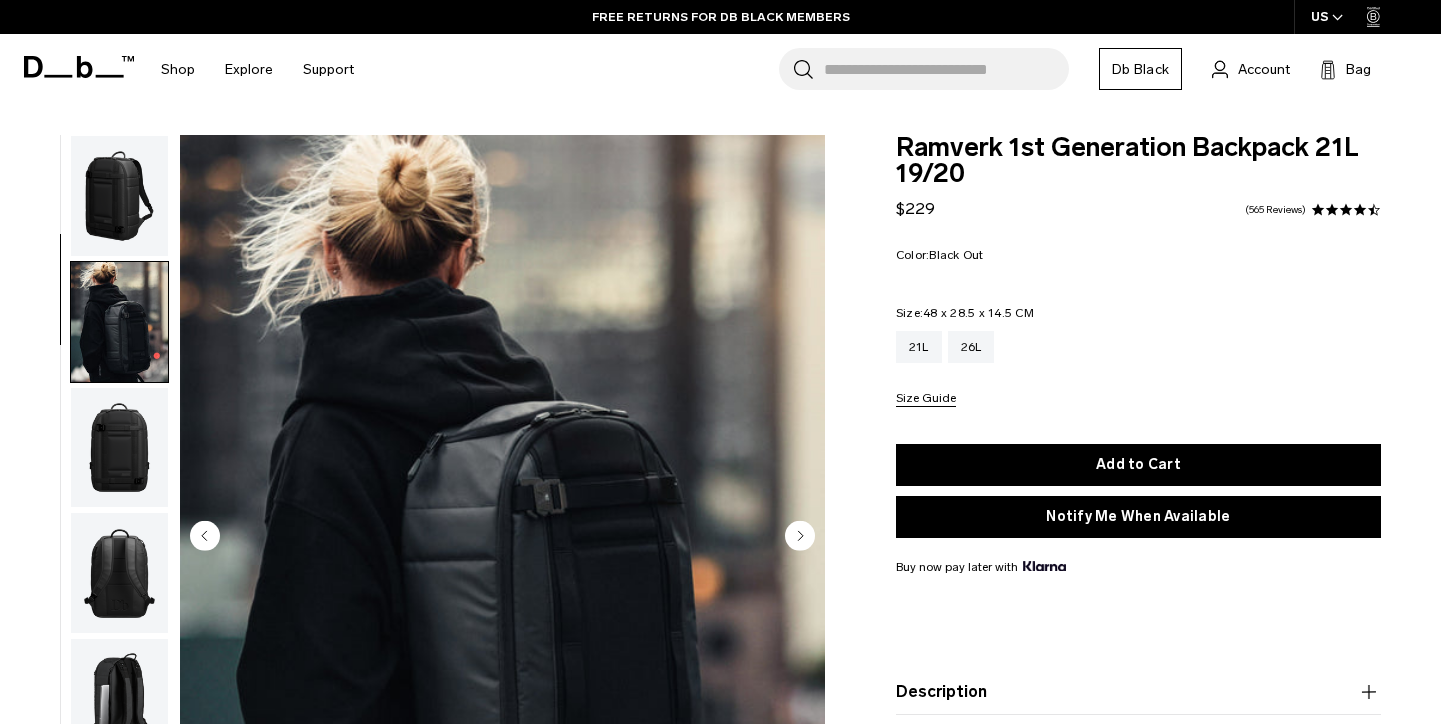 click at bounding box center [119, 196] 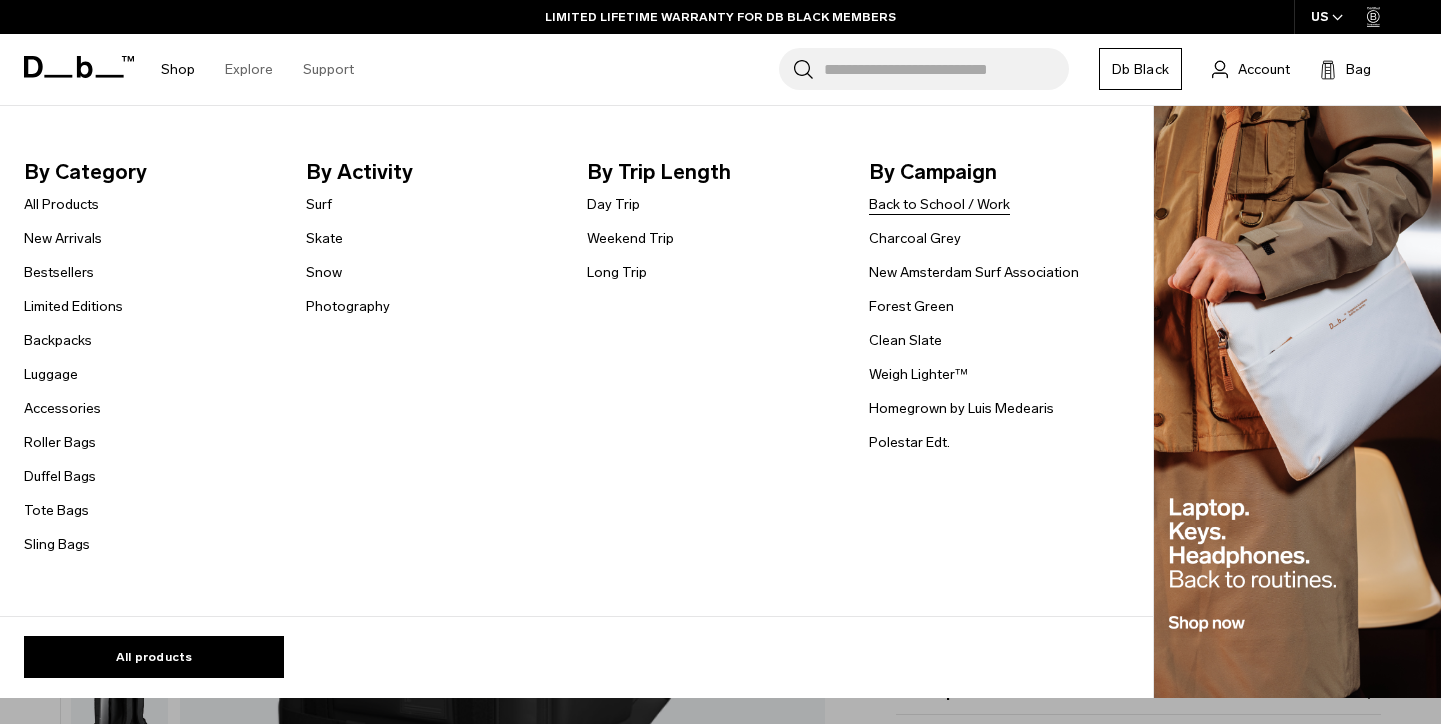 click on "Back to School / Work" at bounding box center (939, 204) 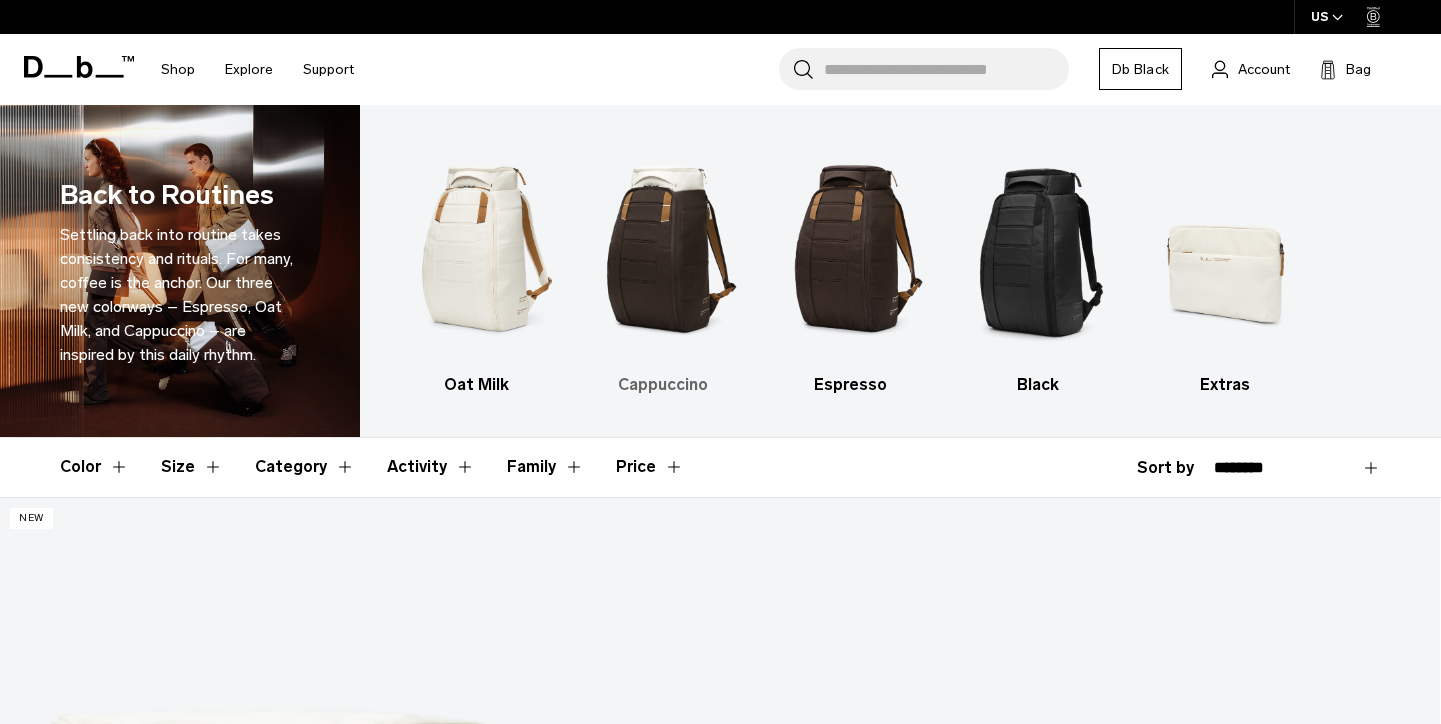 scroll, scrollTop: 0, scrollLeft: 0, axis: both 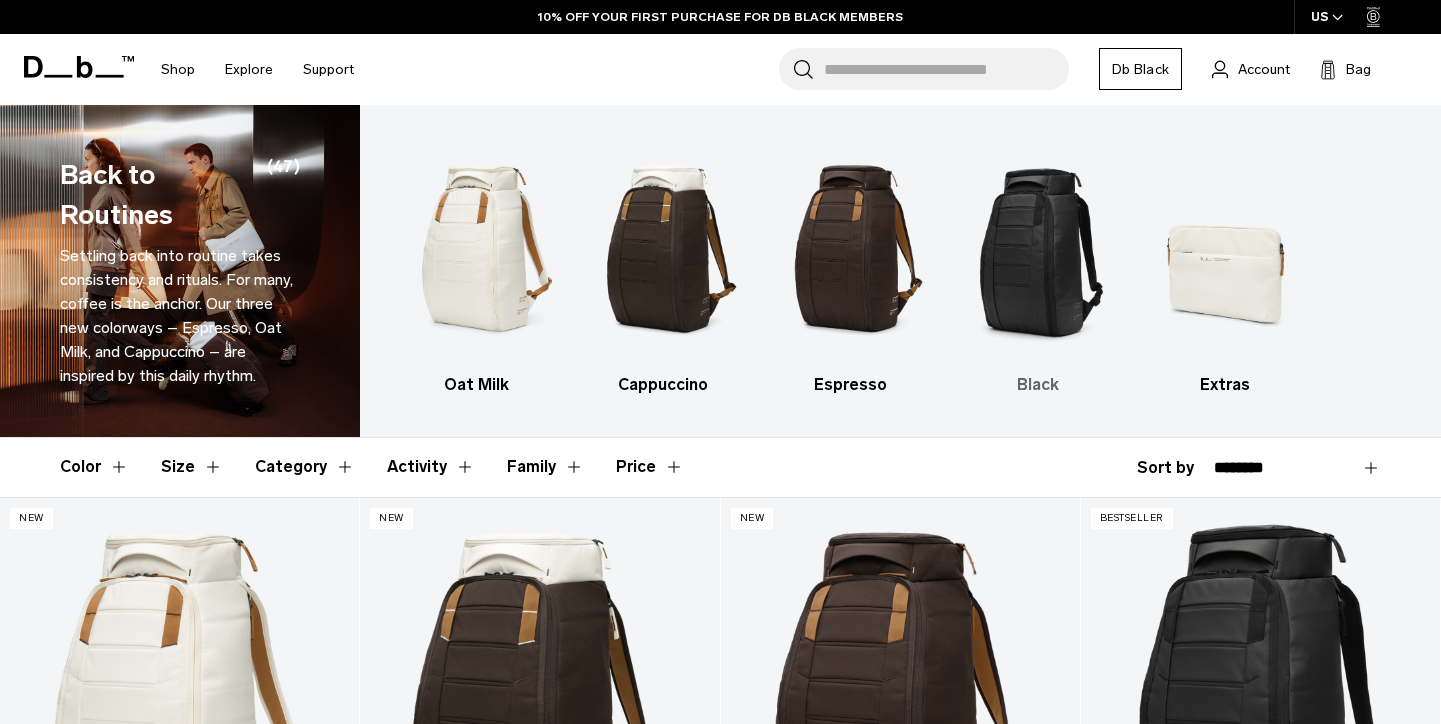 click at bounding box center (1038, 249) 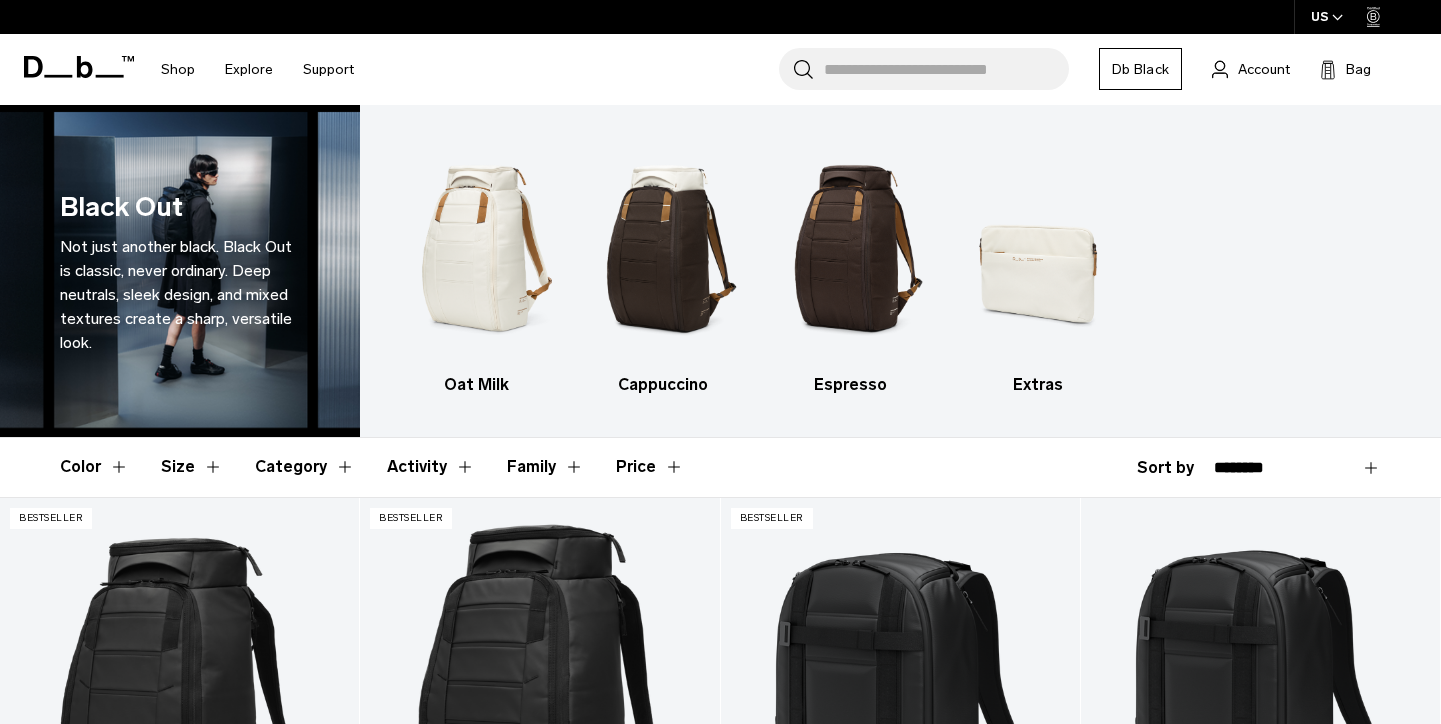 scroll, scrollTop: 0, scrollLeft: 0, axis: both 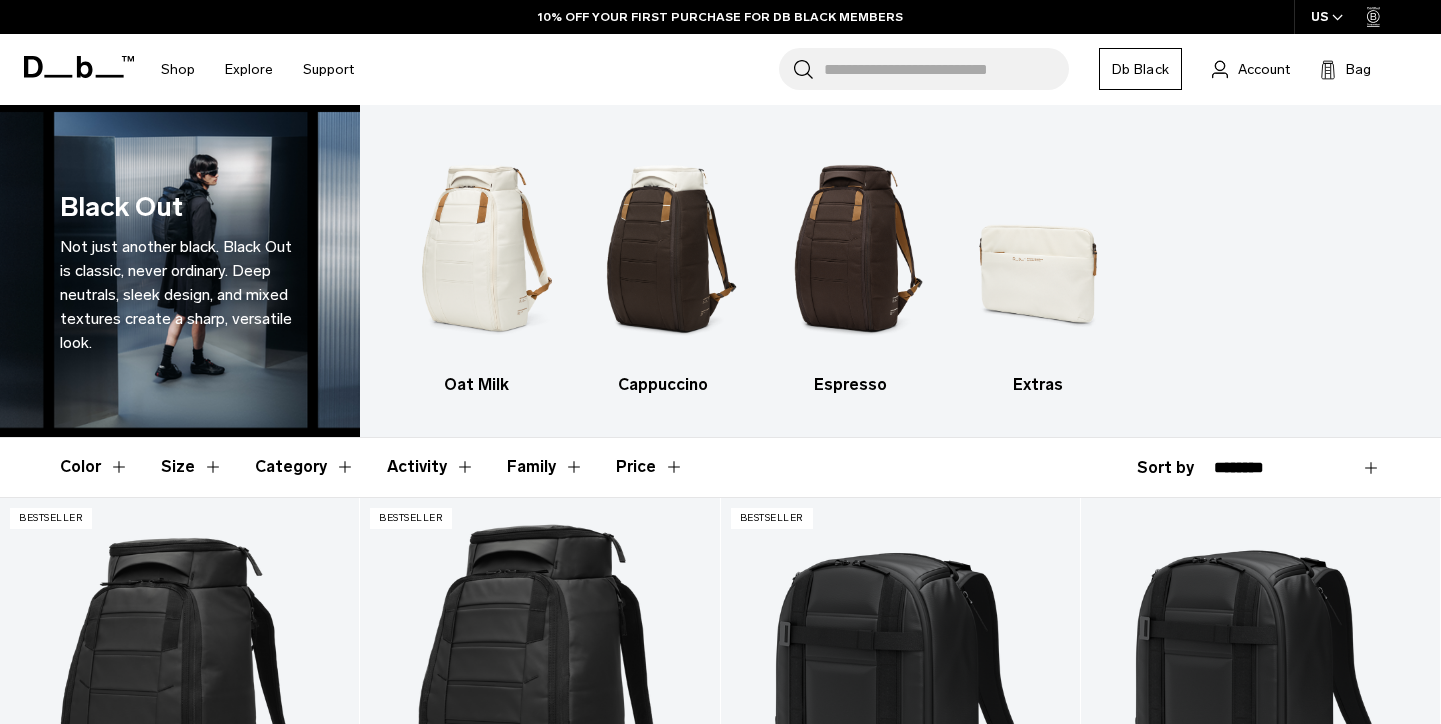 click on "Category" at bounding box center [305, 467] 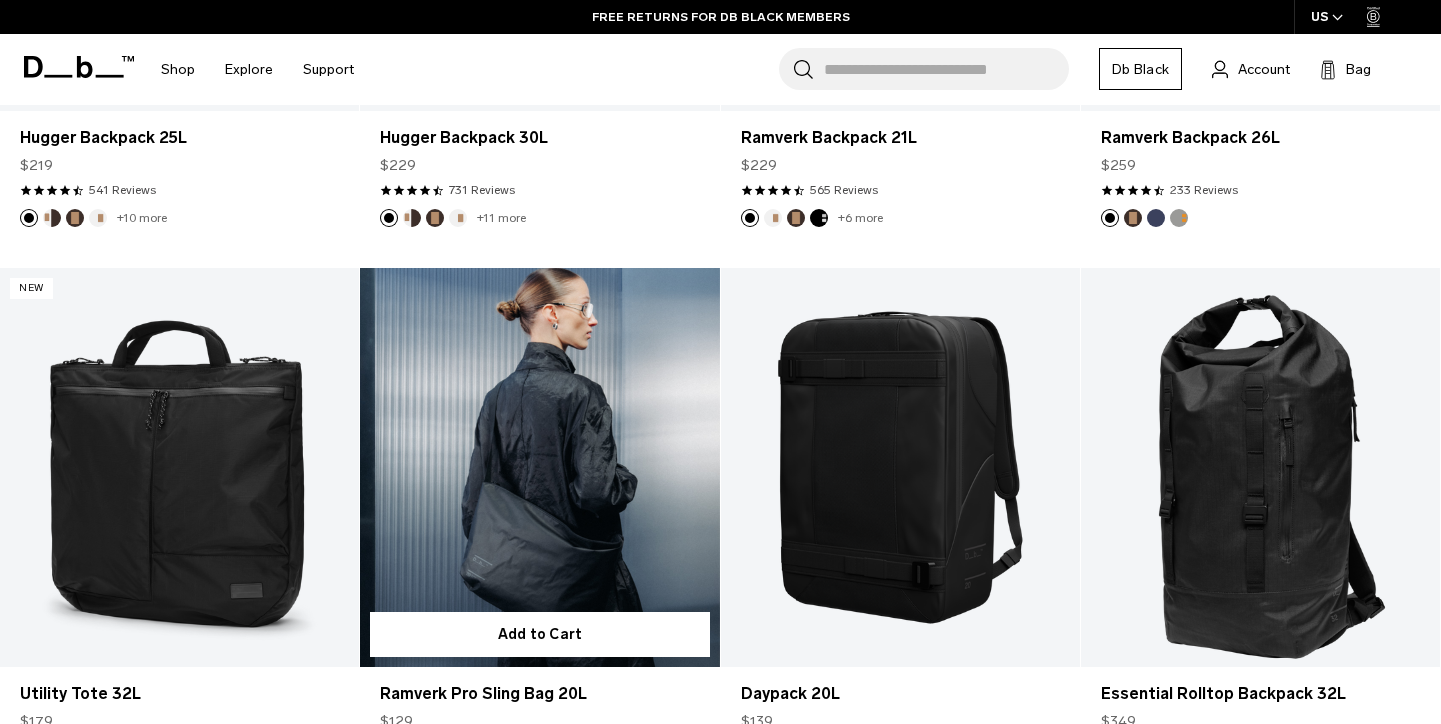 scroll, scrollTop: 1014, scrollLeft: 0, axis: vertical 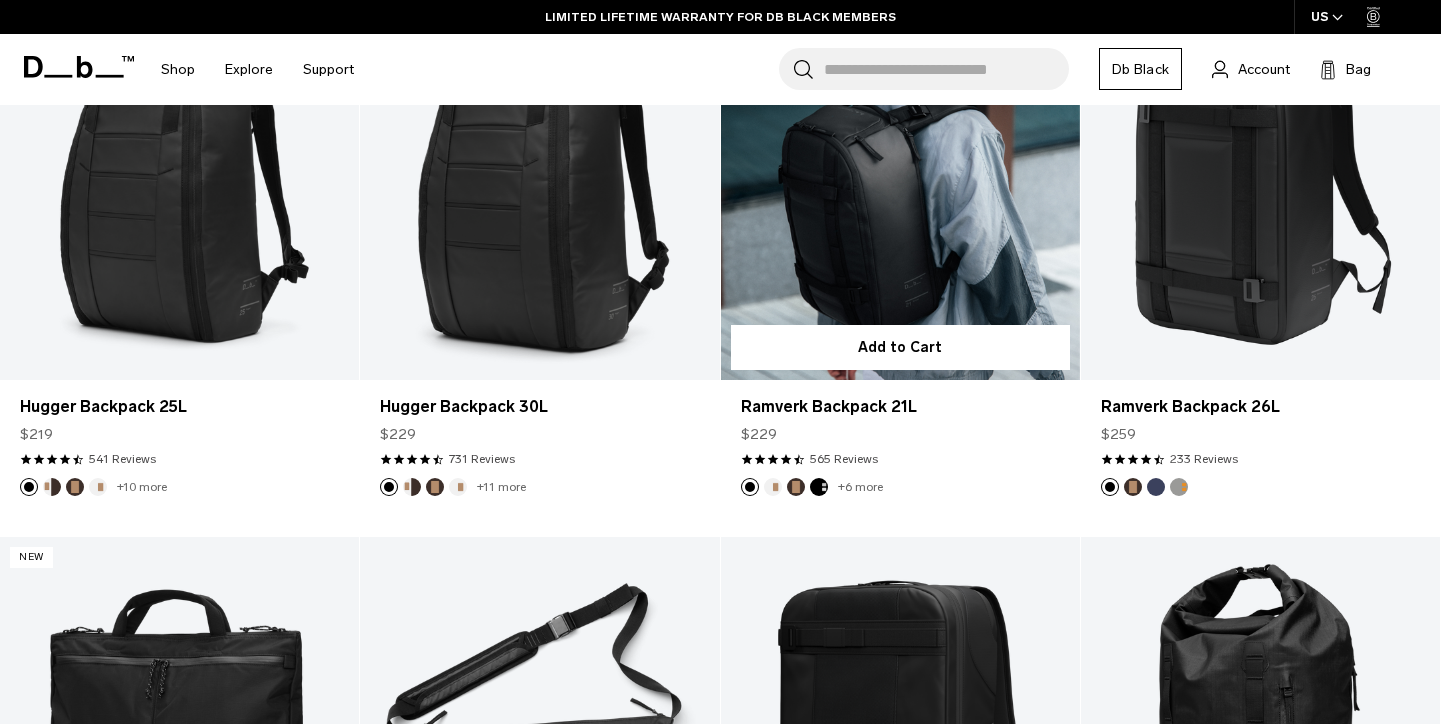 click at bounding box center (900, 180) 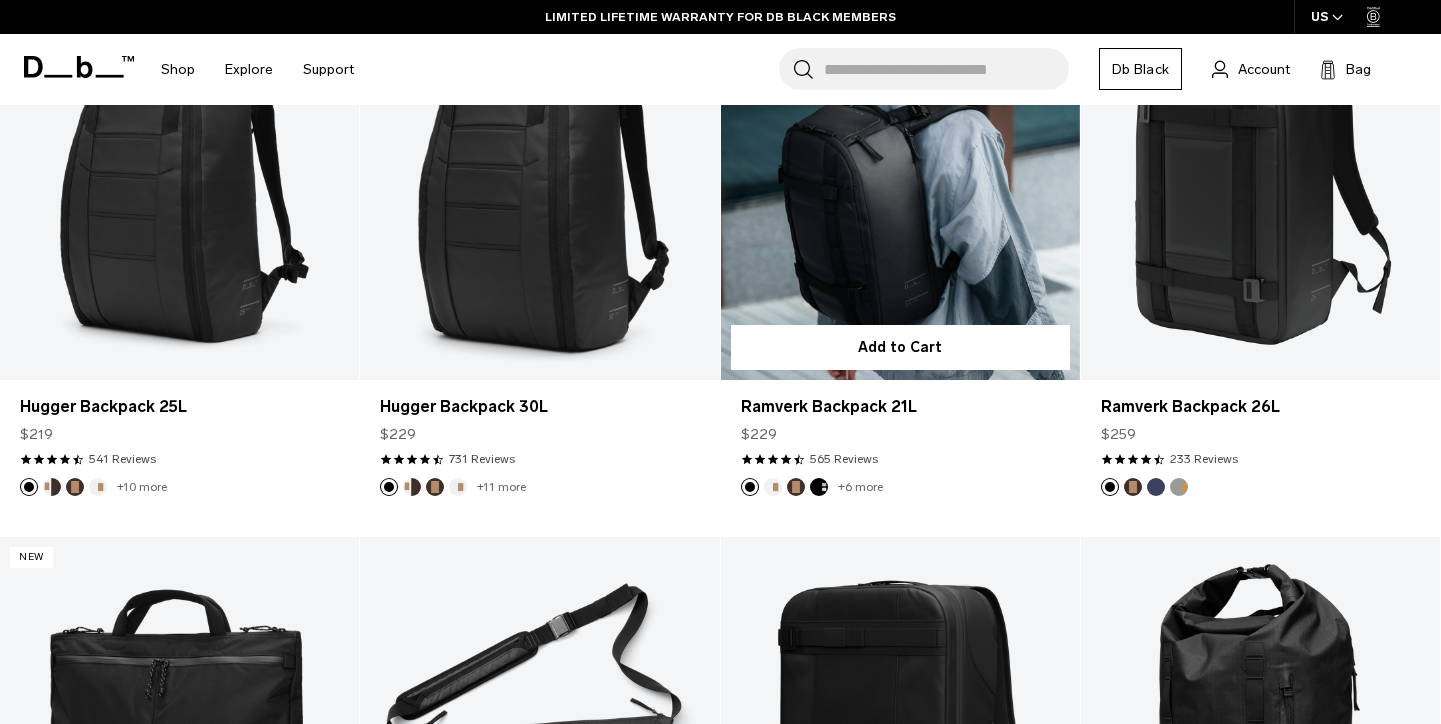 scroll, scrollTop: 319, scrollLeft: 0, axis: vertical 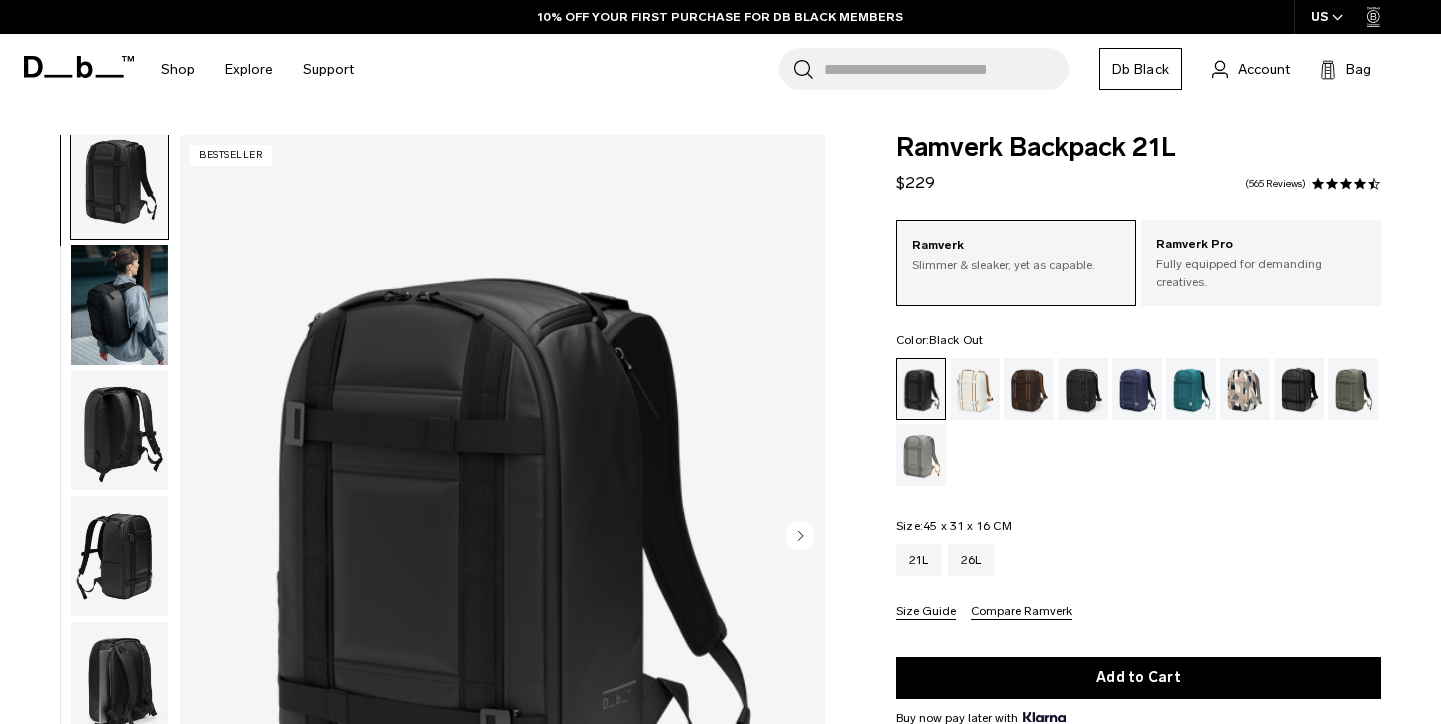 click at bounding box center [119, 305] 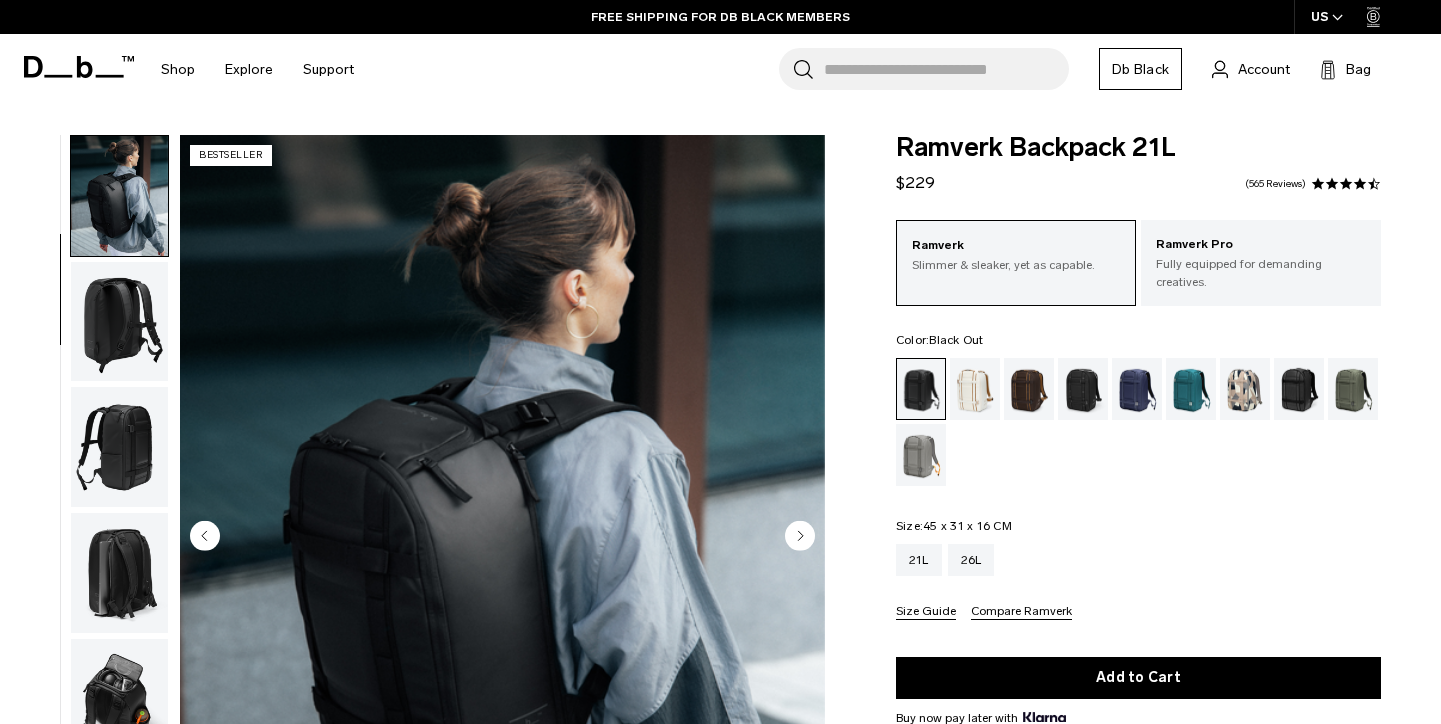 scroll, scrollTop: 196, scrollLeft: 0, axis: vertical 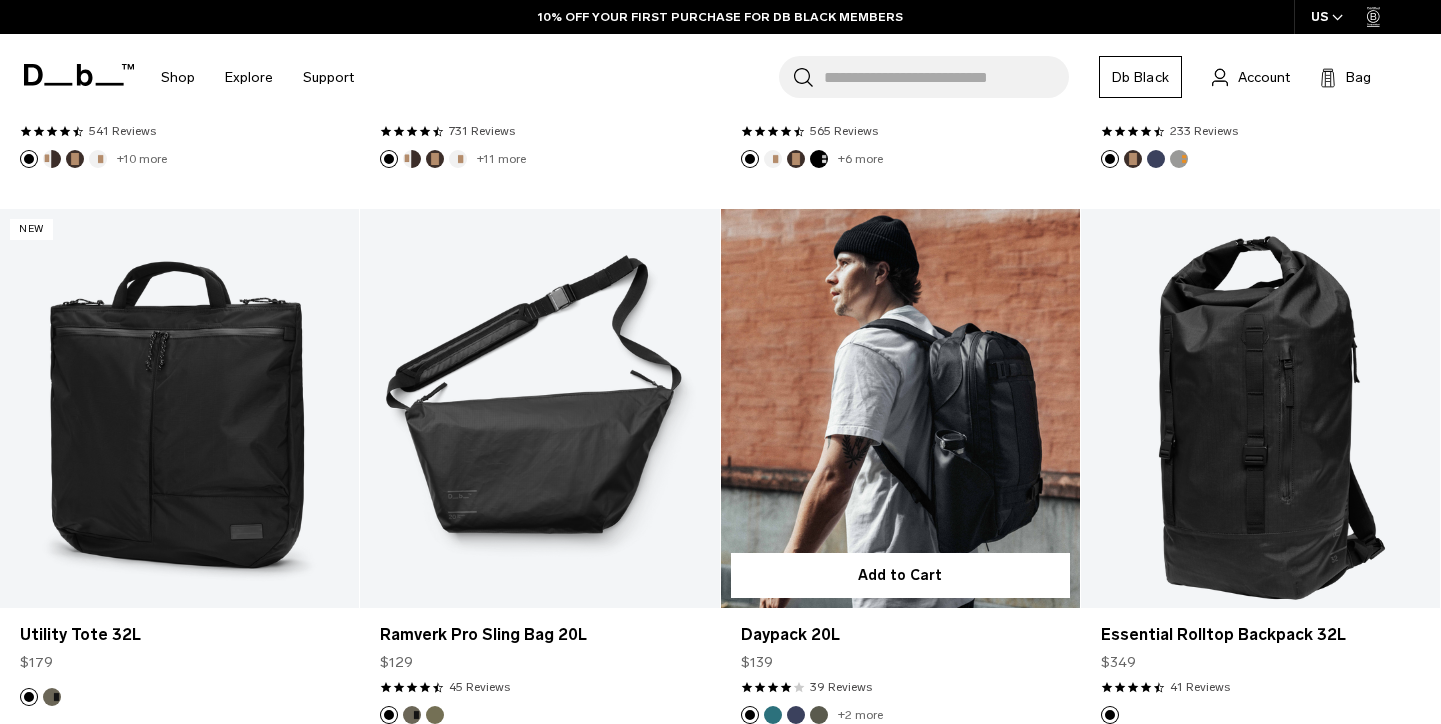 click at bounding box center (900, 408) 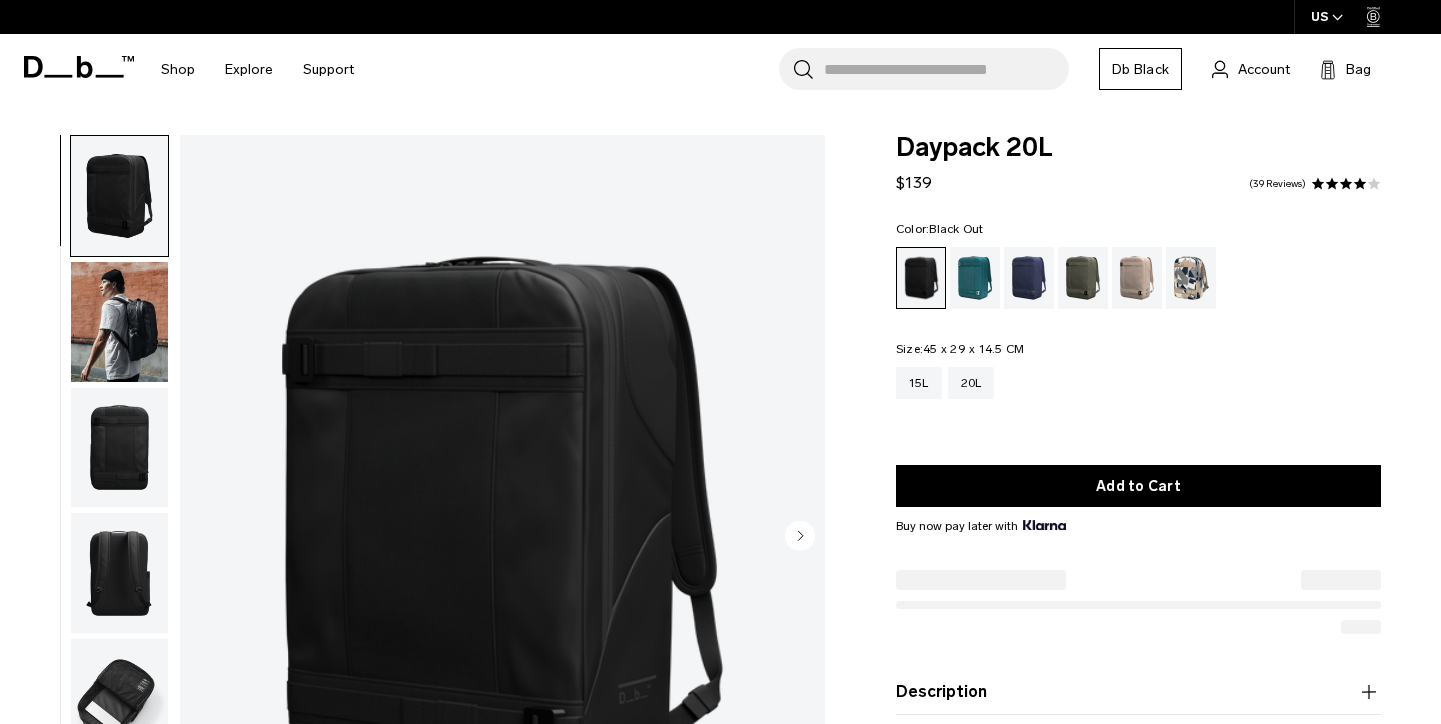 scroll, scrollTop: 0, scrollLeft: 0, axis: both 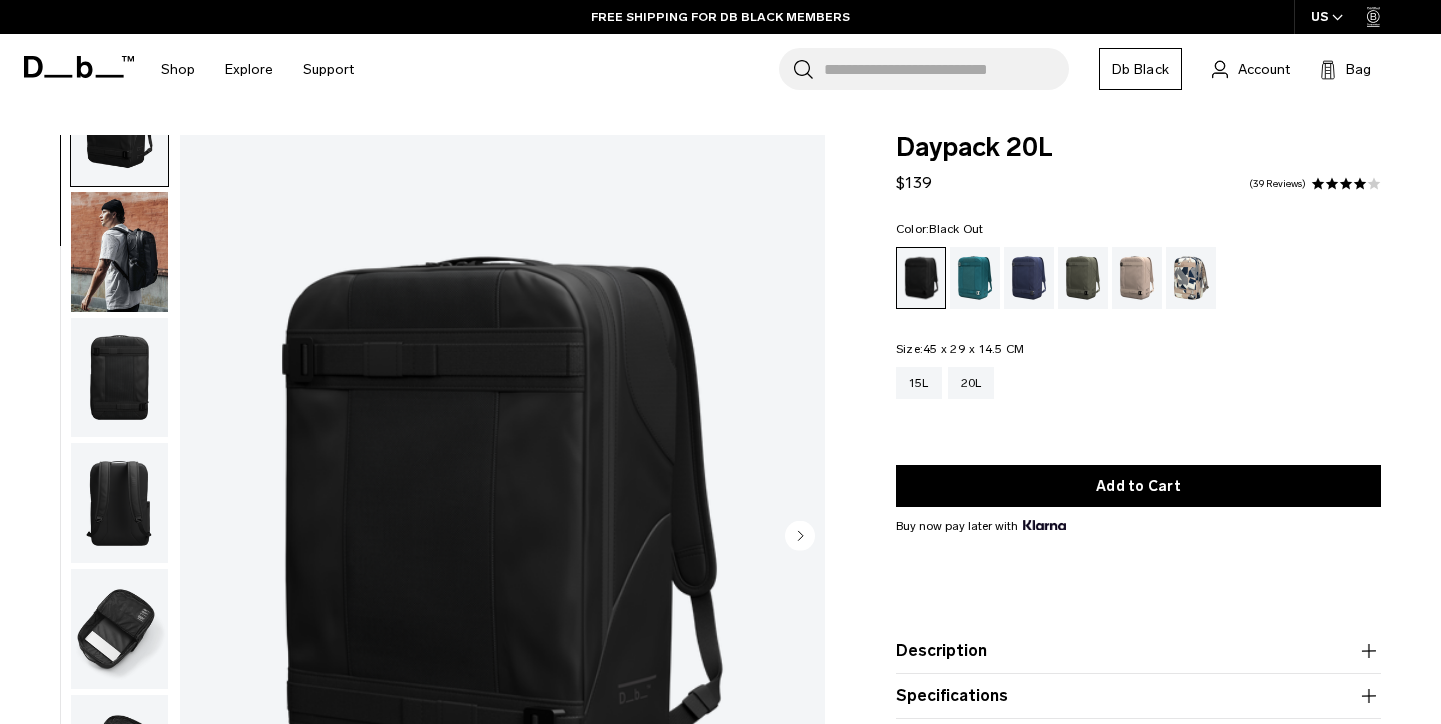 click at bounding box center [119, 629] 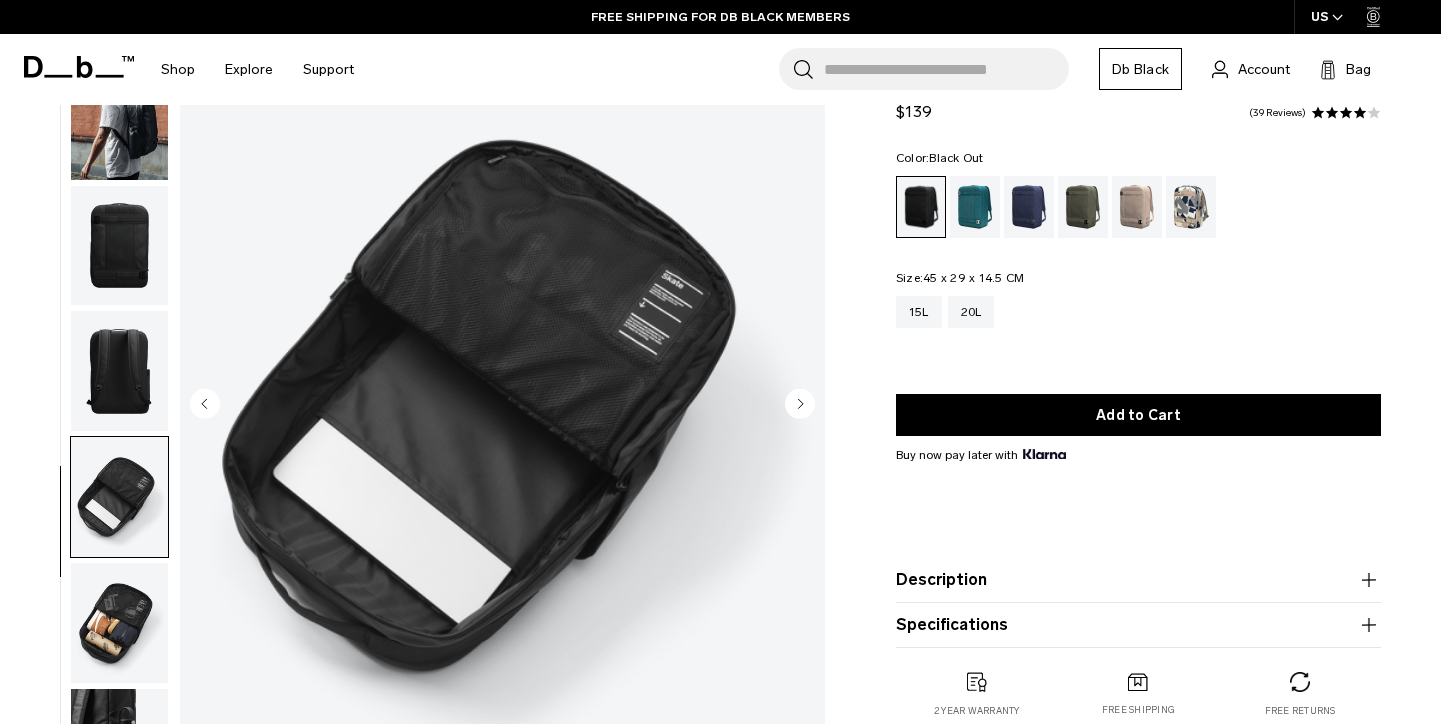 scroll, scrollTop: 138, scrollLeft: 0, axis: vertical 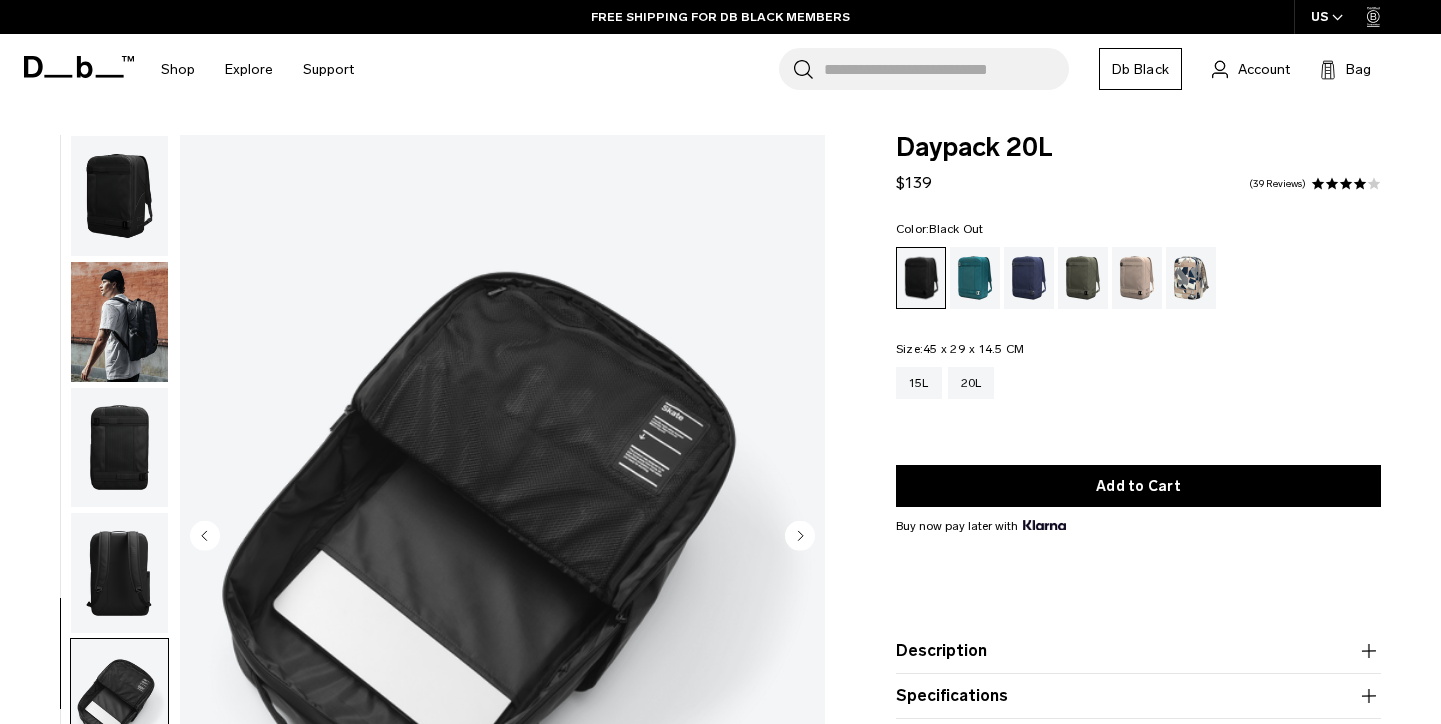 click at bounding box center (119, 196) 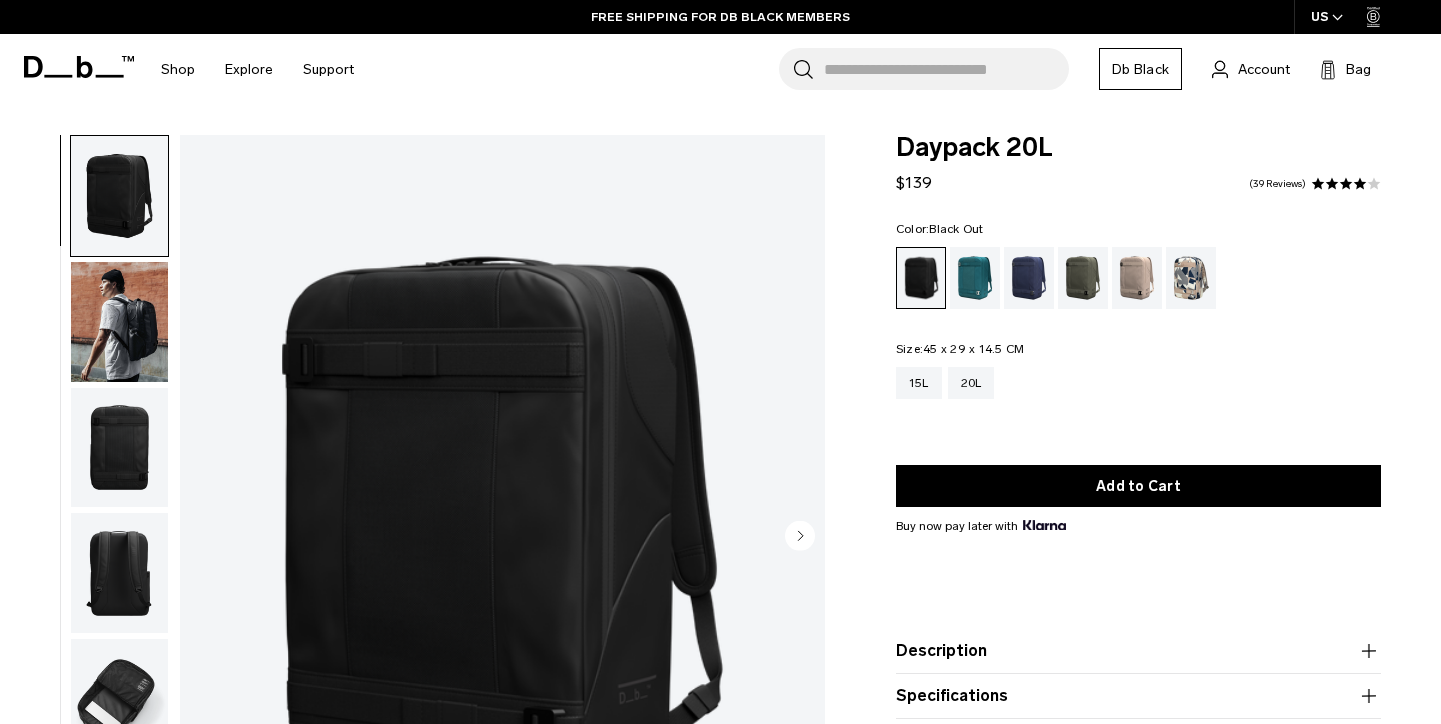 scroll, scrollTop: 70, scrollLeft: 0, axis: vertical 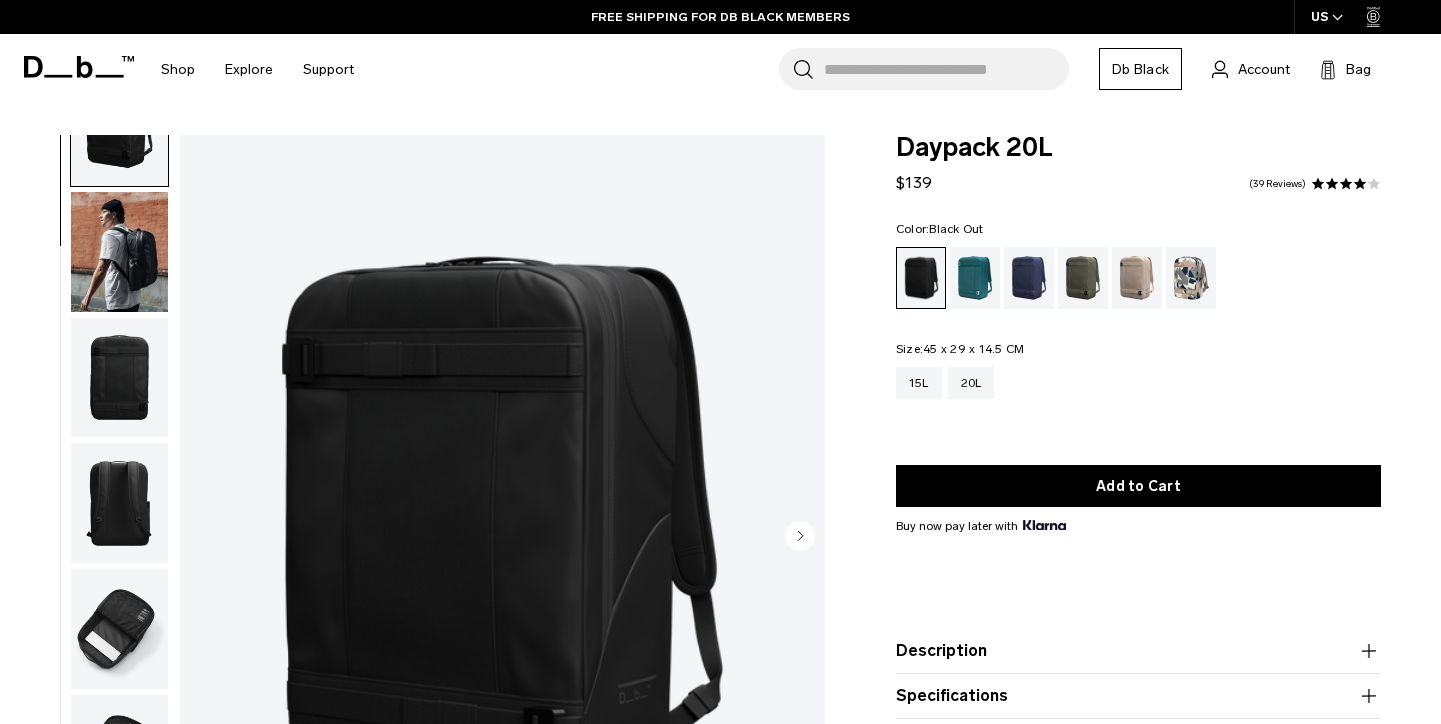 click at bounding box center (119, 252) 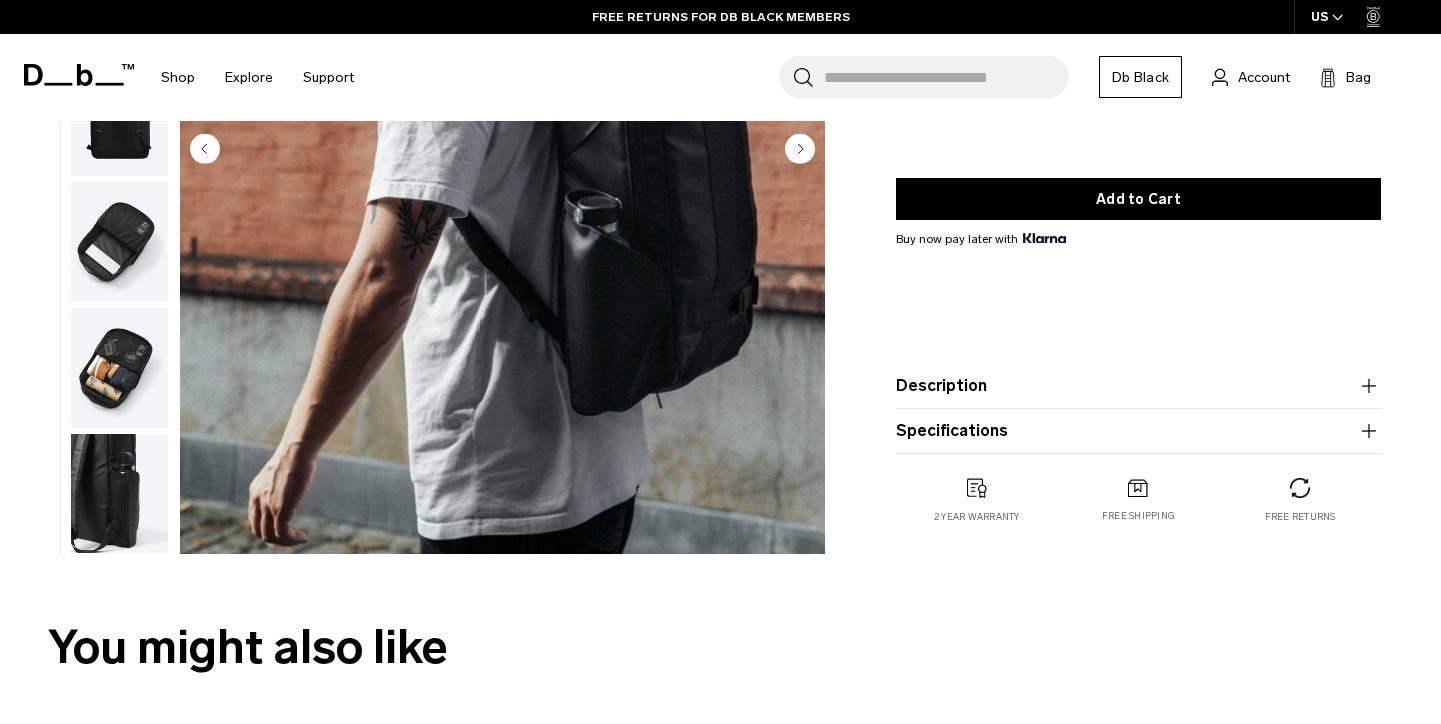 scroll, scrollTop: 412, scrollLeft: 0, axis: vertical 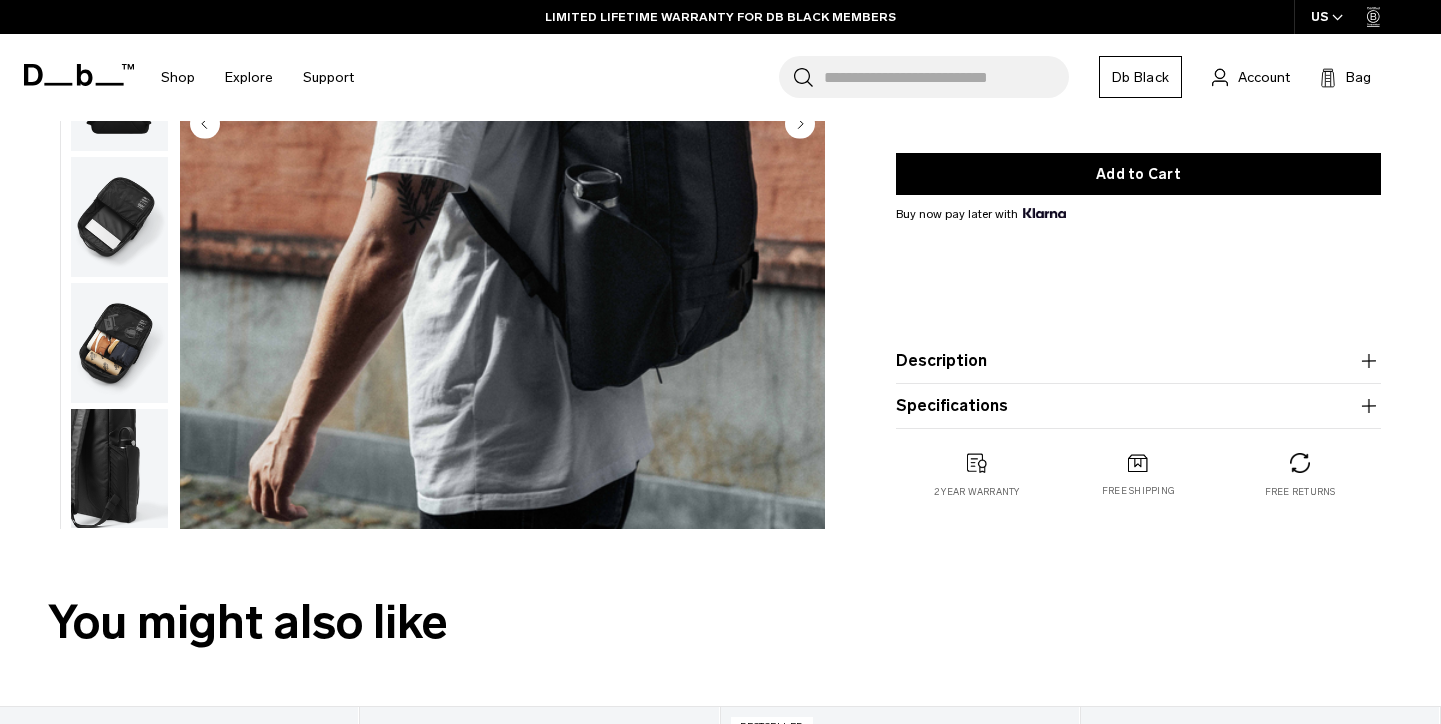 click on "Specifications" at bounding box center [1138, 406] 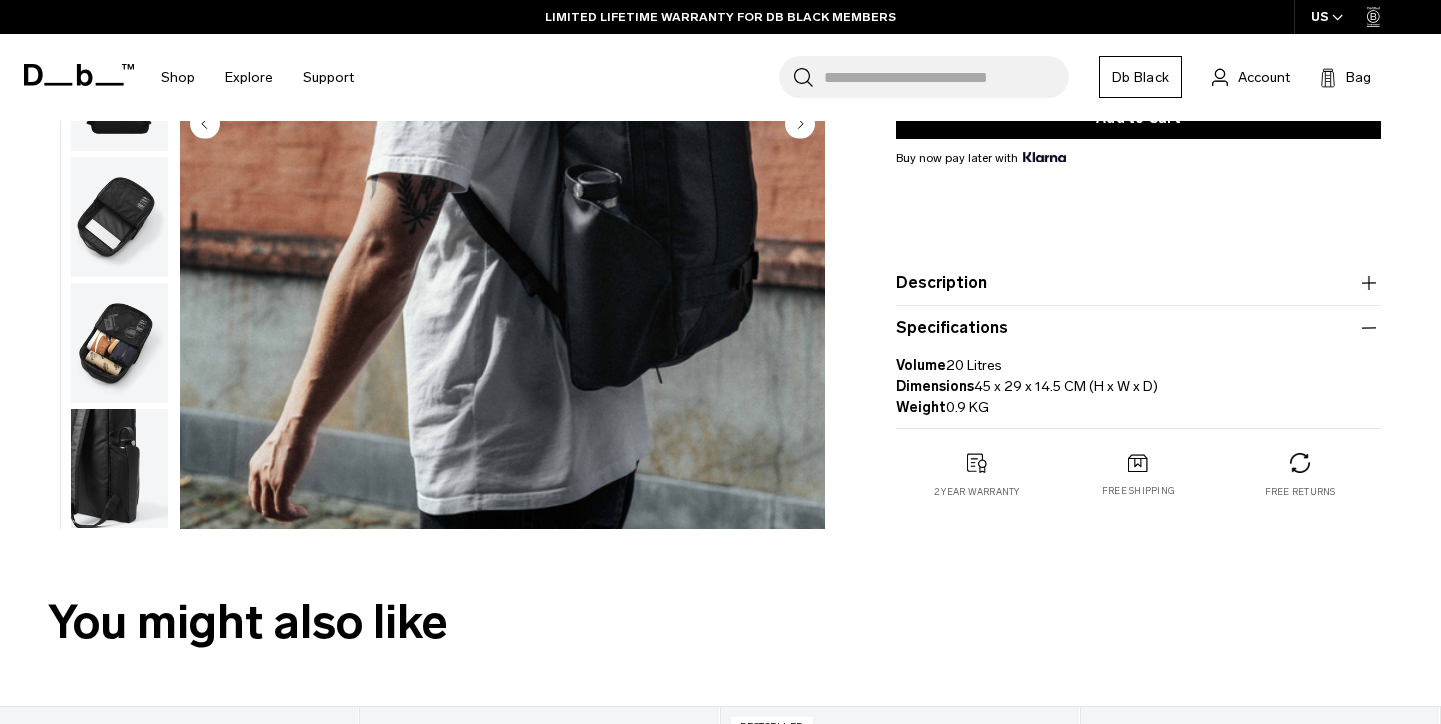 click on "Description" at bounding box center [1138, 283] 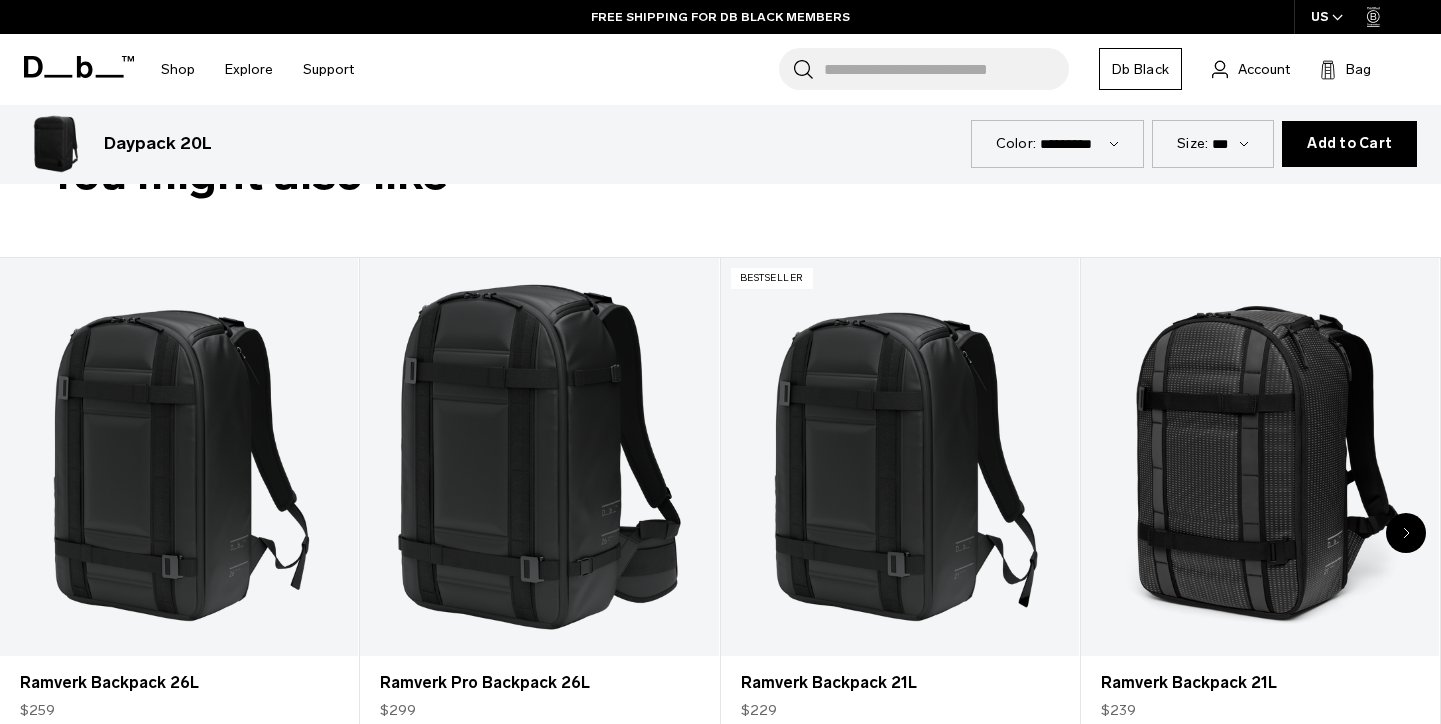 scroll, scrollTop: 0, scrollLeft: 0, axis: both 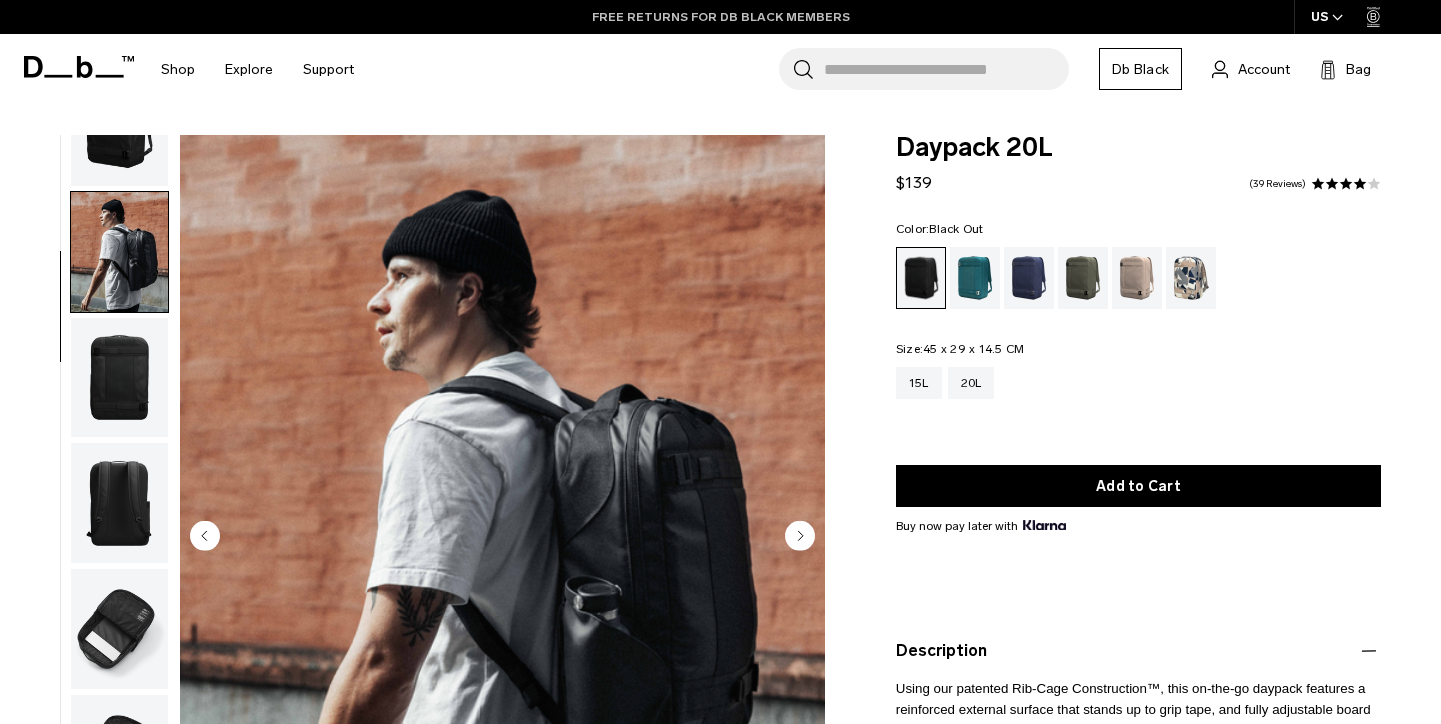 click on "FREE RETURNS FOR DB BLACK MEMBERS" at bounding box center [721, 17] 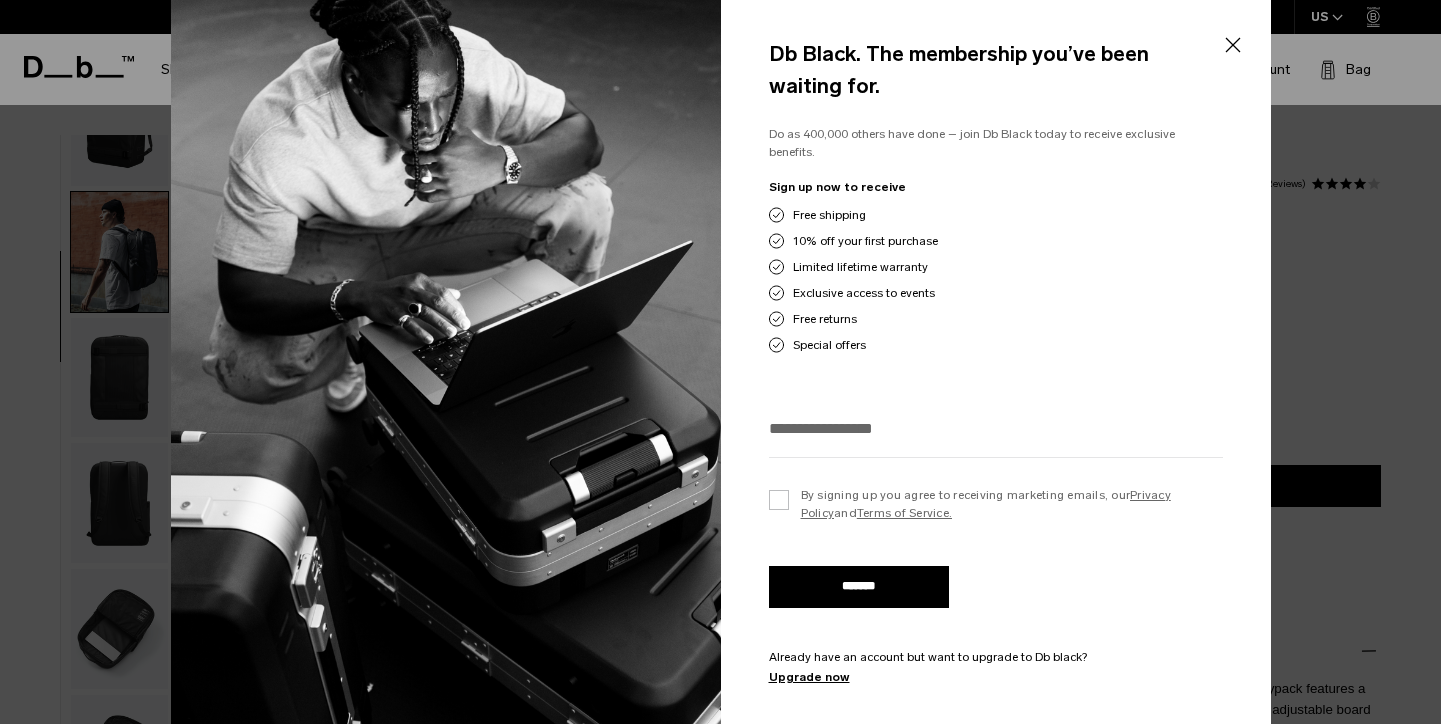 click on "Close" at bounding box center [1232, 45] 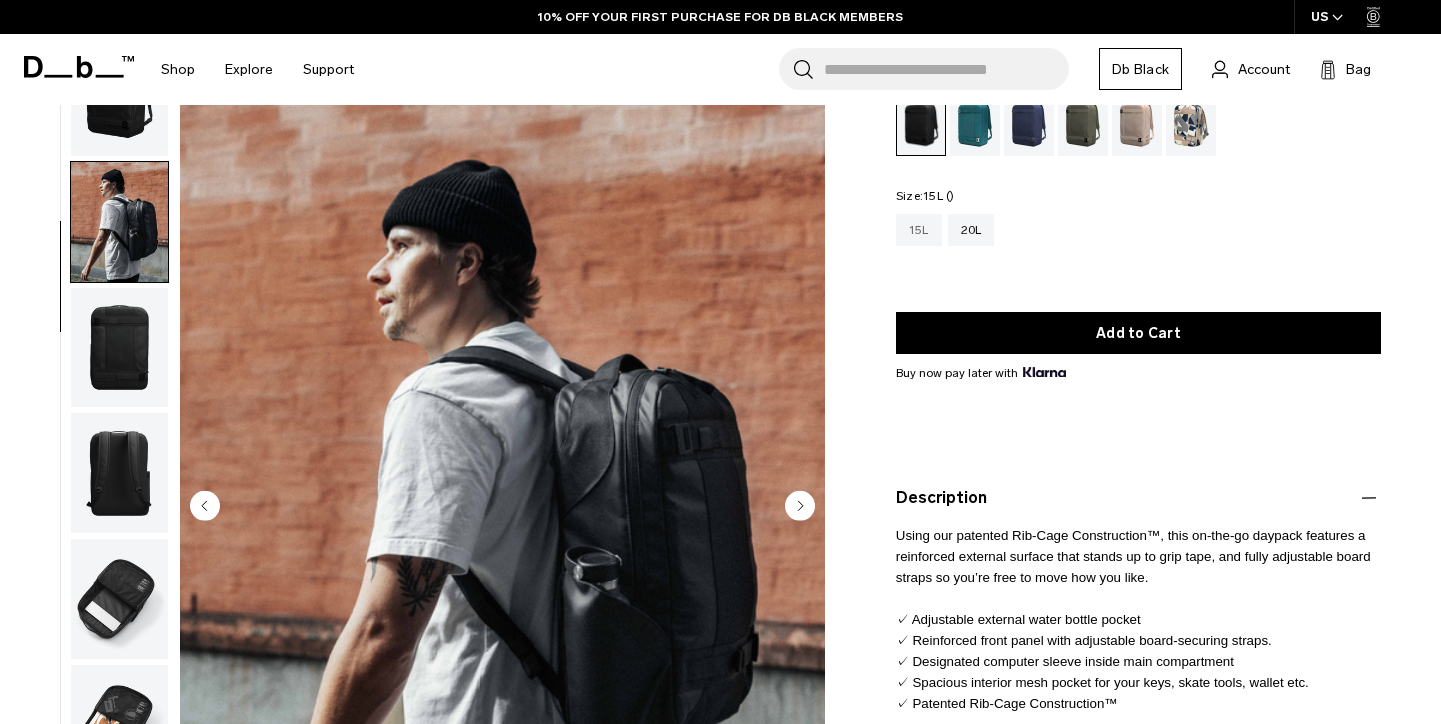 scroll, scrollTop: 157, scrollLeft: 0, axis: vertical 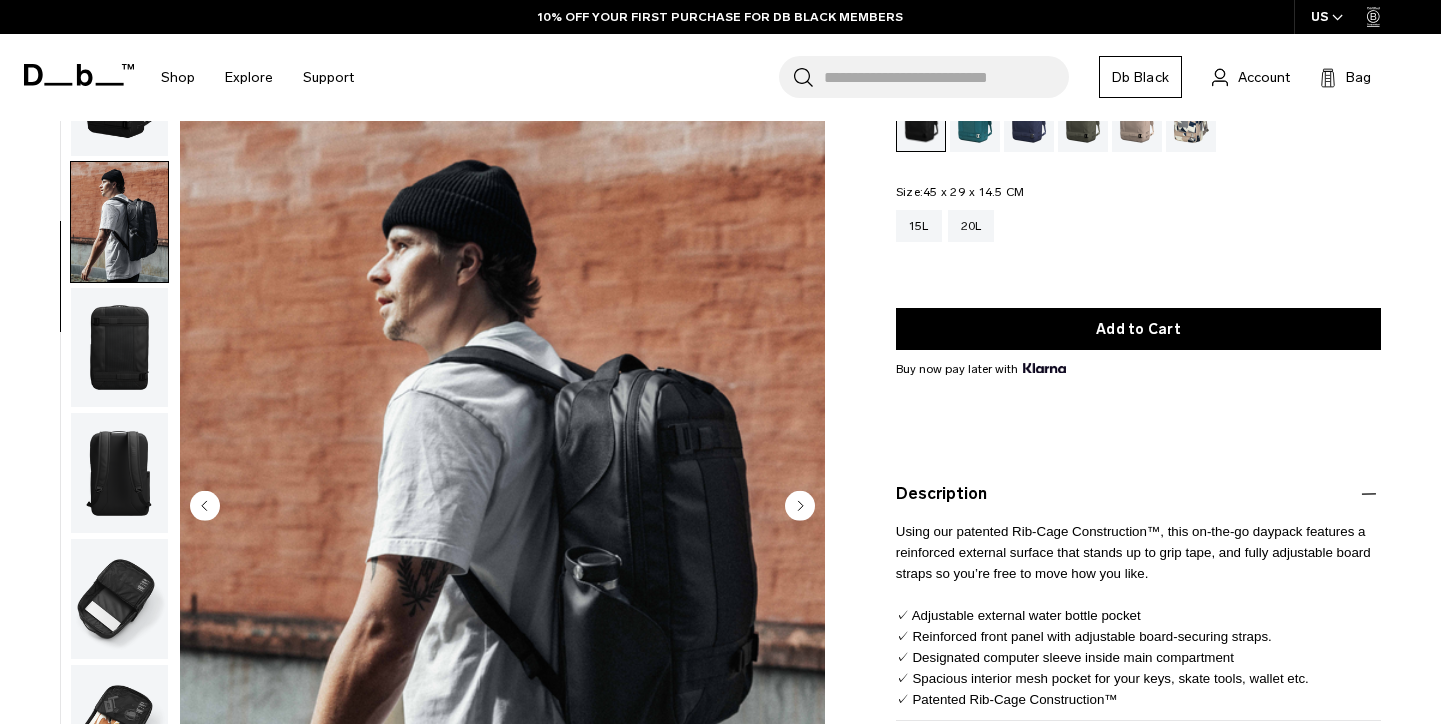 click at bounding box center [119, 348] 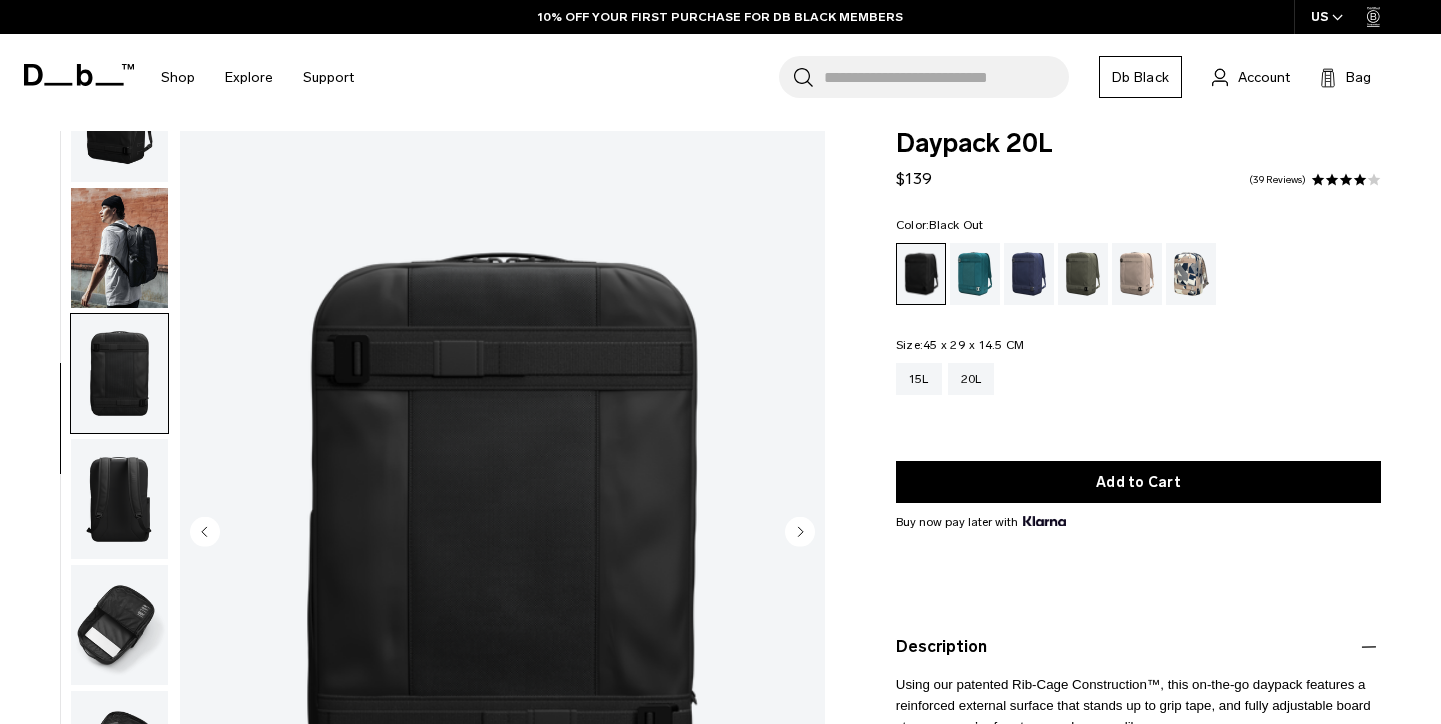 scroll, scrollTop: 0, scrollLeft: 0, axis: both 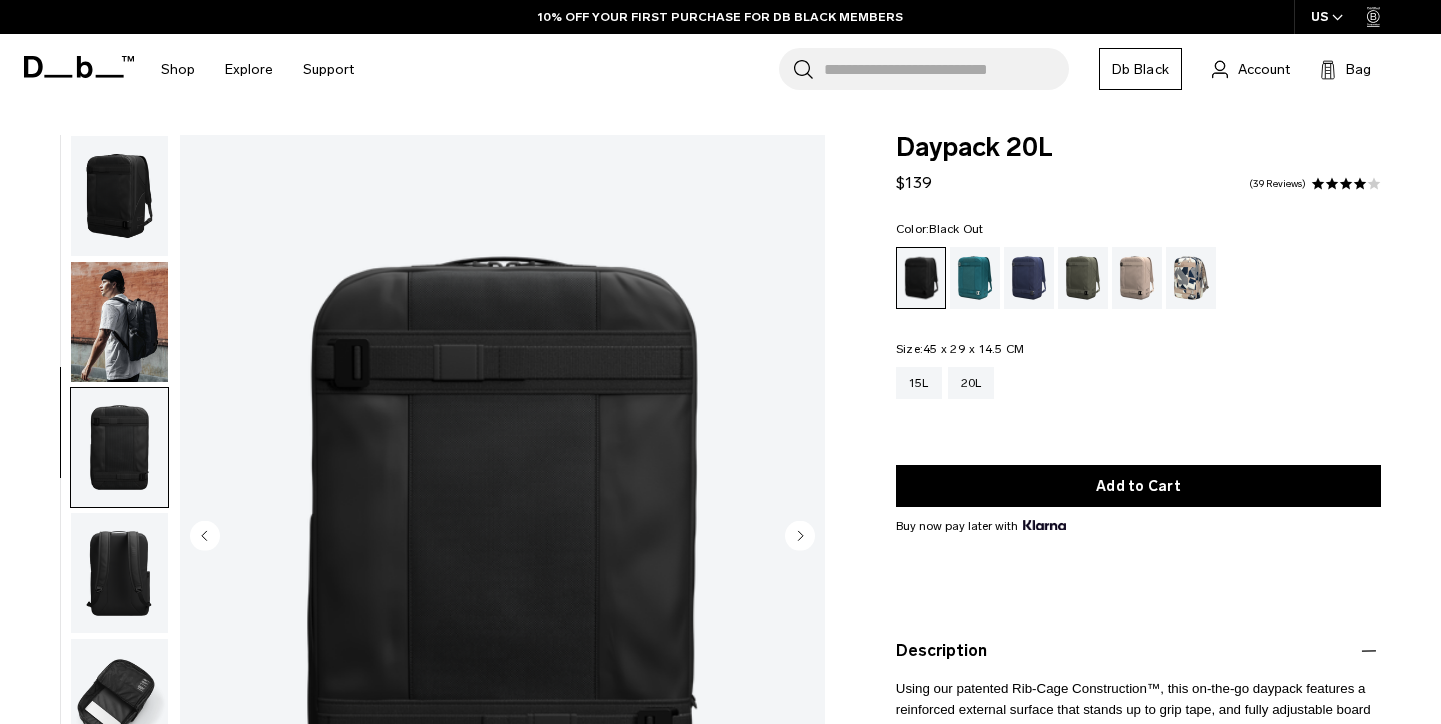 click at bounding box center [119, 196] 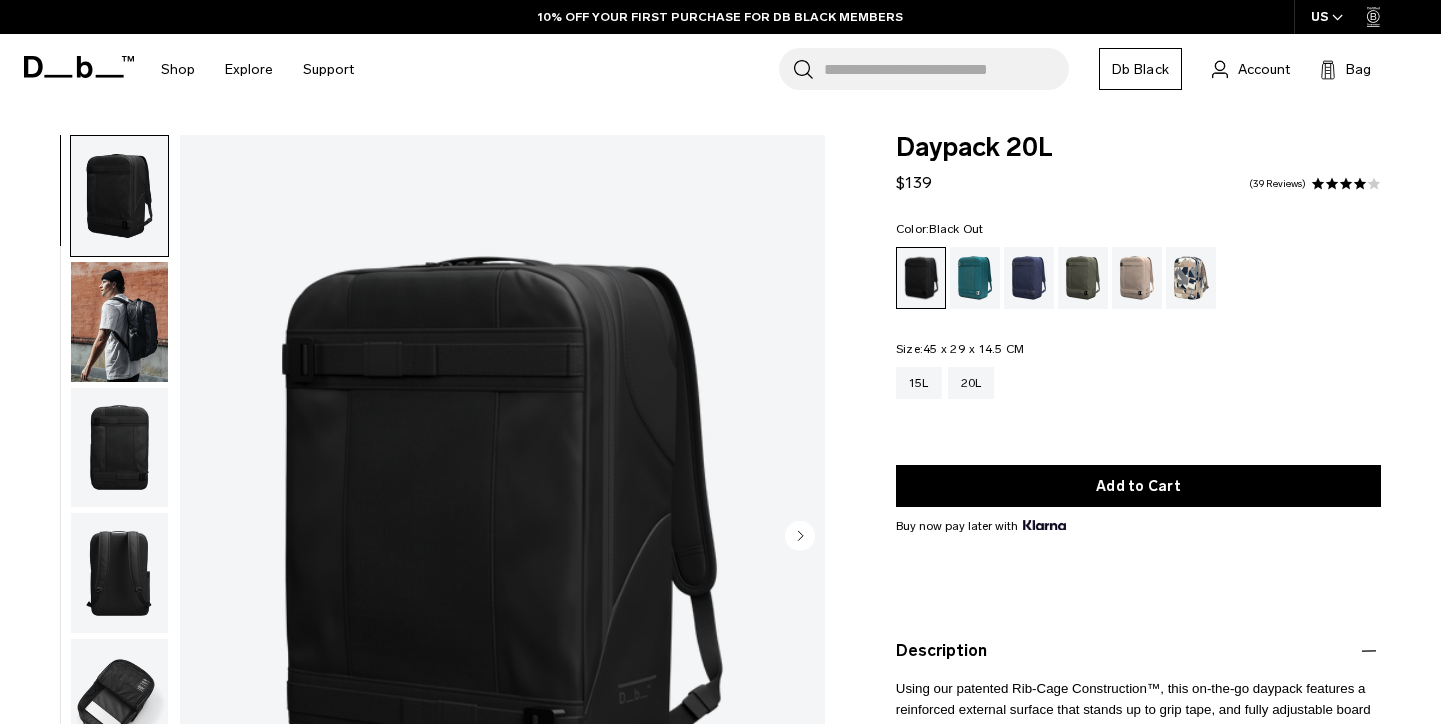 scroll, scrollTop: 70, scrollLeft: 0, axis: vertical 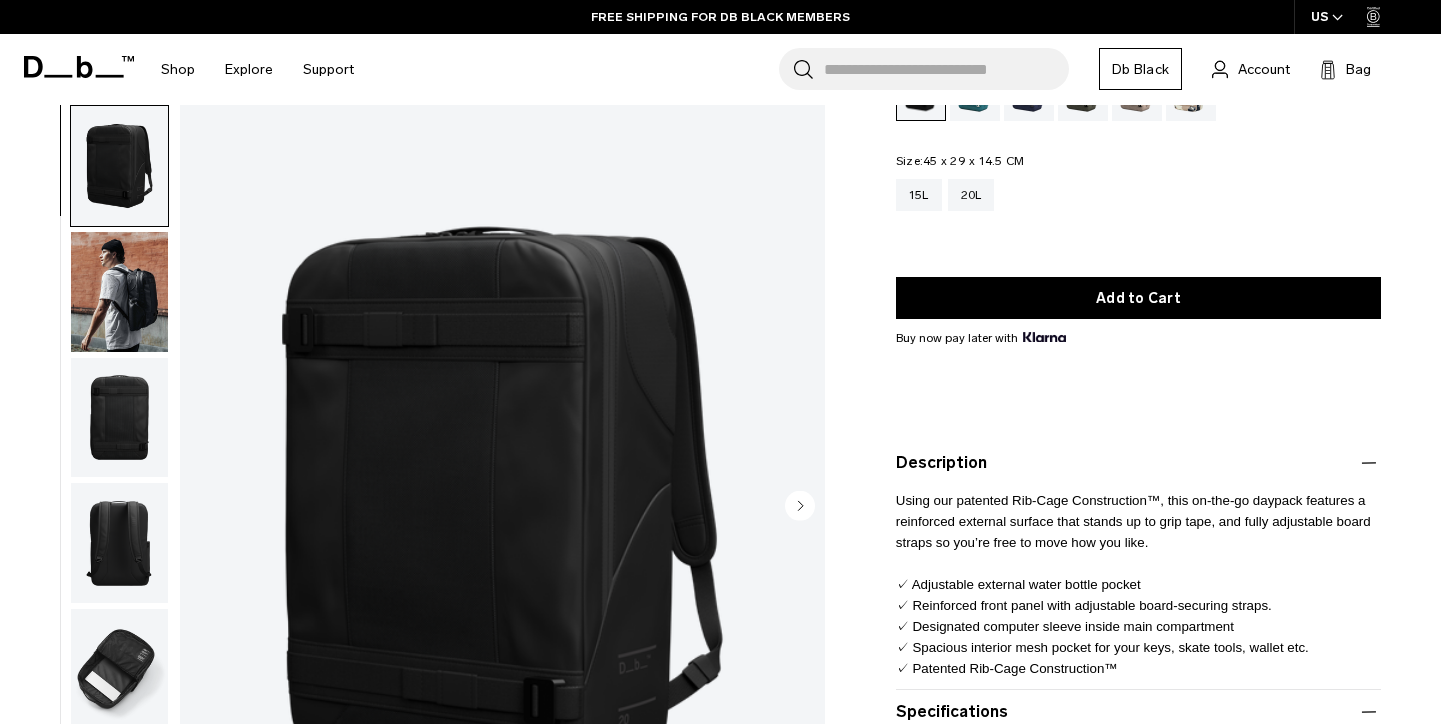 click at bounding box center [119, 418] 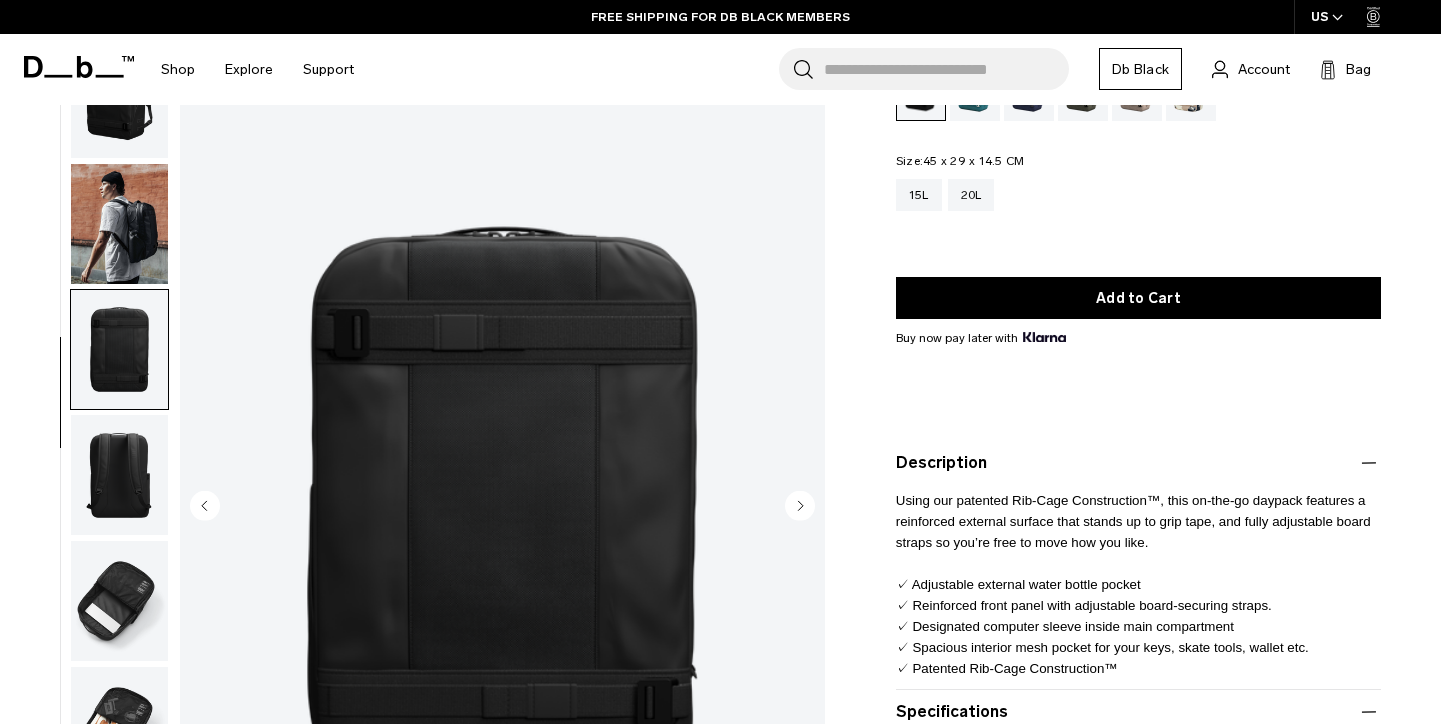 scroll, scrollTop: 70, scrollLeft: 0, axis: vertical 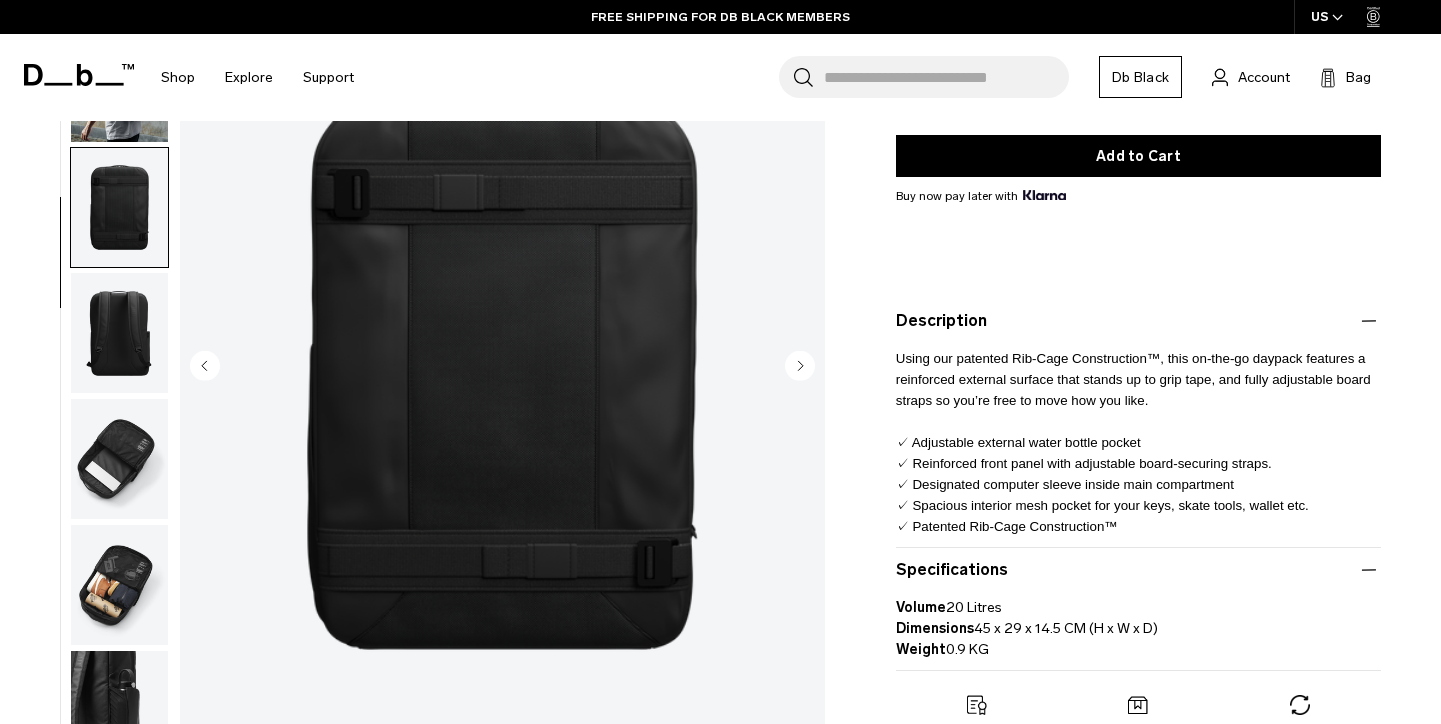 click at bounding box center (119, 333) 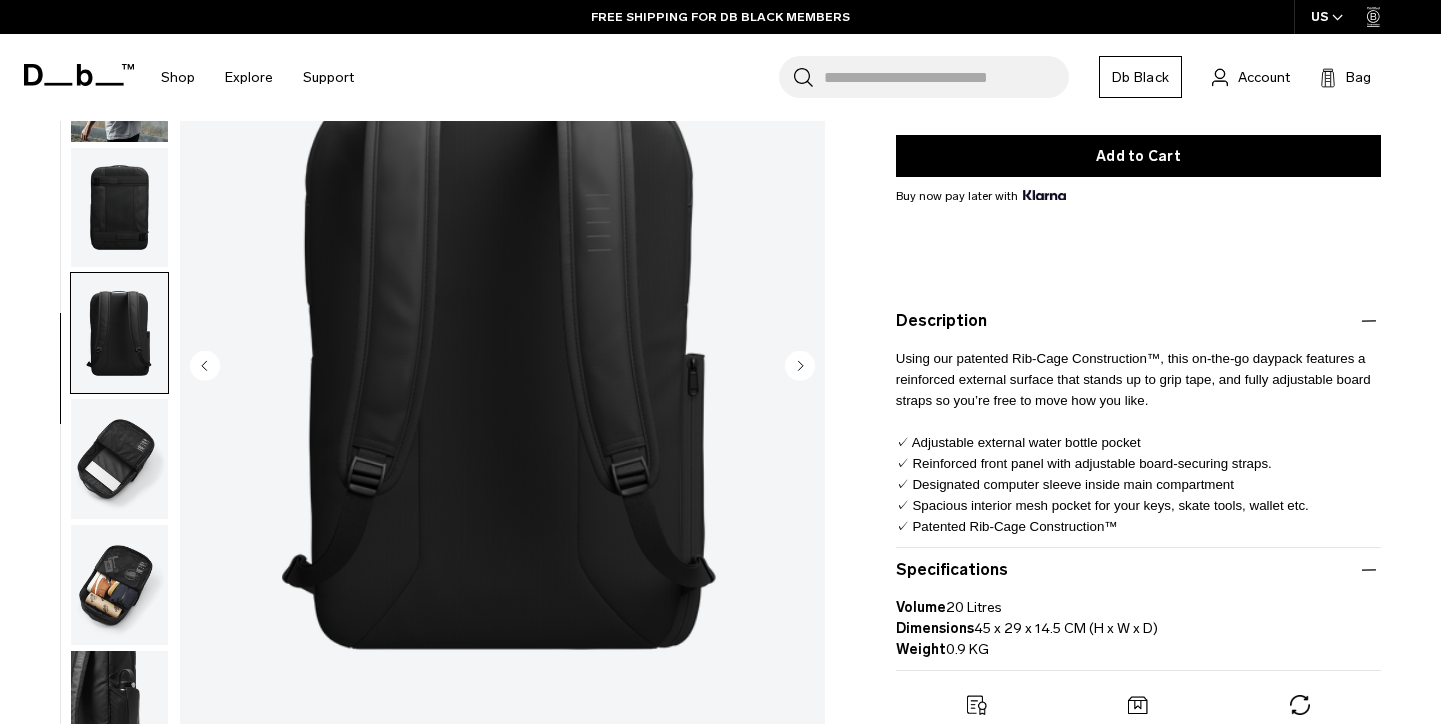 click at bounding box center (119, 459) 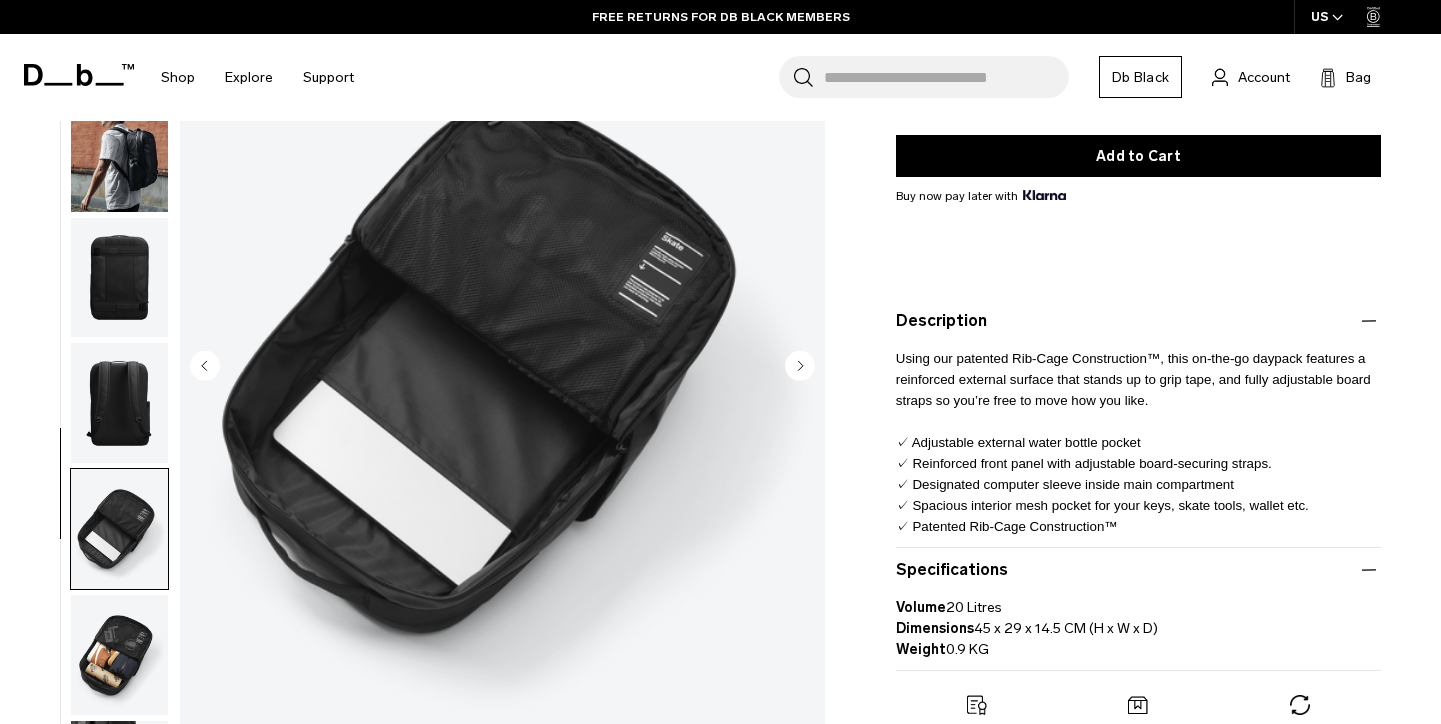 scroll, scrollTop: 70, scrollLeft: 0, axis: vertical 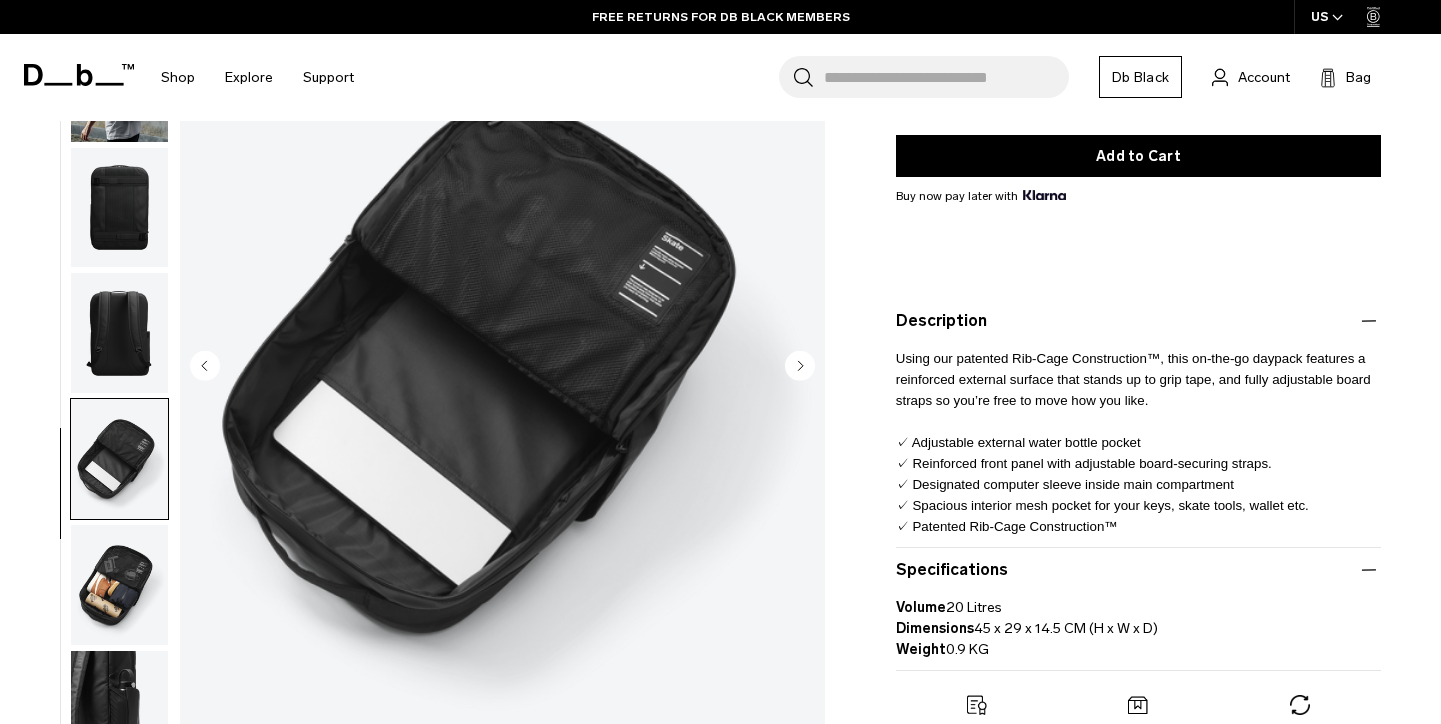click at bounding box center [119, 711] 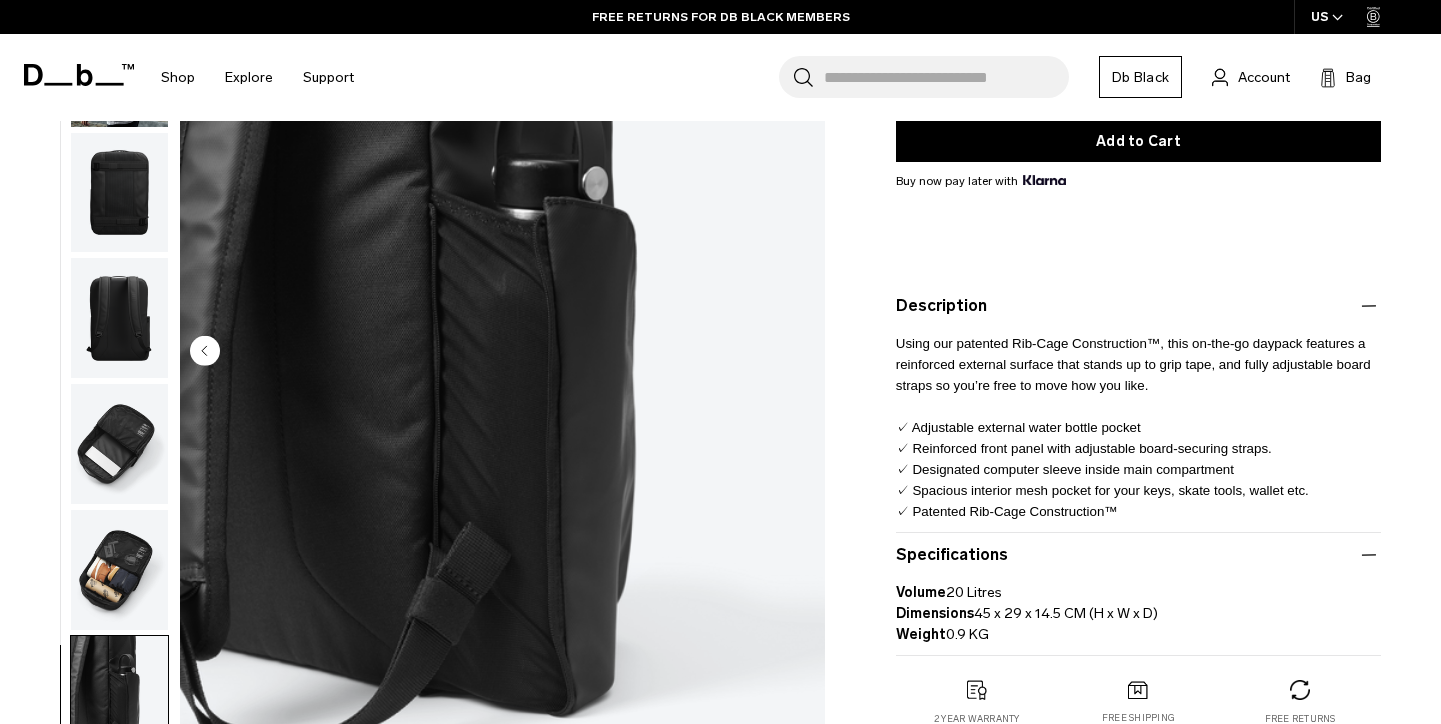 scroll, scrollTop: 339, scrollLeft: 0, axis: vertical 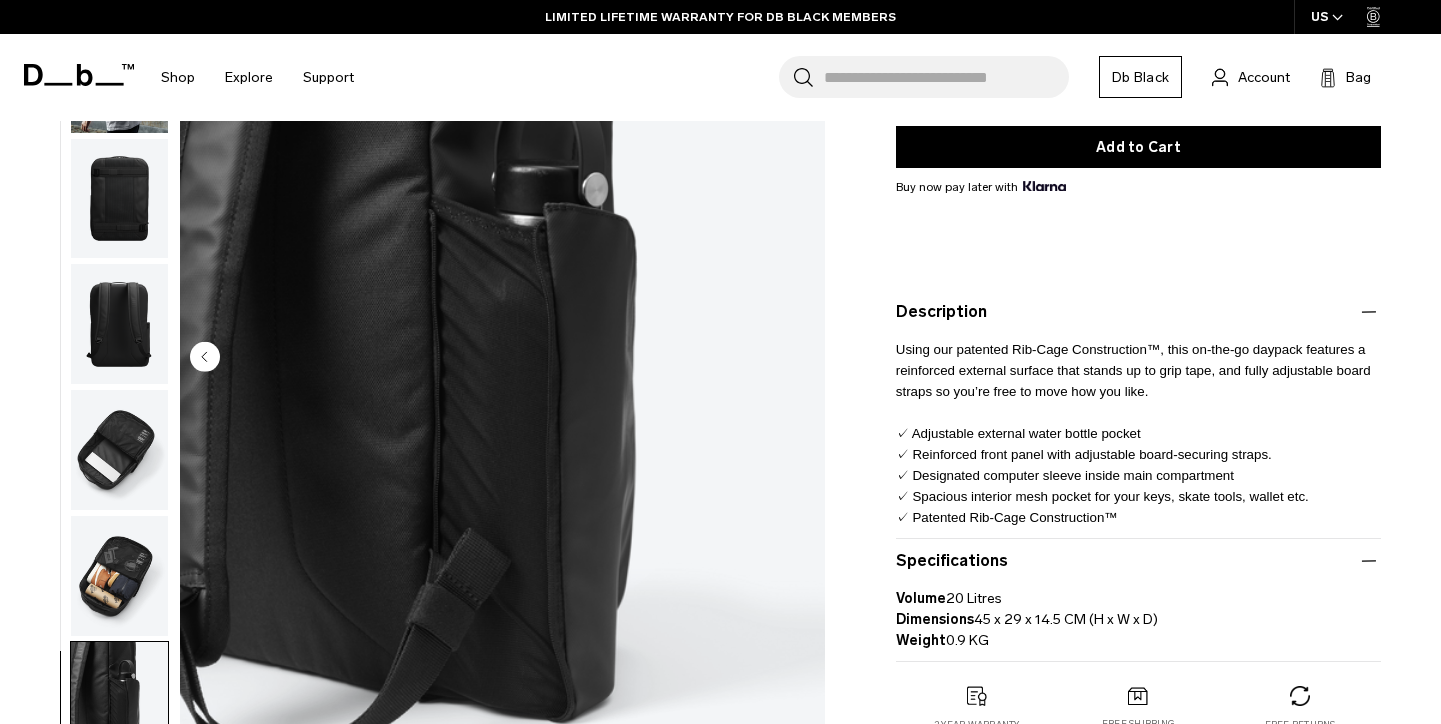click at bounding box center [119, 576] 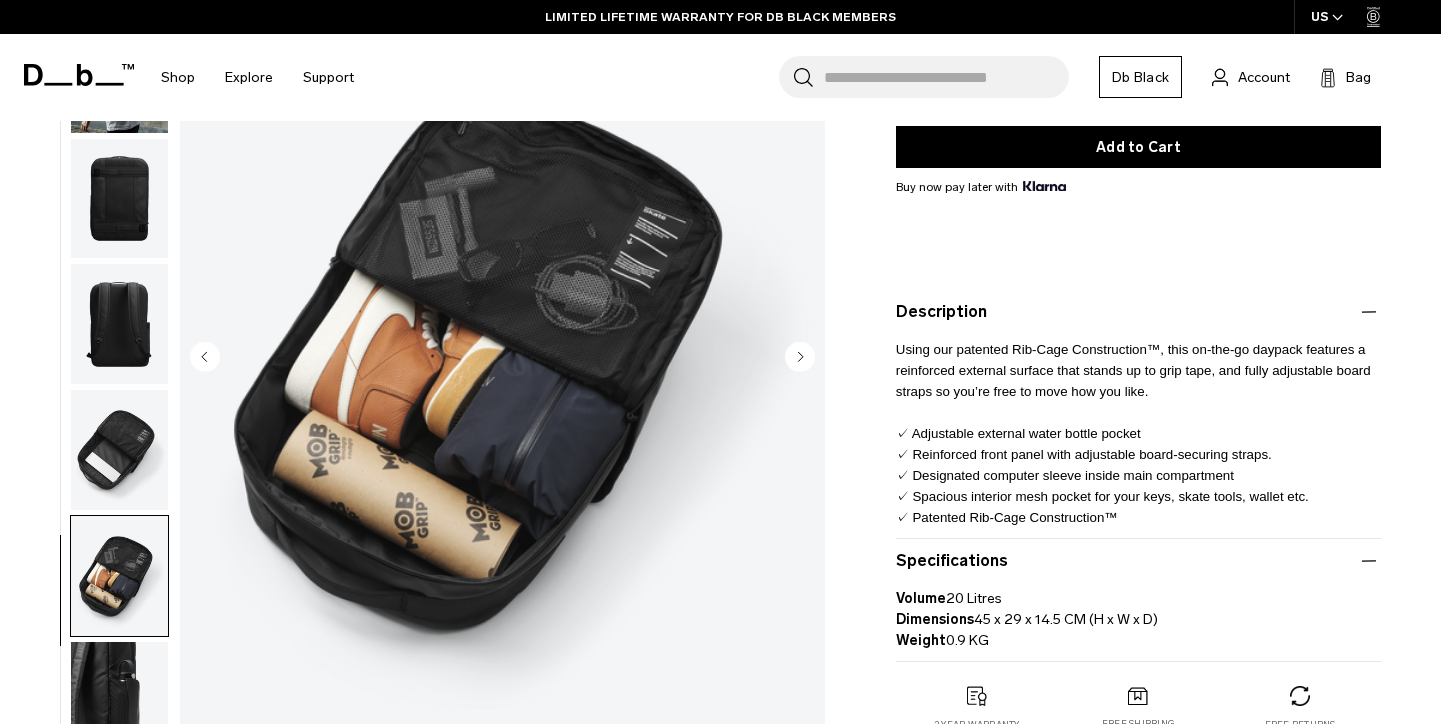 click at bounding box center (119, 450) 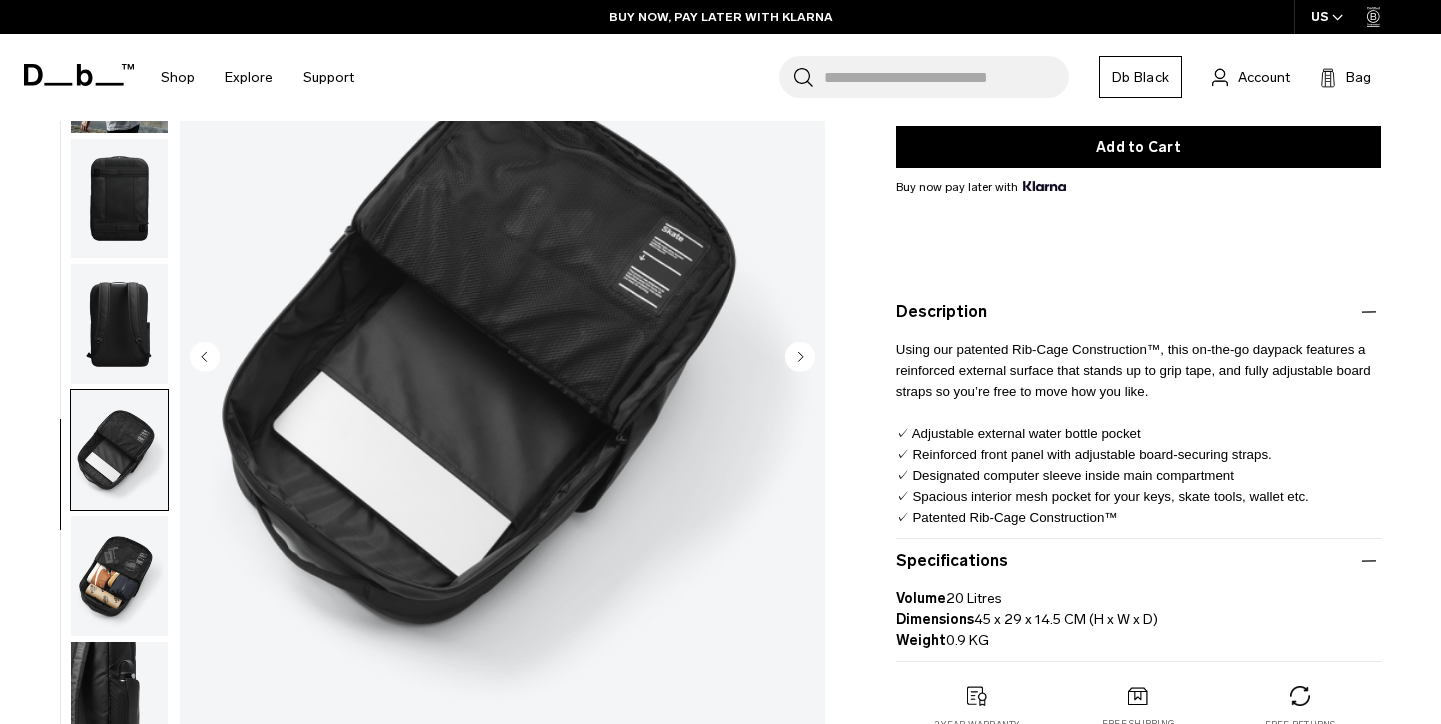 scroll, scrollTop: 0, scrollLeft: 0, axis: both 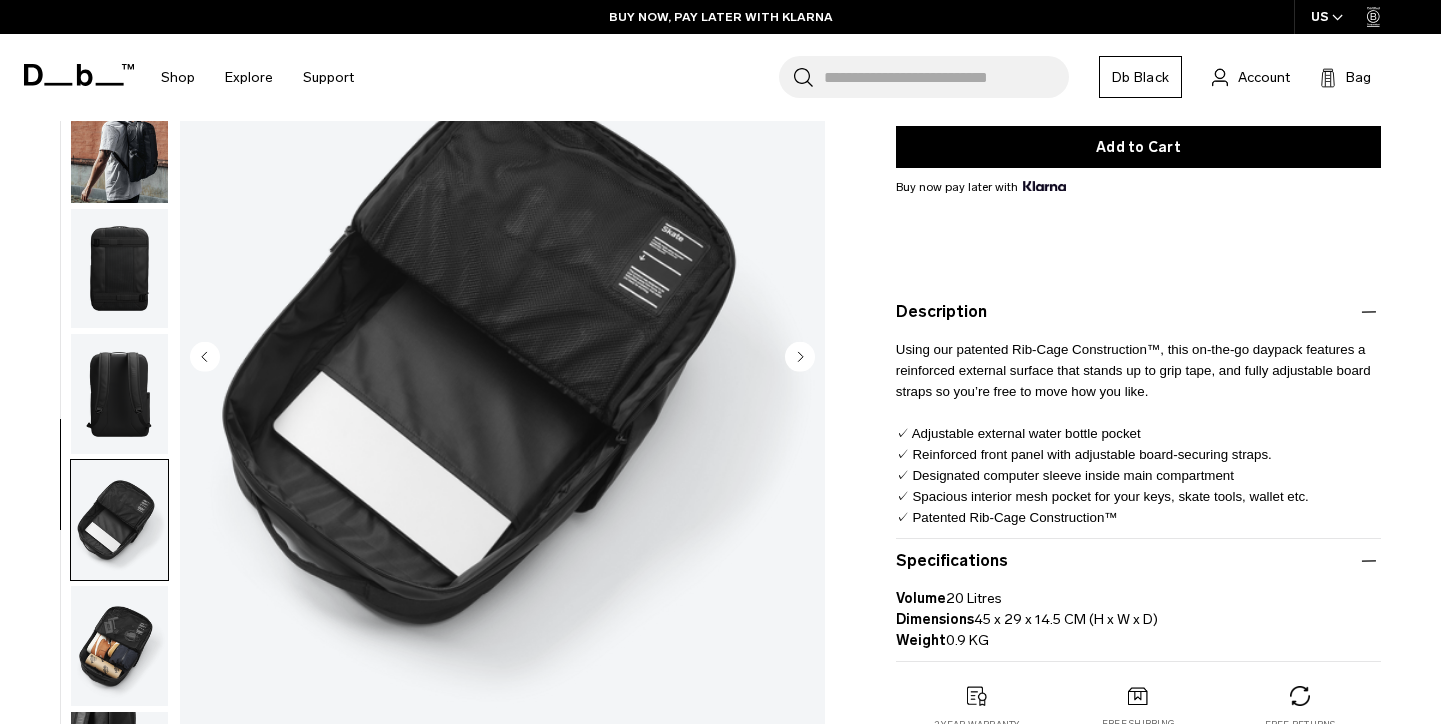 click at bounding box center [119, 359] 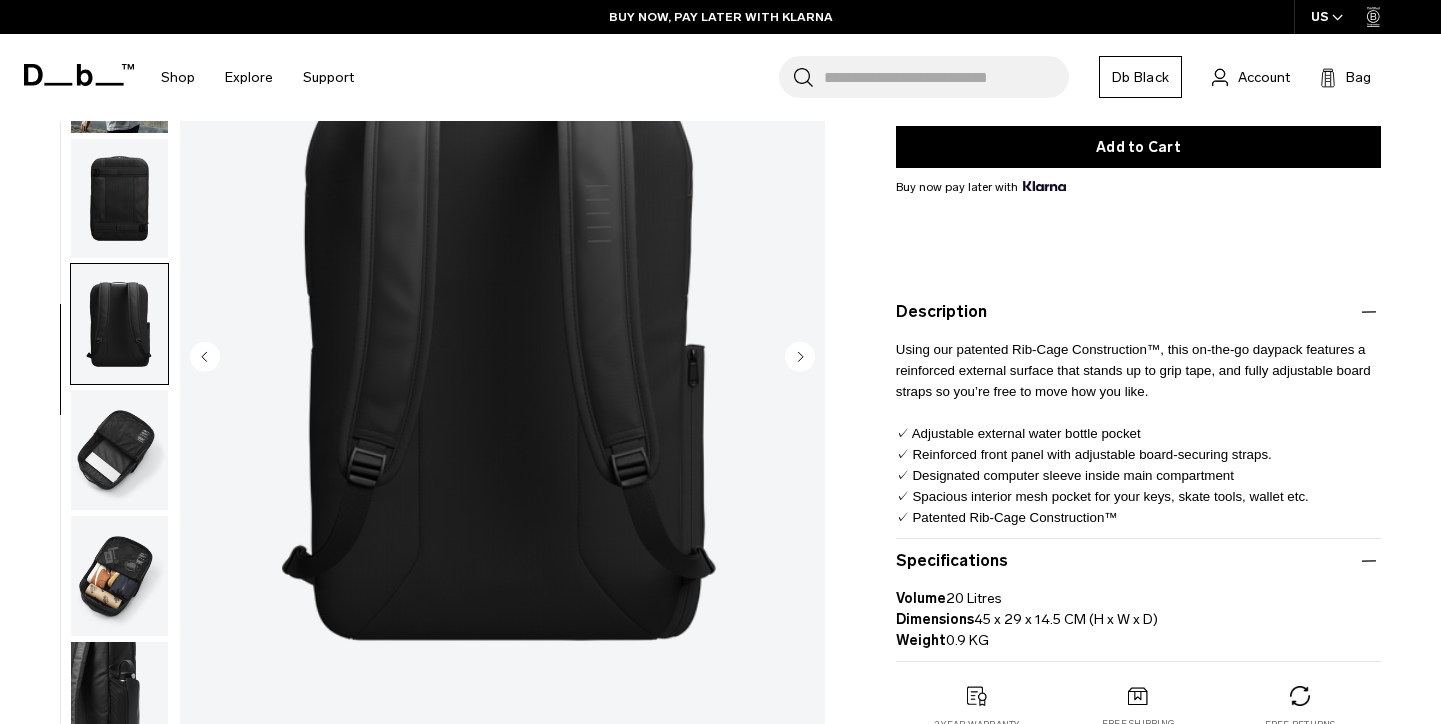 scroll, scrollTop: 0, scrollLeft: 0, axis: both 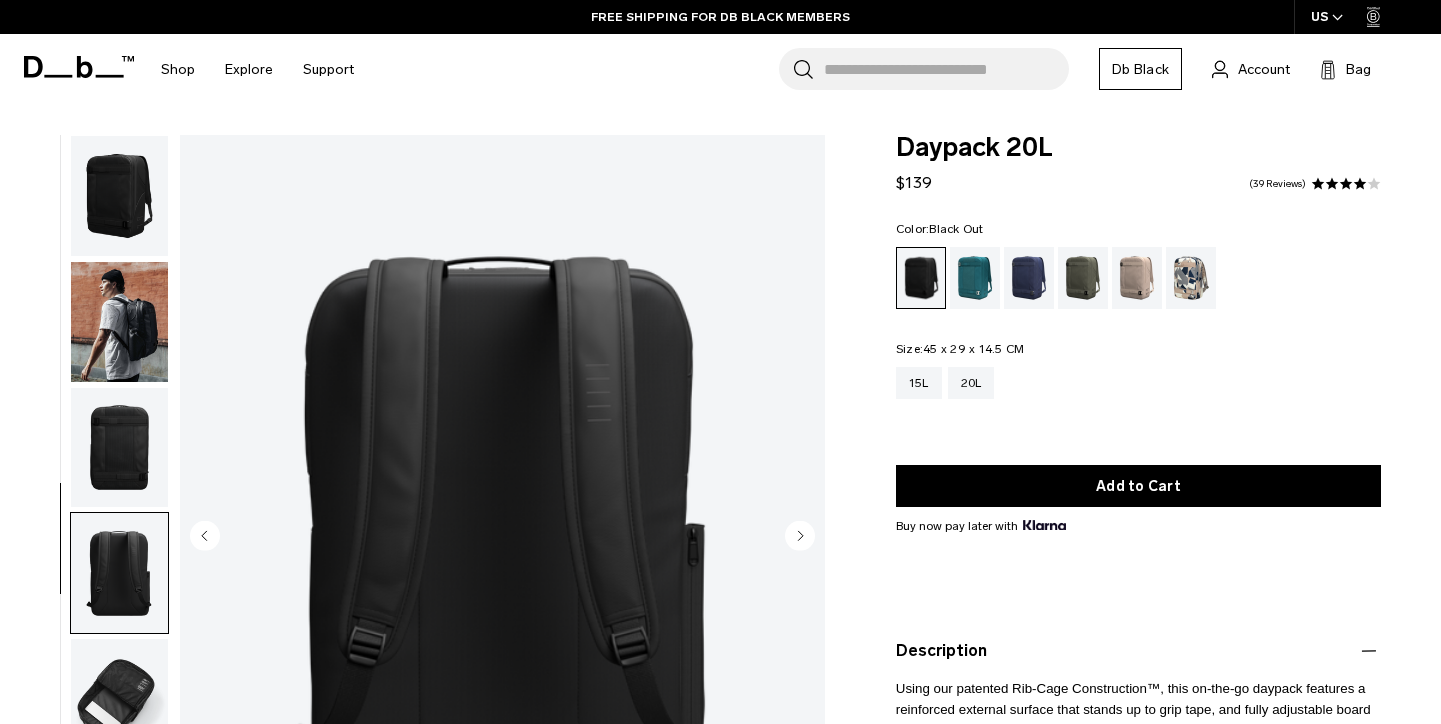 click at bounding box center [119, 322] 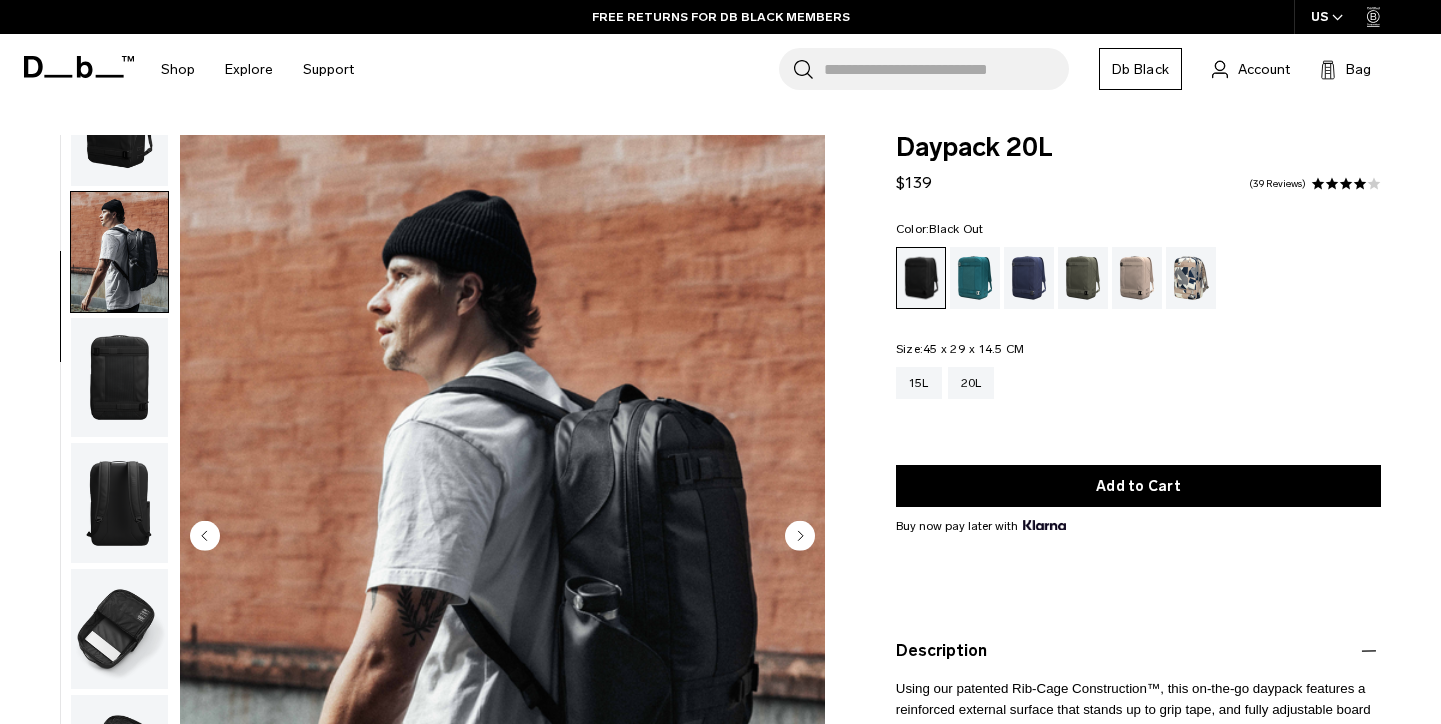 scroll, scrollTop: 0, scrollLeft: 0, axis: both 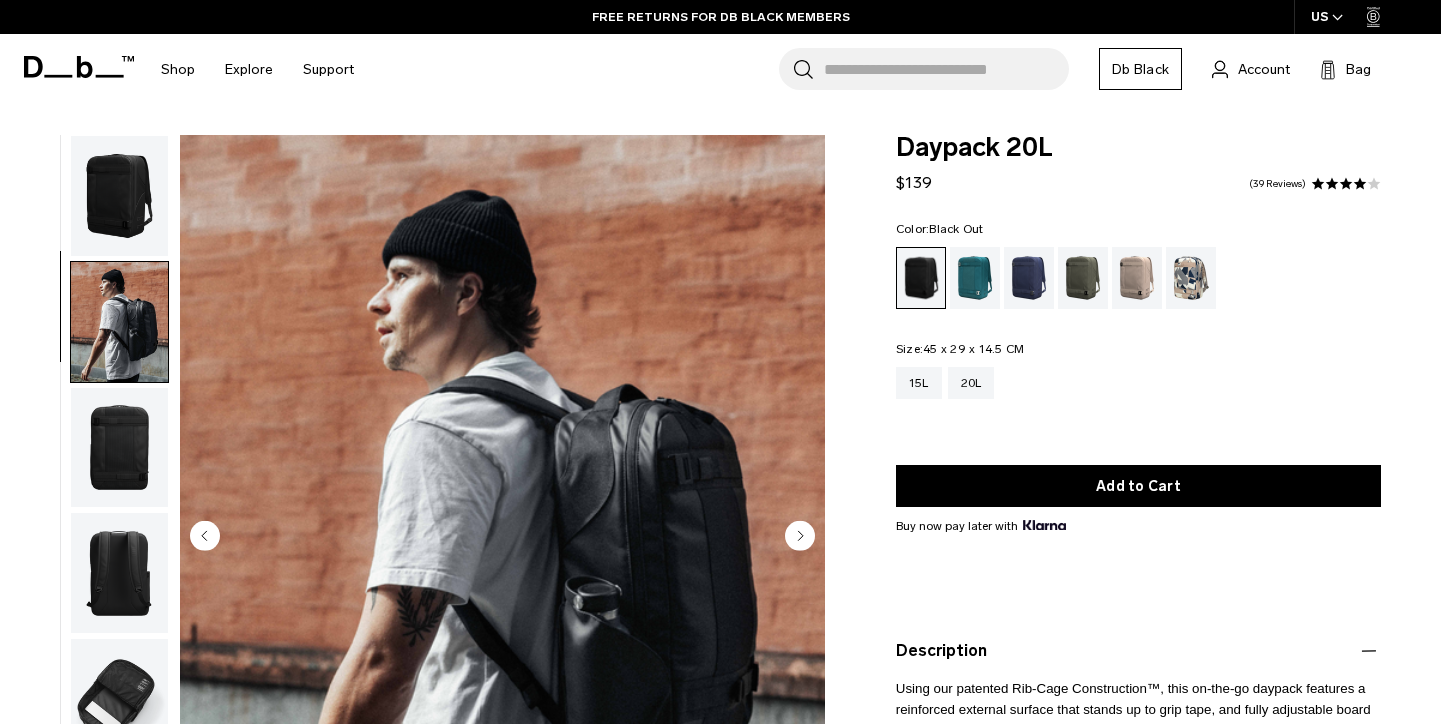 click at bounding box center (119, 196) 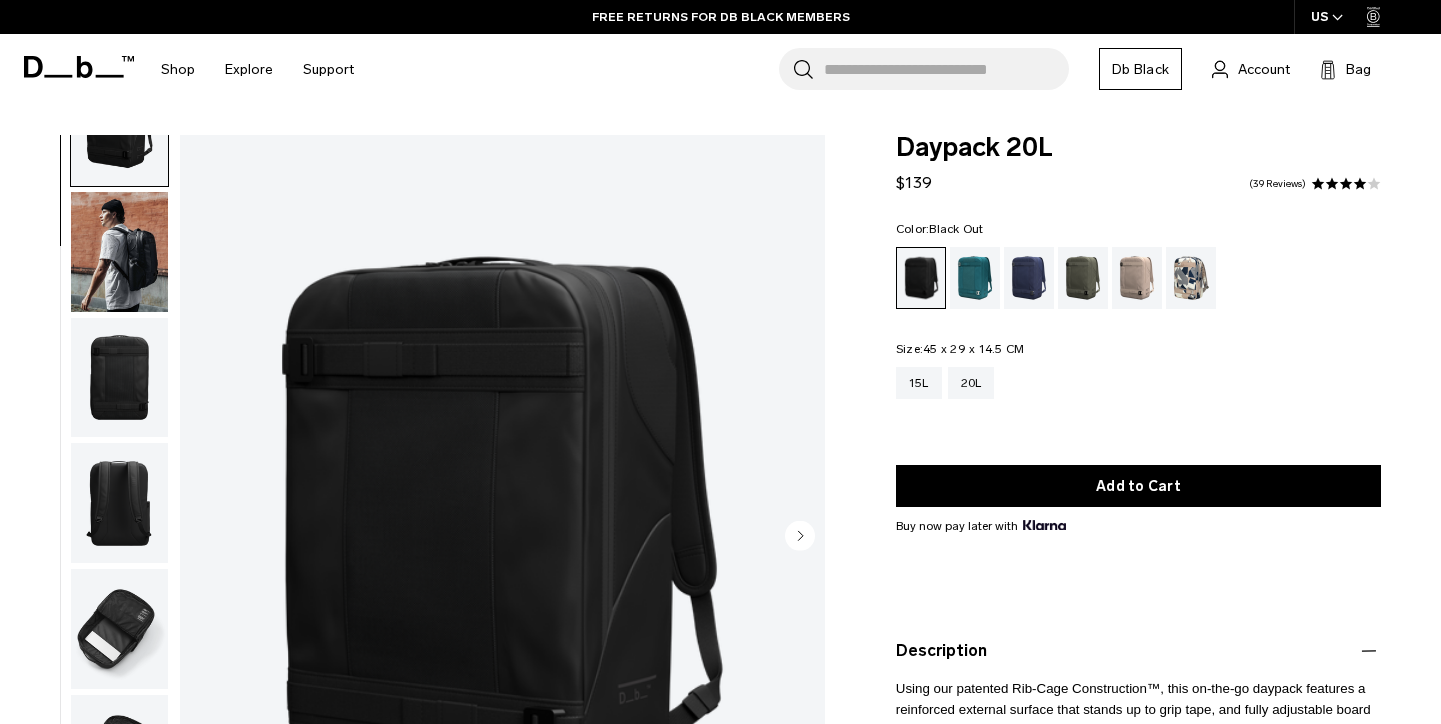 scroll, scrollTop: 0, scrollLeft: 0, axis: both 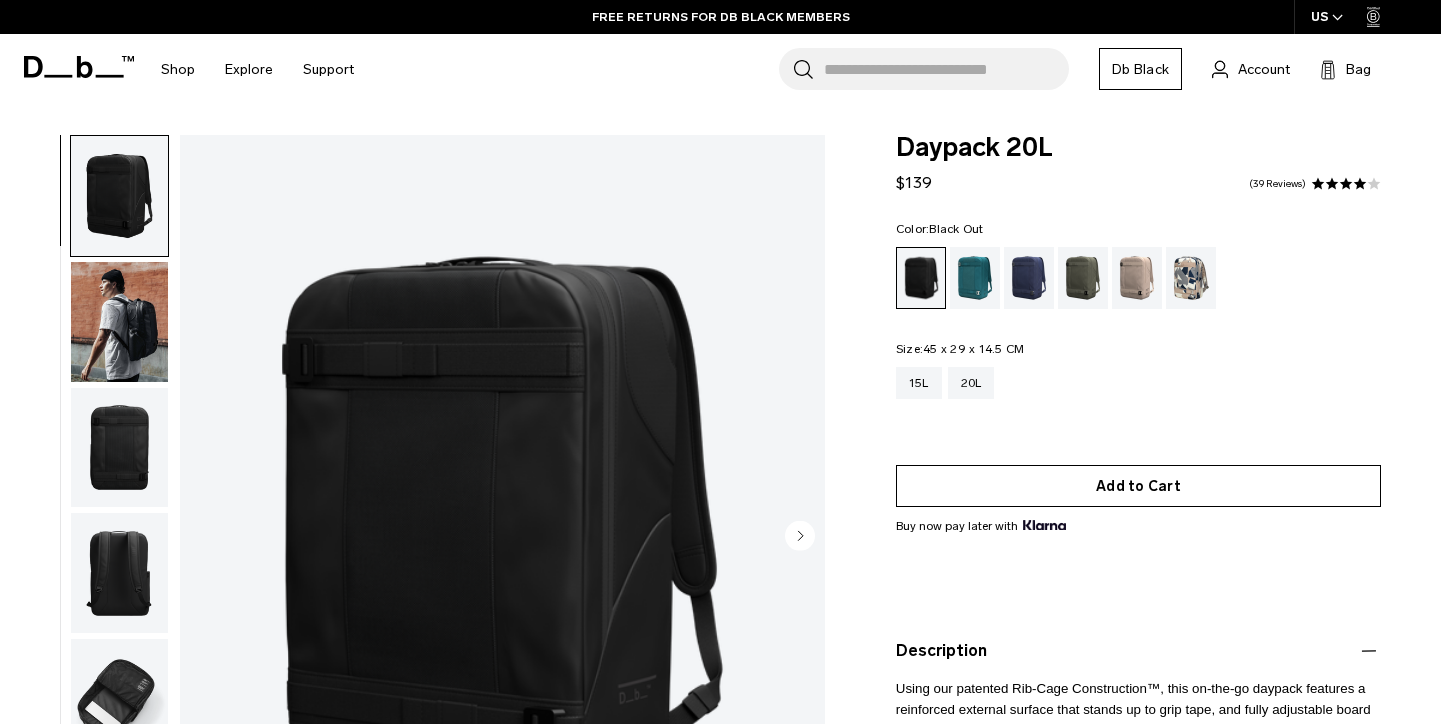 click on "Add to Cart" at bounding box center [1138, 486] 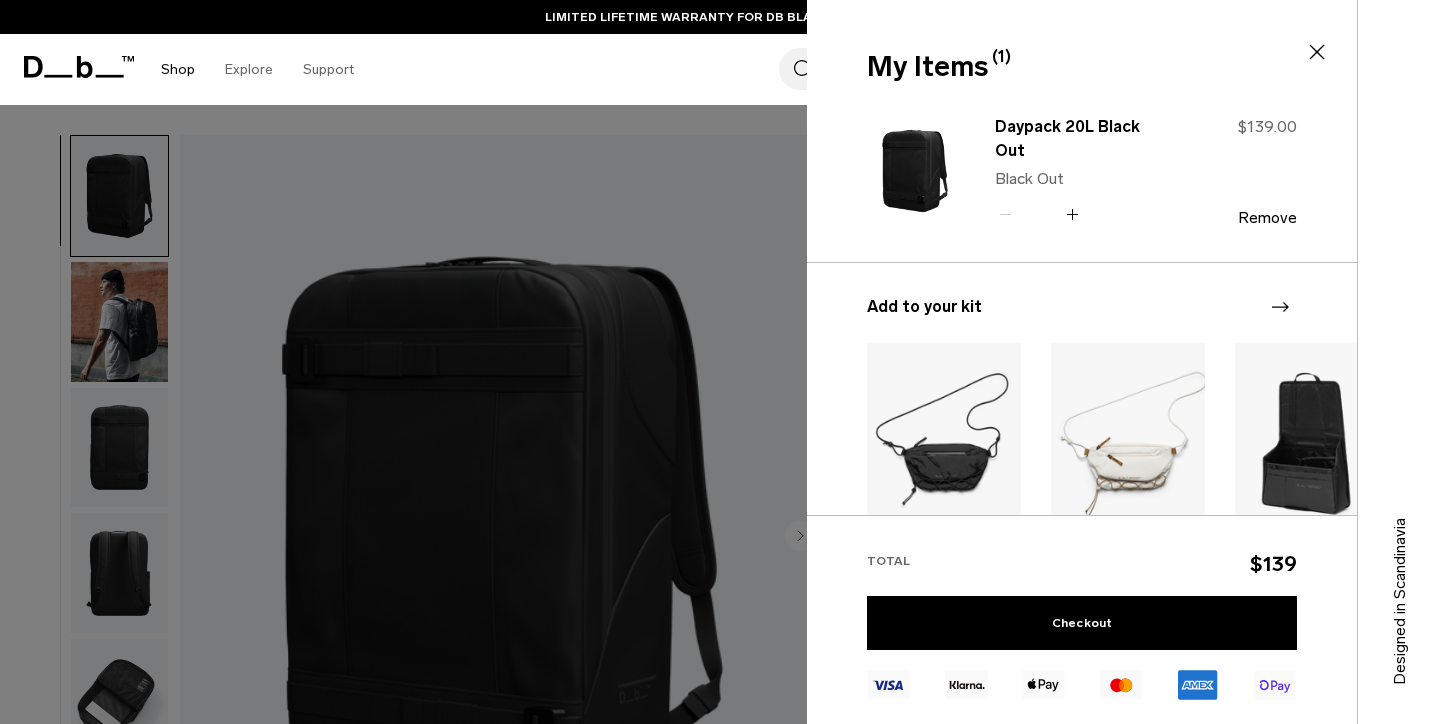 click on "Shop" at bounding box center (178, 69) 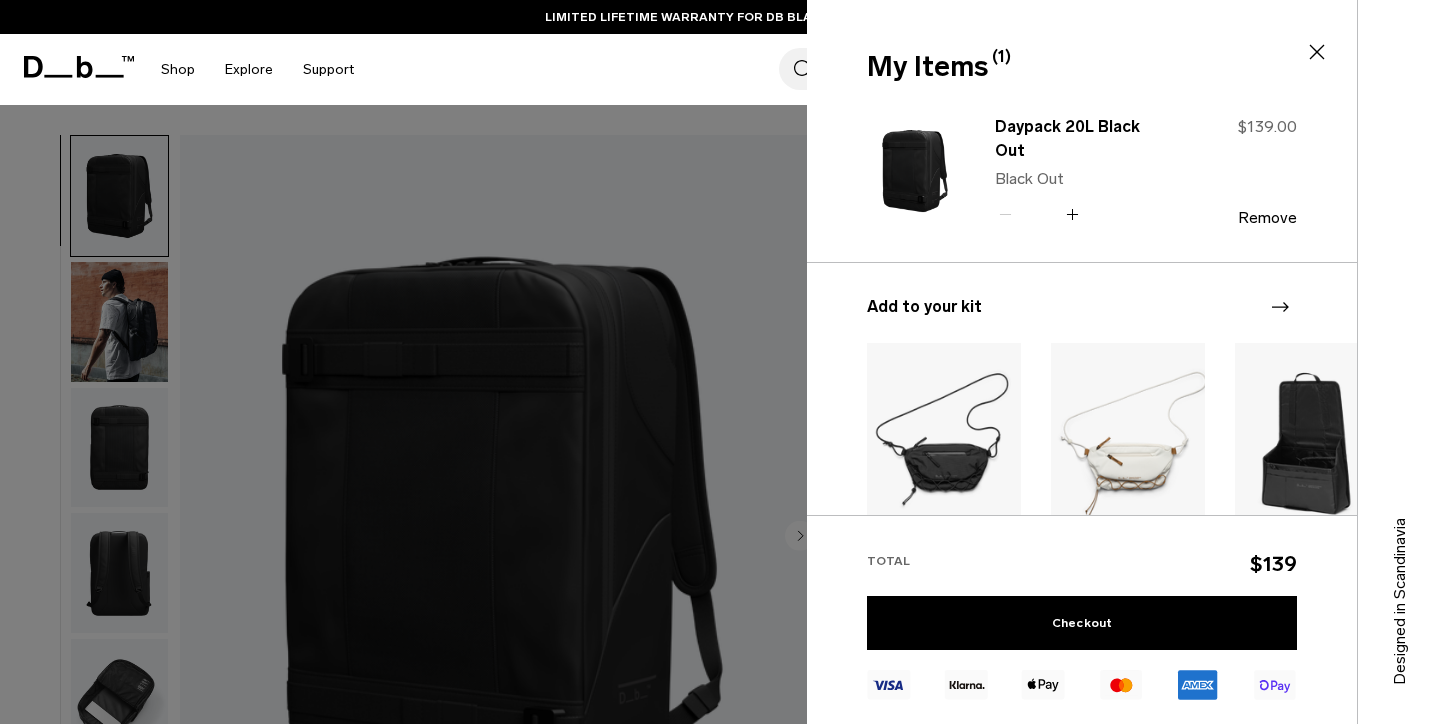click 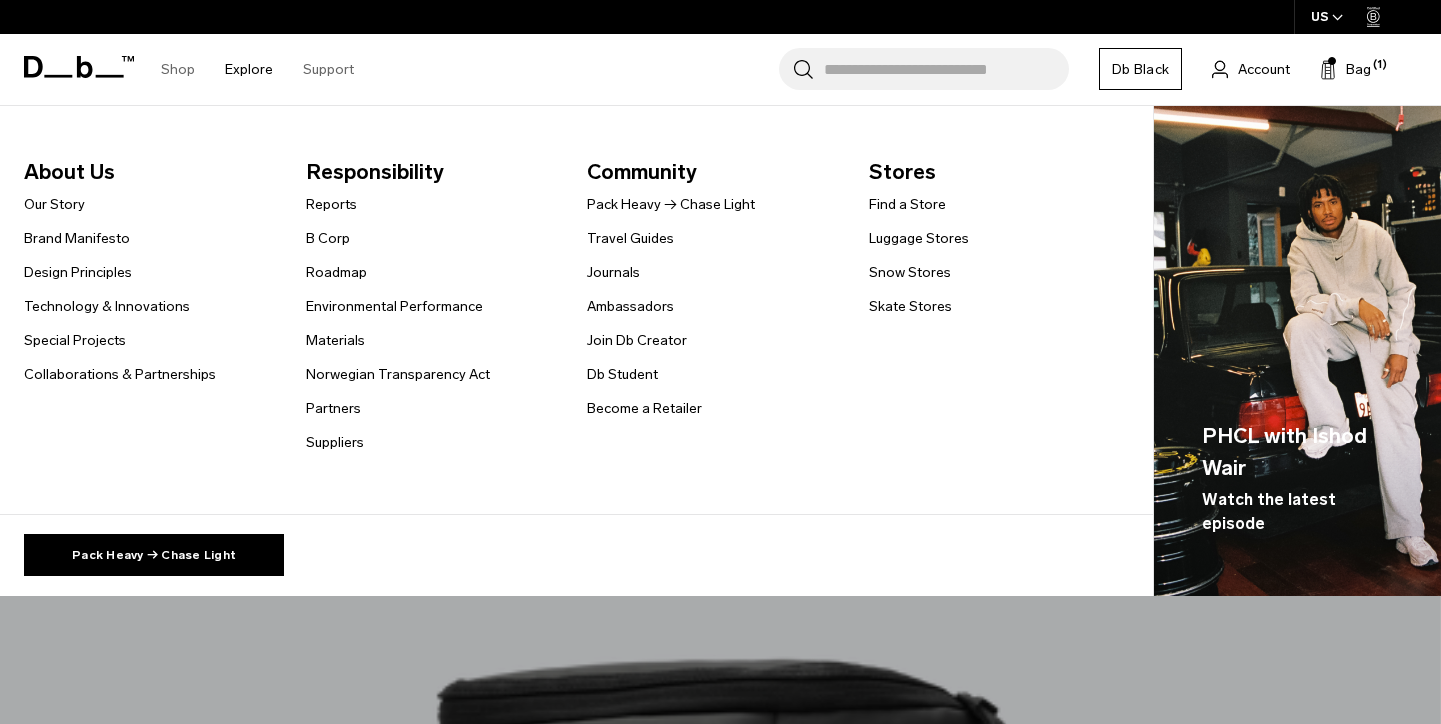 scroll, scrollTop: 0, scrollLeft: 0, axis: both 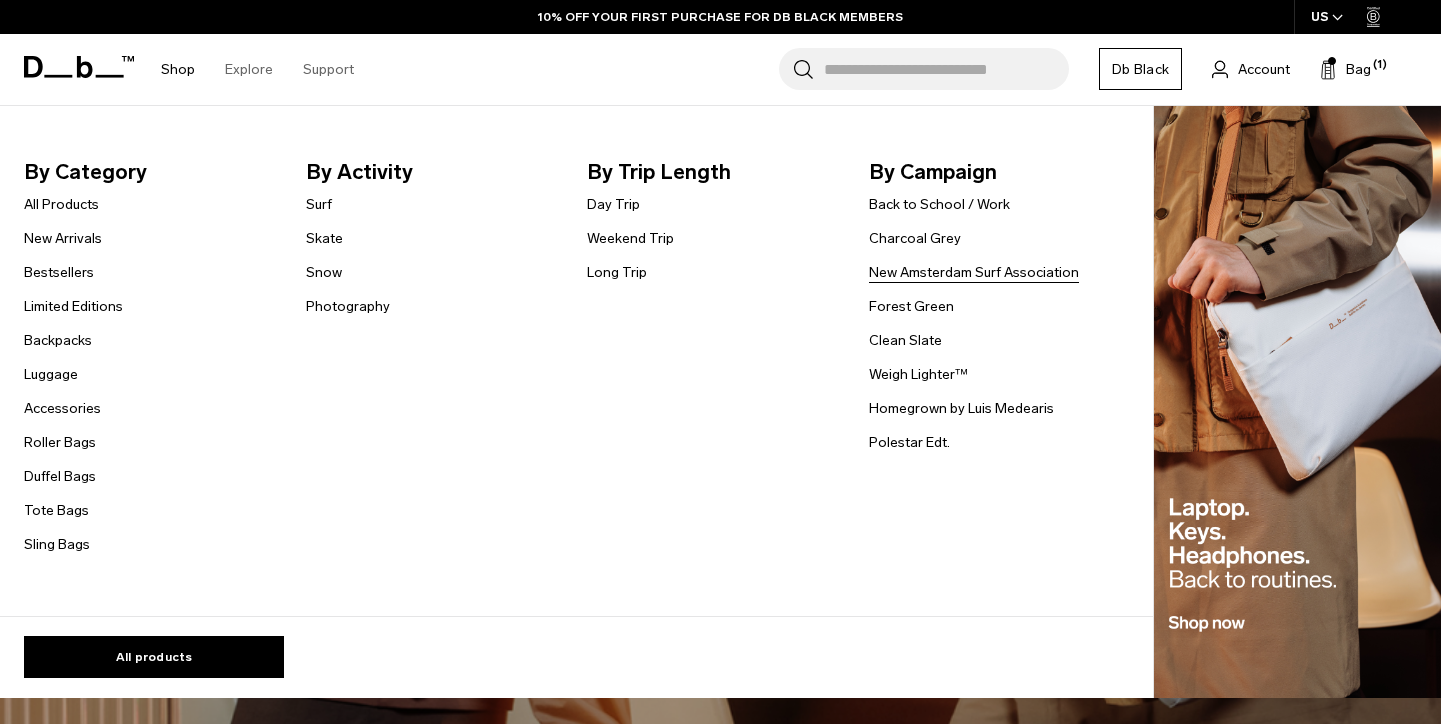 click on "New Amsterdam Surf Association" at bounding box center (974, 272) 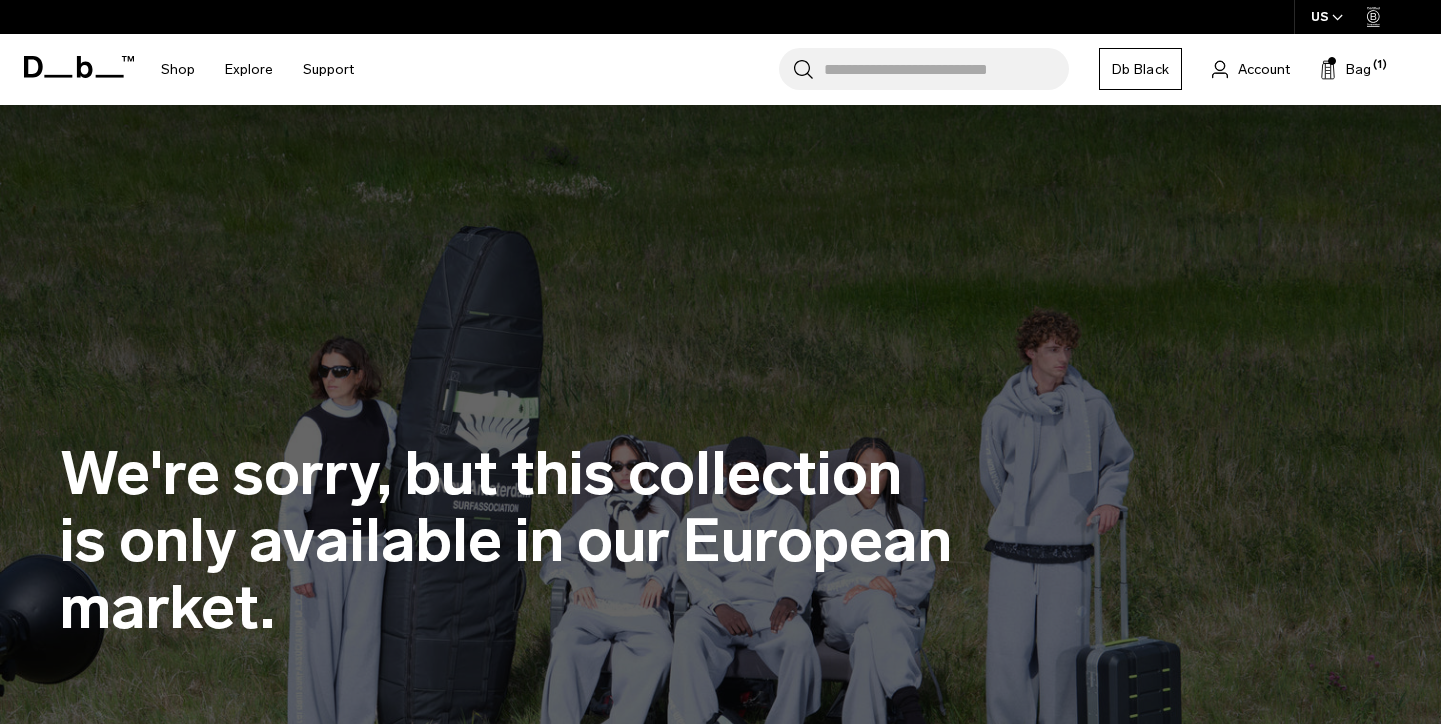 scroll, scrollTop: 0, scrollLeft: 0, axis: both 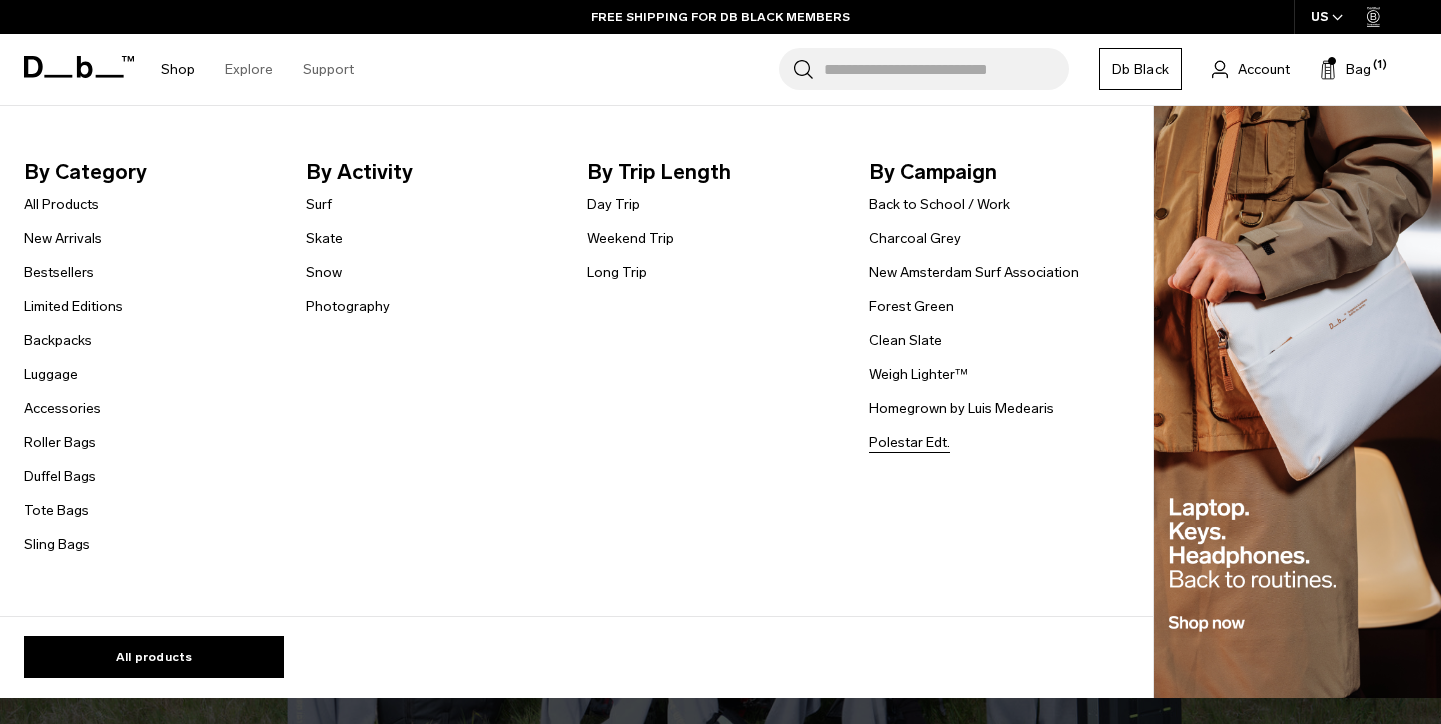 click on "Polestar Edt." at bounding box center (909, 442) 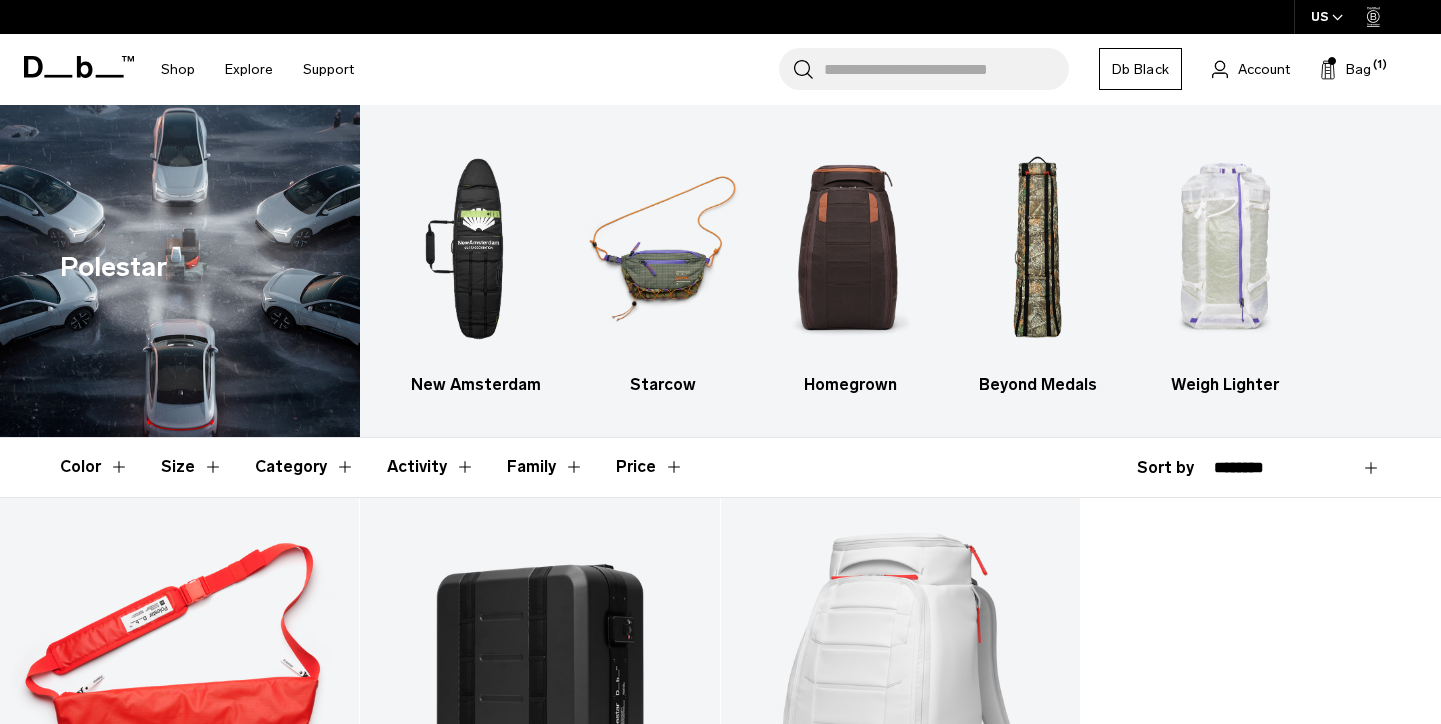 scroll, scrollTop: 0, scrollLeft: 0, axis: both 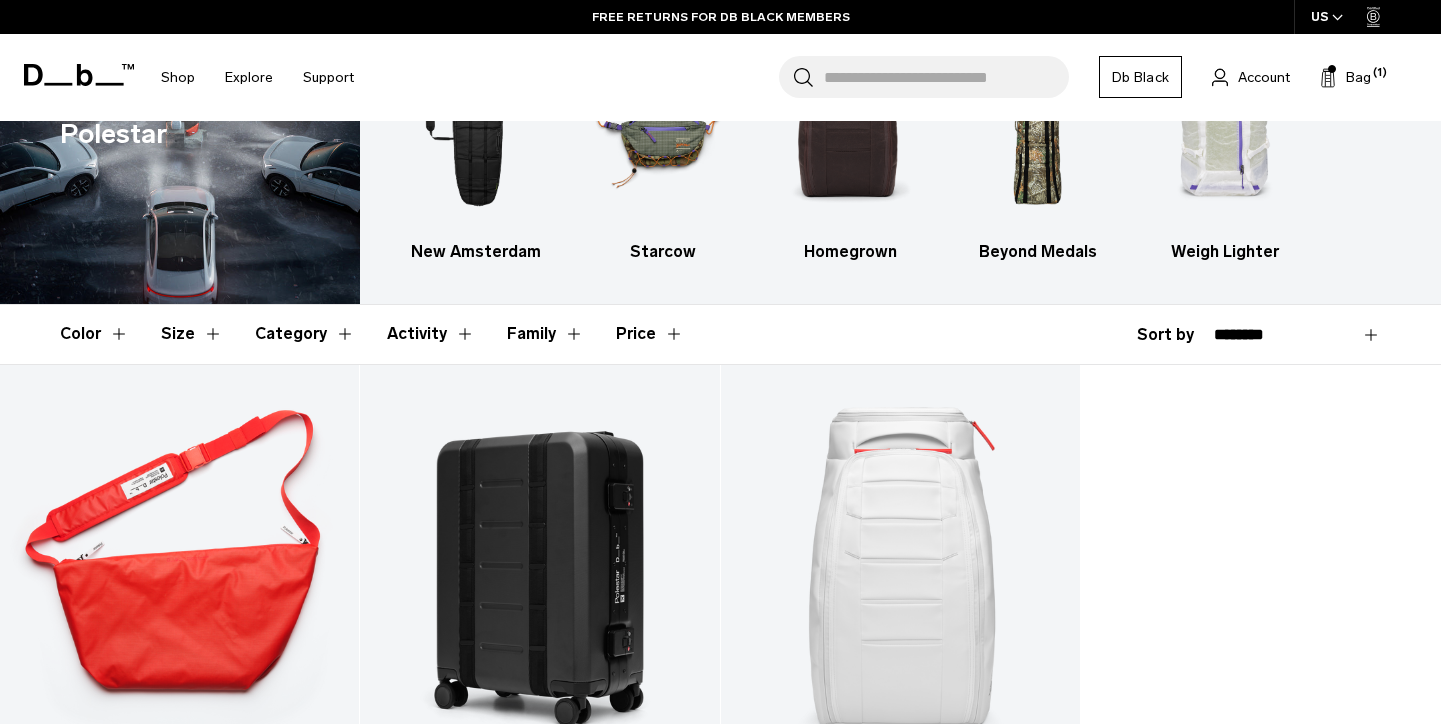 click at bounding box center [900, 564] 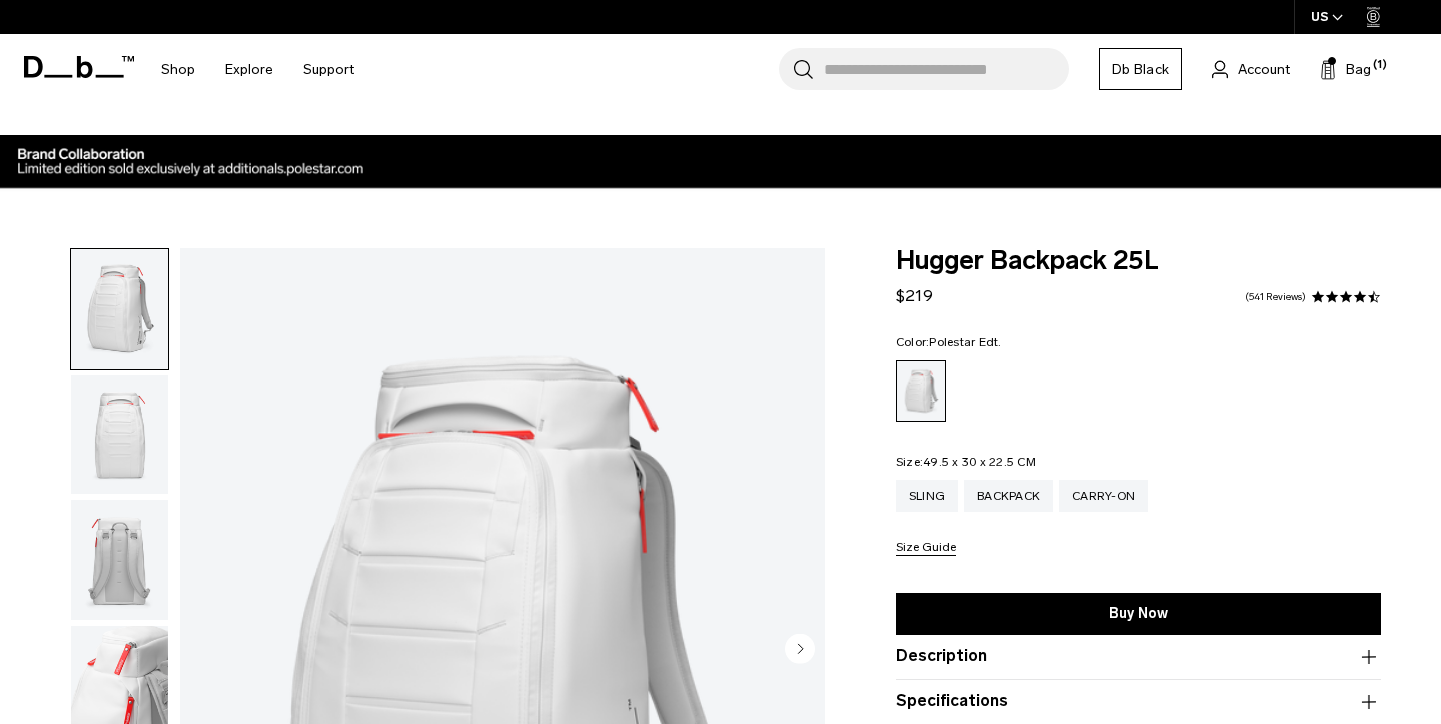 scroll, scrollTop: 71, scrollLeft: 0, axis: vertical 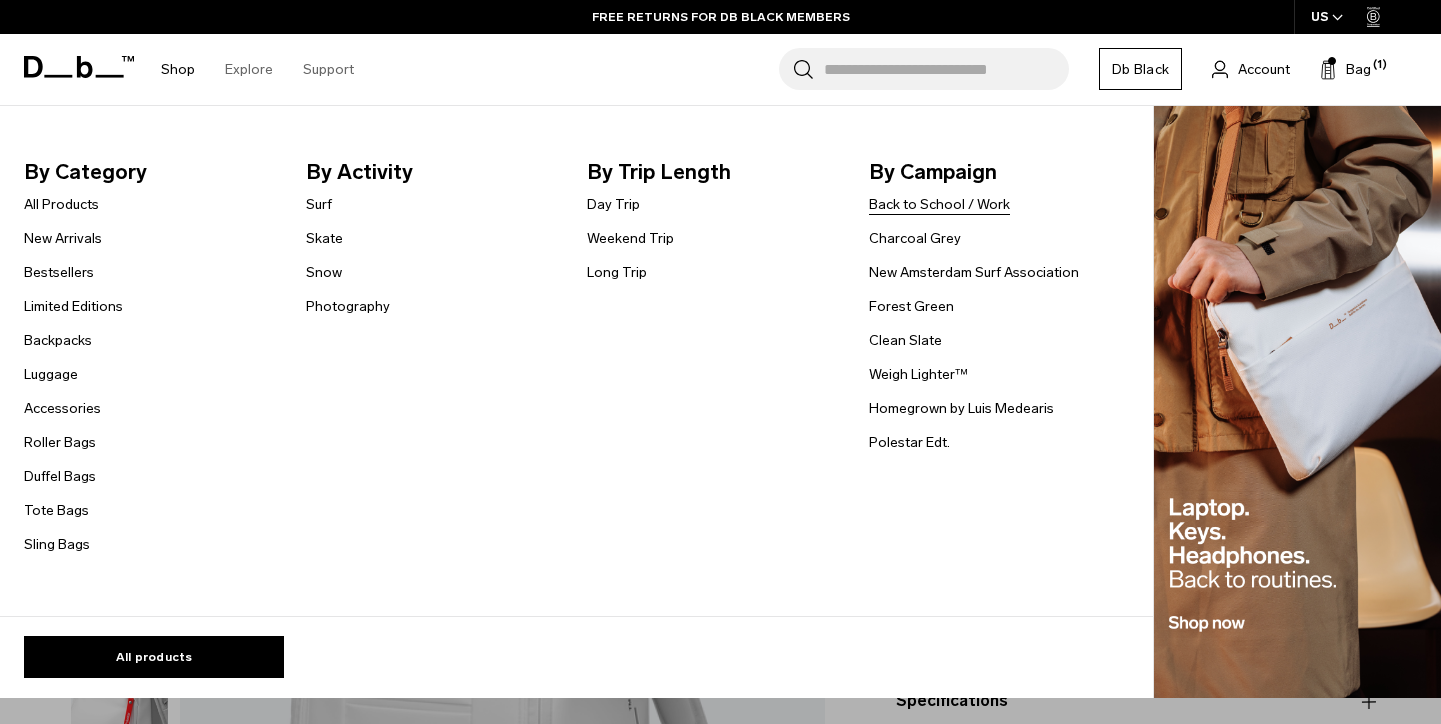 click on "Back to School / Work" at bounding box center [939, 204] 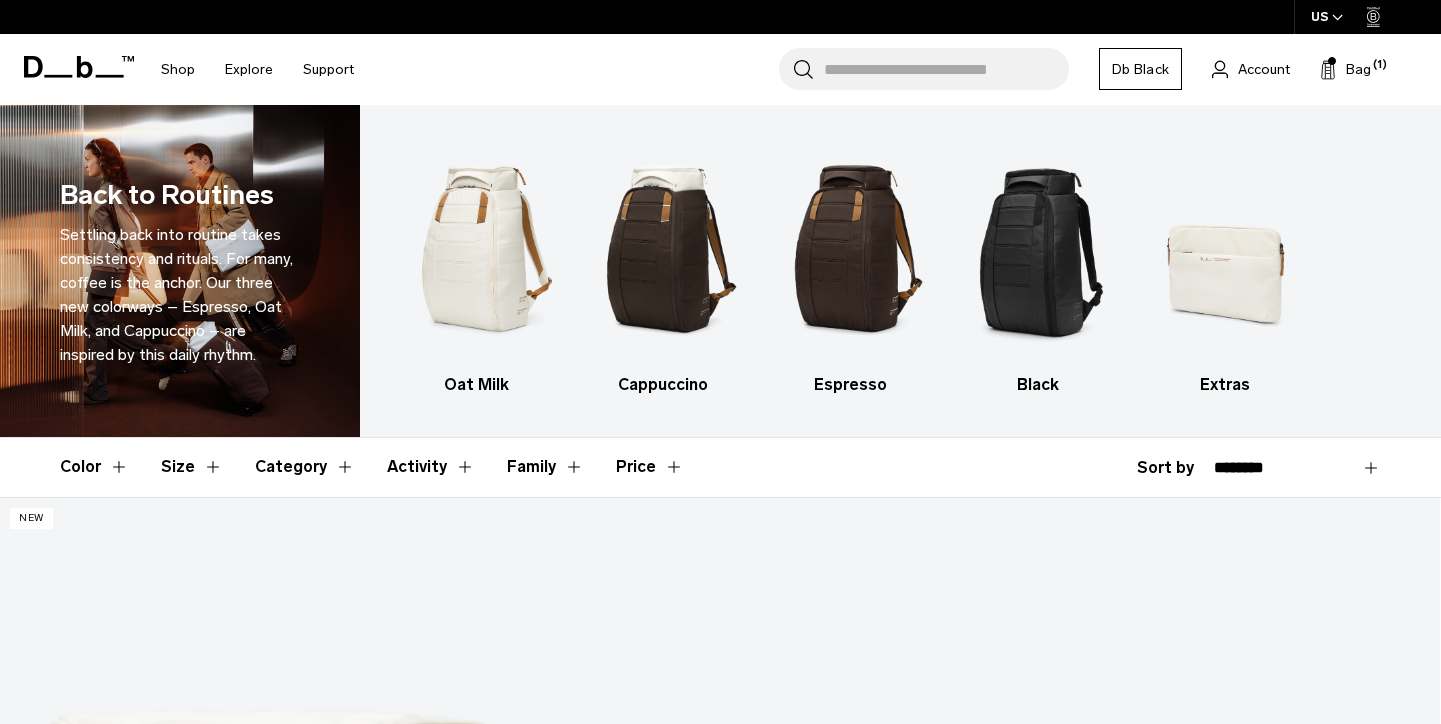 scroll, scrollTop: 0, scrollLeft: 0, axis: both 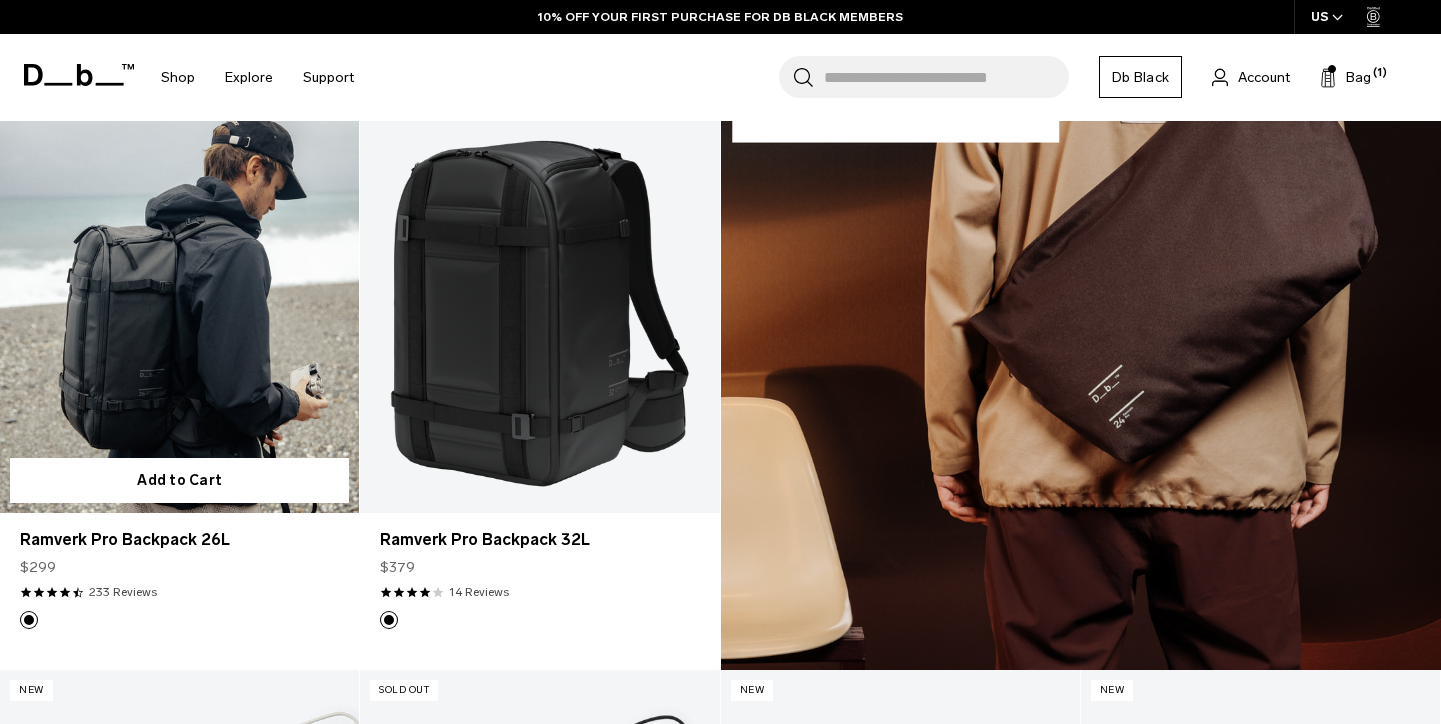 click at bounding box center (179, 313) 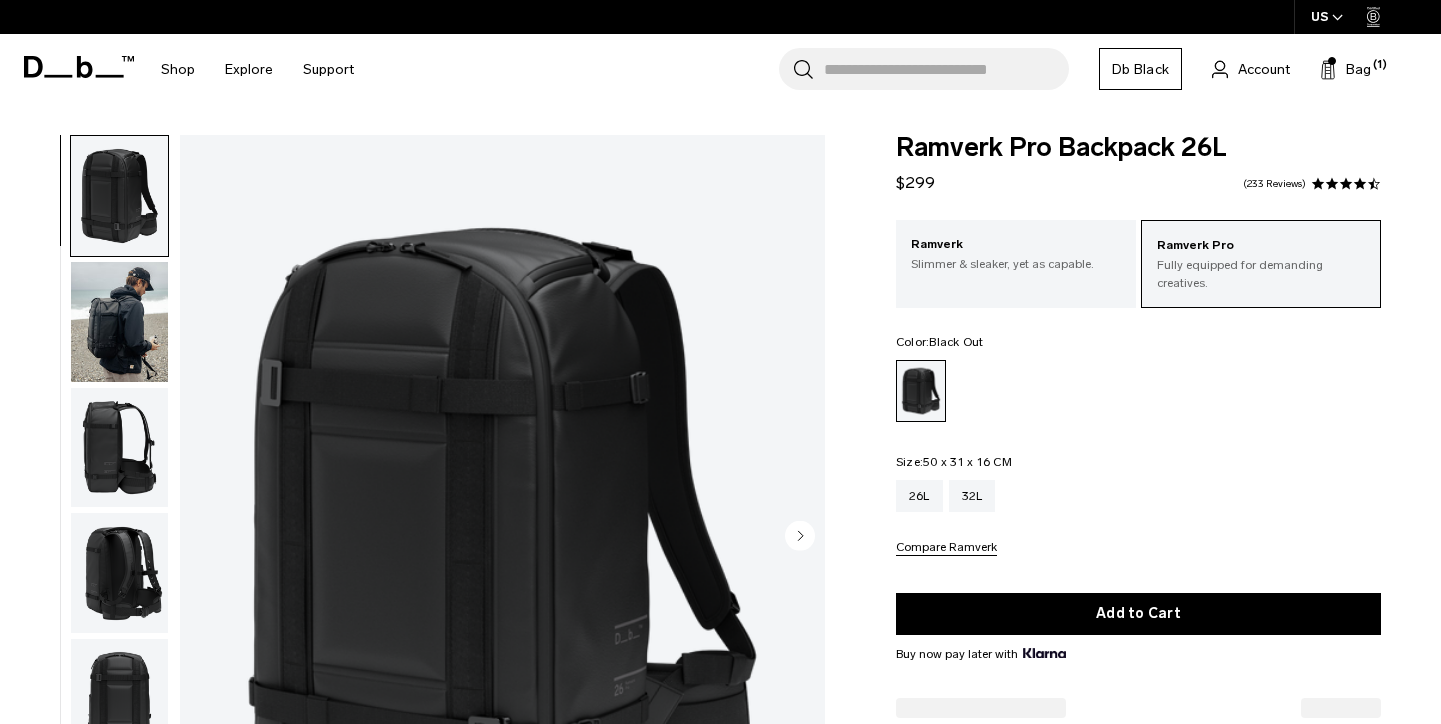 scroll, scrollTop: 0, scrollLeft: 0, axis: both 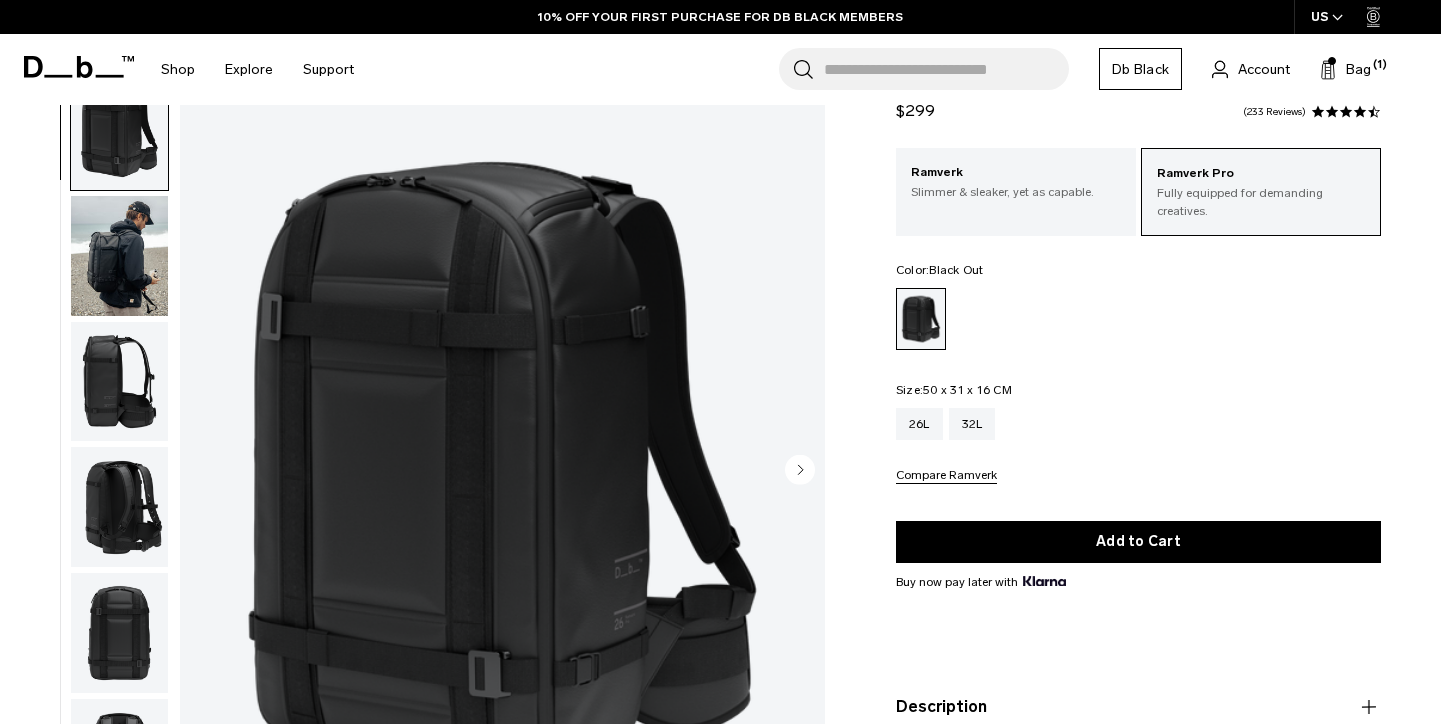 click at bounding box center (119, 255) 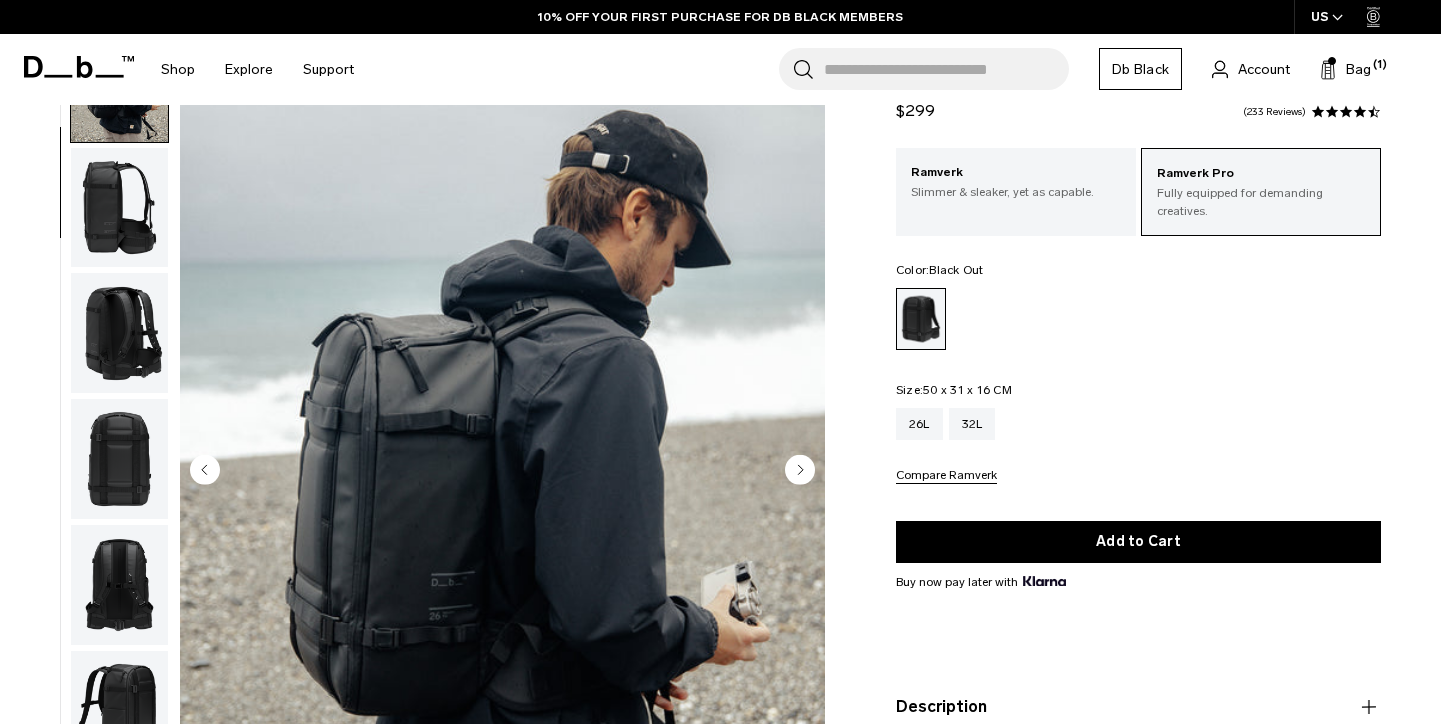 scroll, scrollTop: 204, scrollLeft: 0, axis: vertical 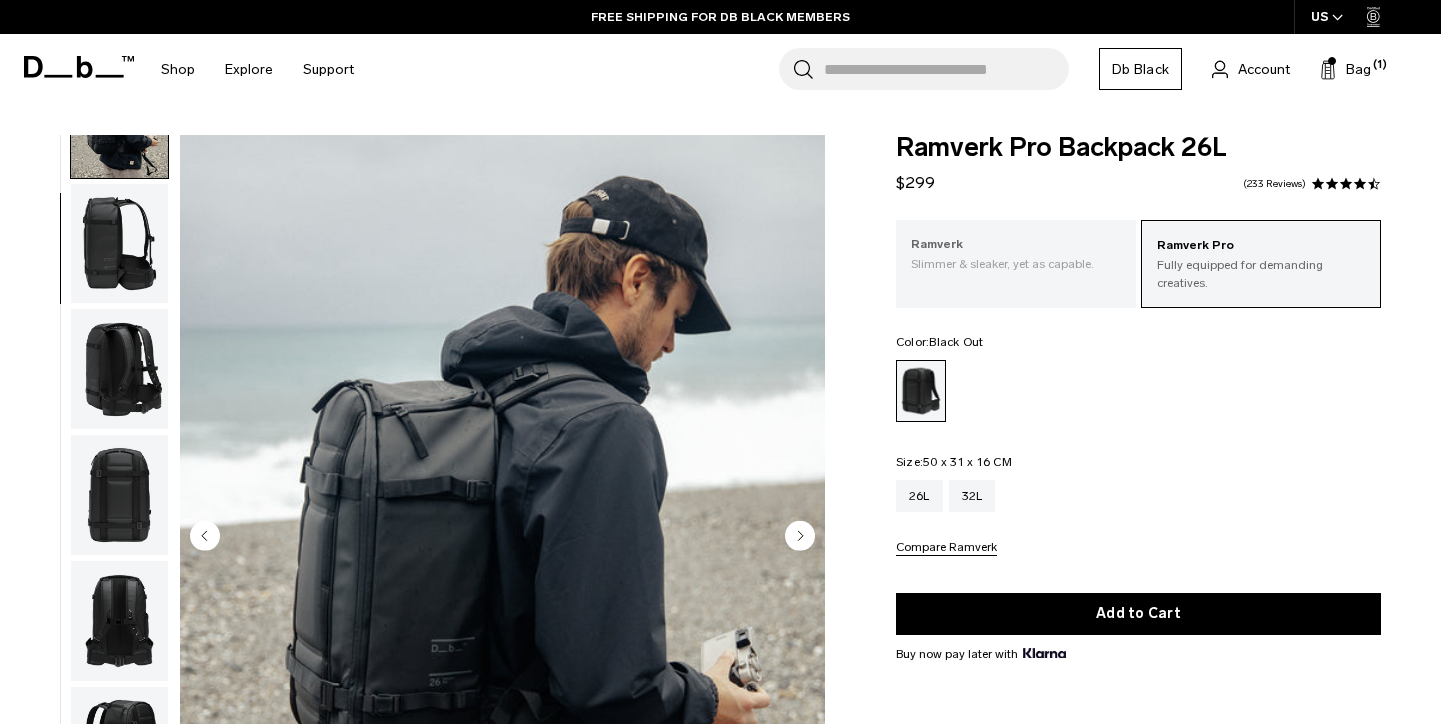 click on "Ramverk
Slimmer & sleaker, yet as capable." at bounding box center (1016, 254) 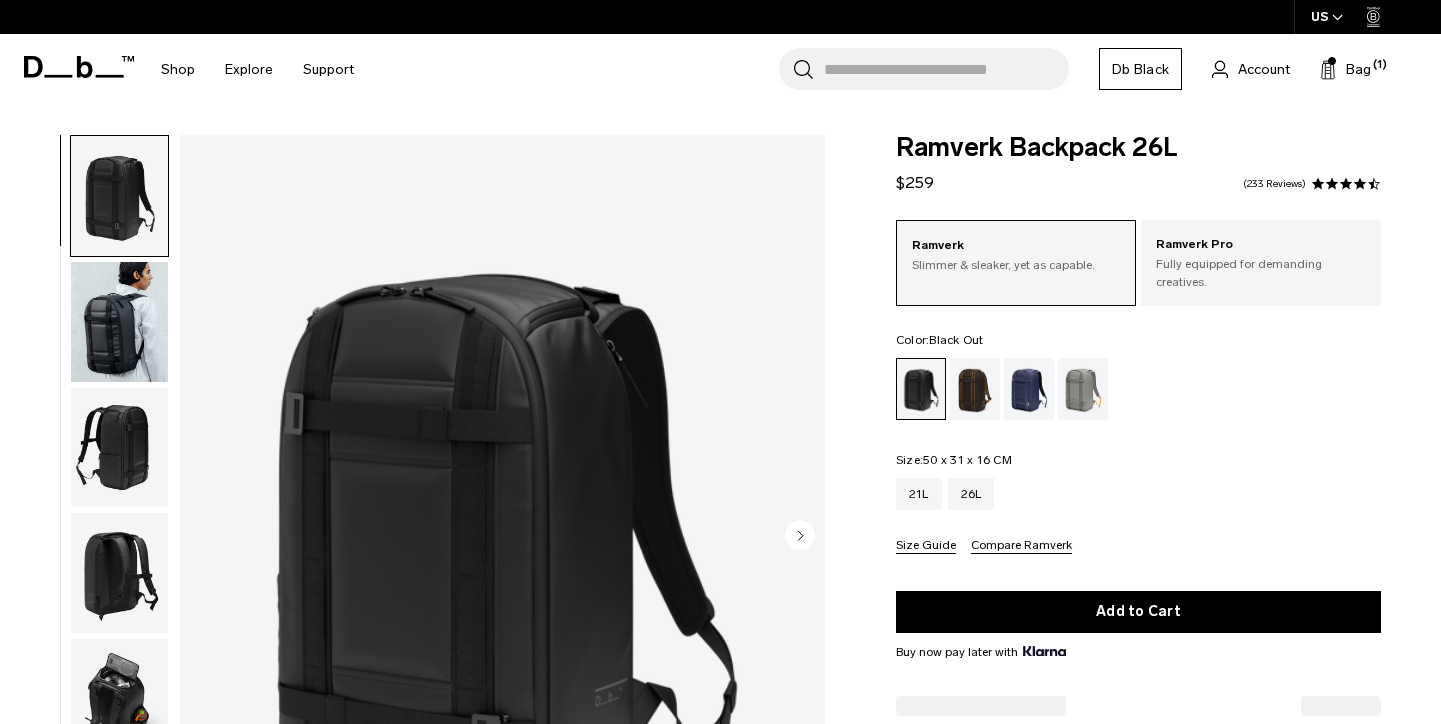 scroll, scrollTop: 0, scrollLeft: 0, axis: both 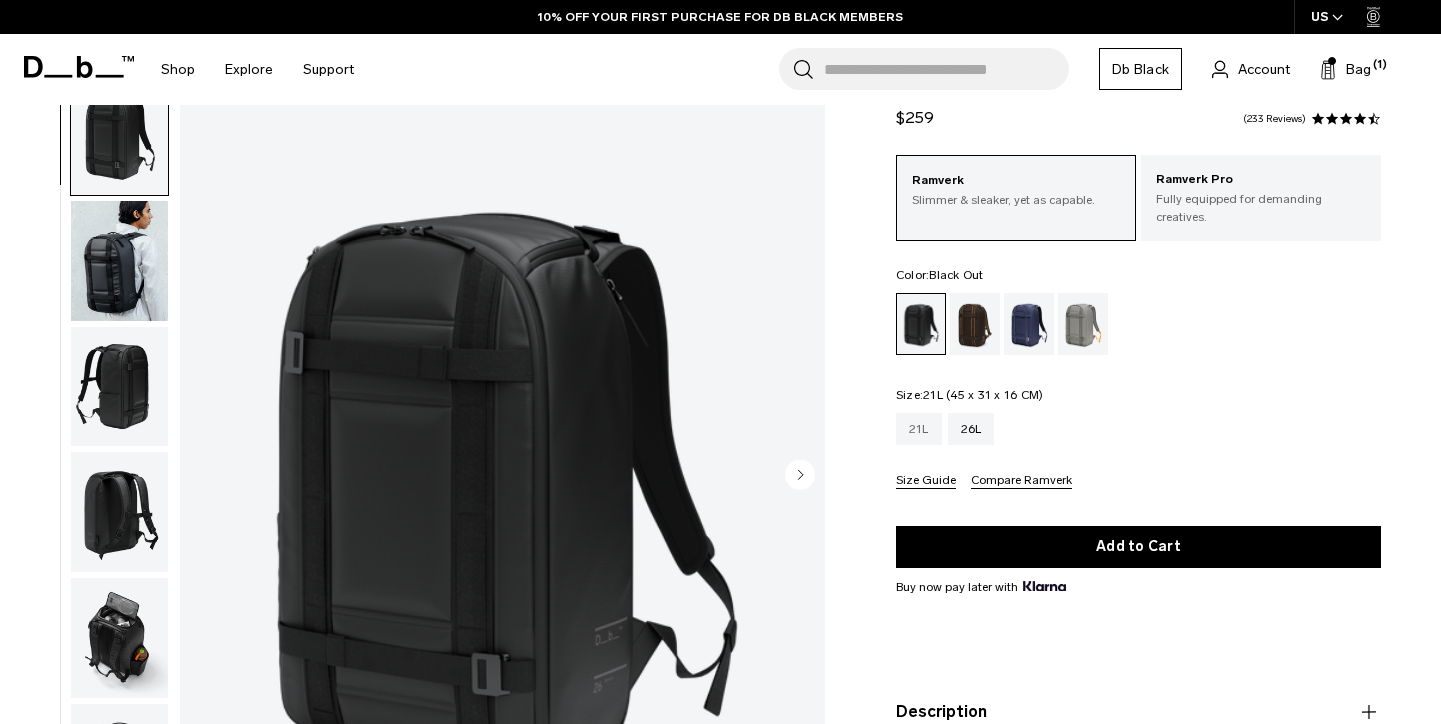 click on "21L" at bounding box center (919, 429) 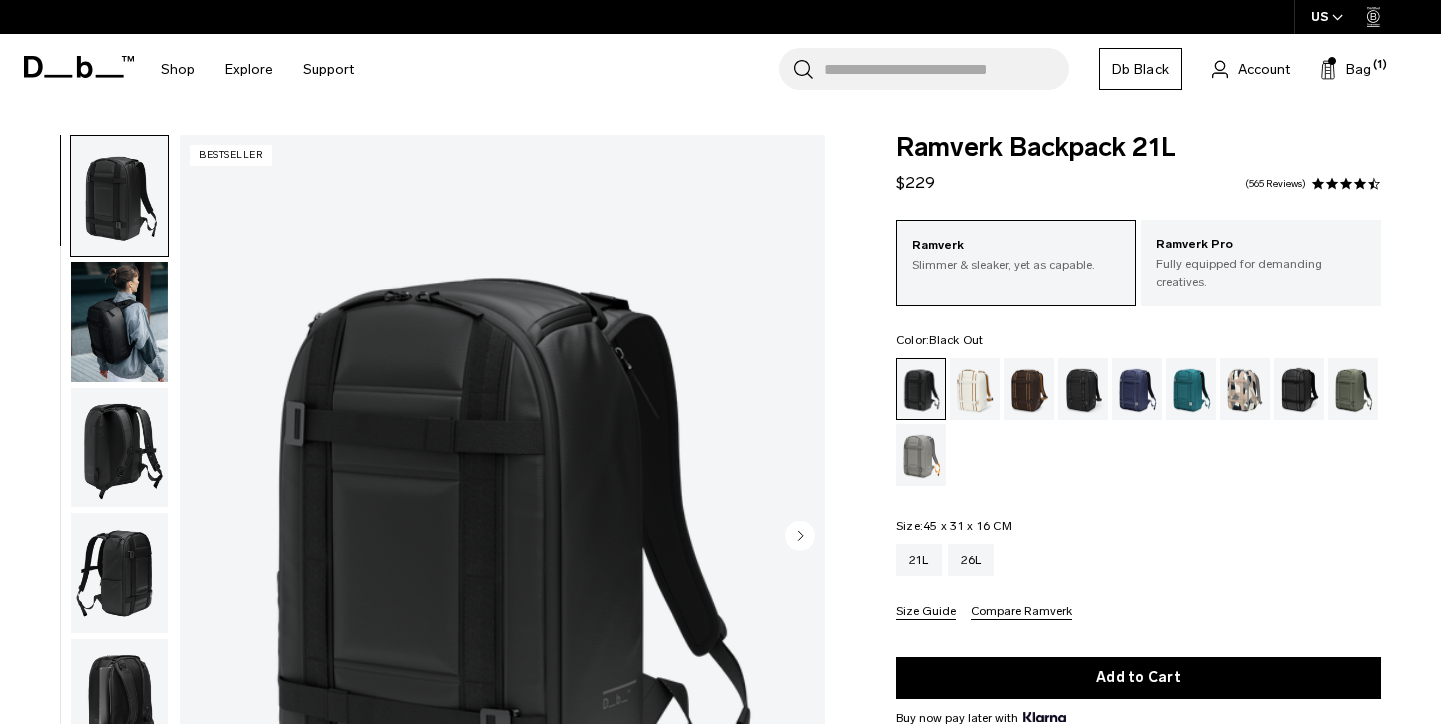 scroll, scrollTop: 0, scrollLeft: 0, axis: both 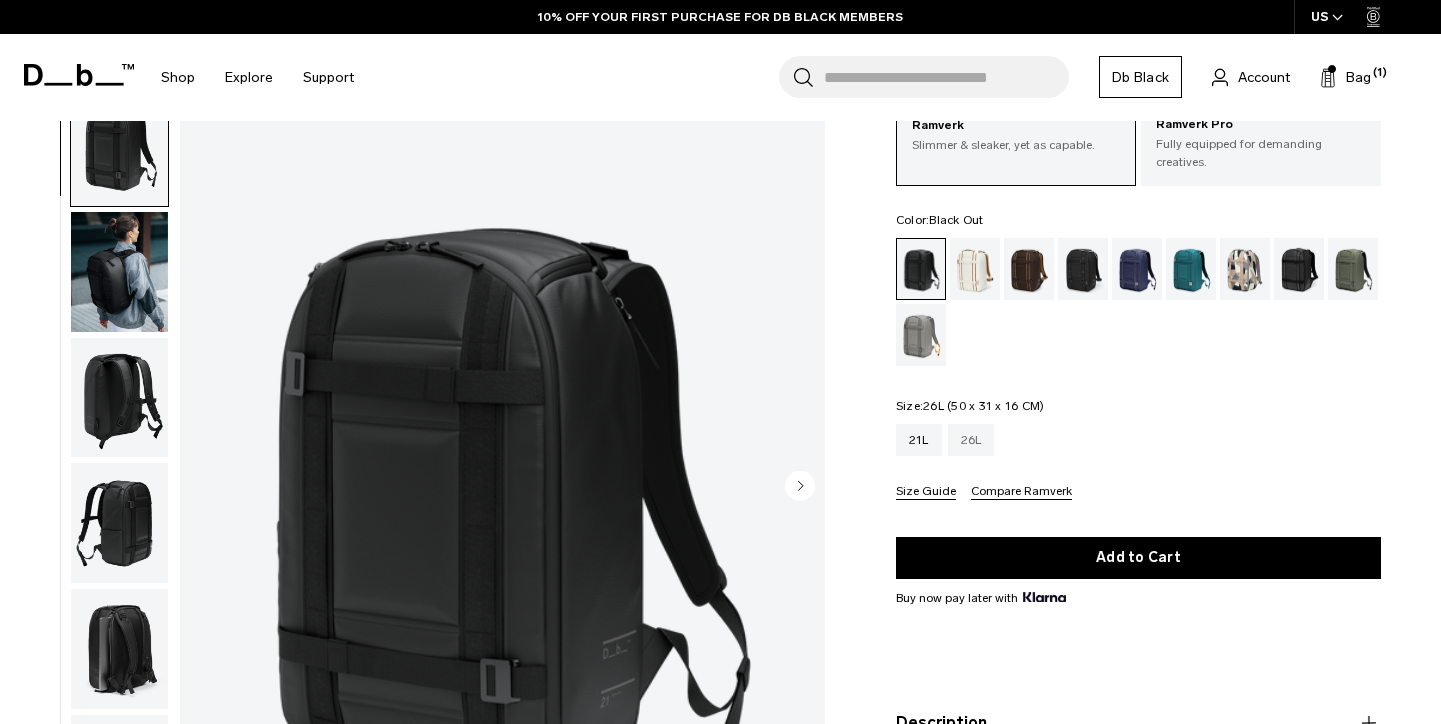 click on "26L" at bounding box center (971, 440) 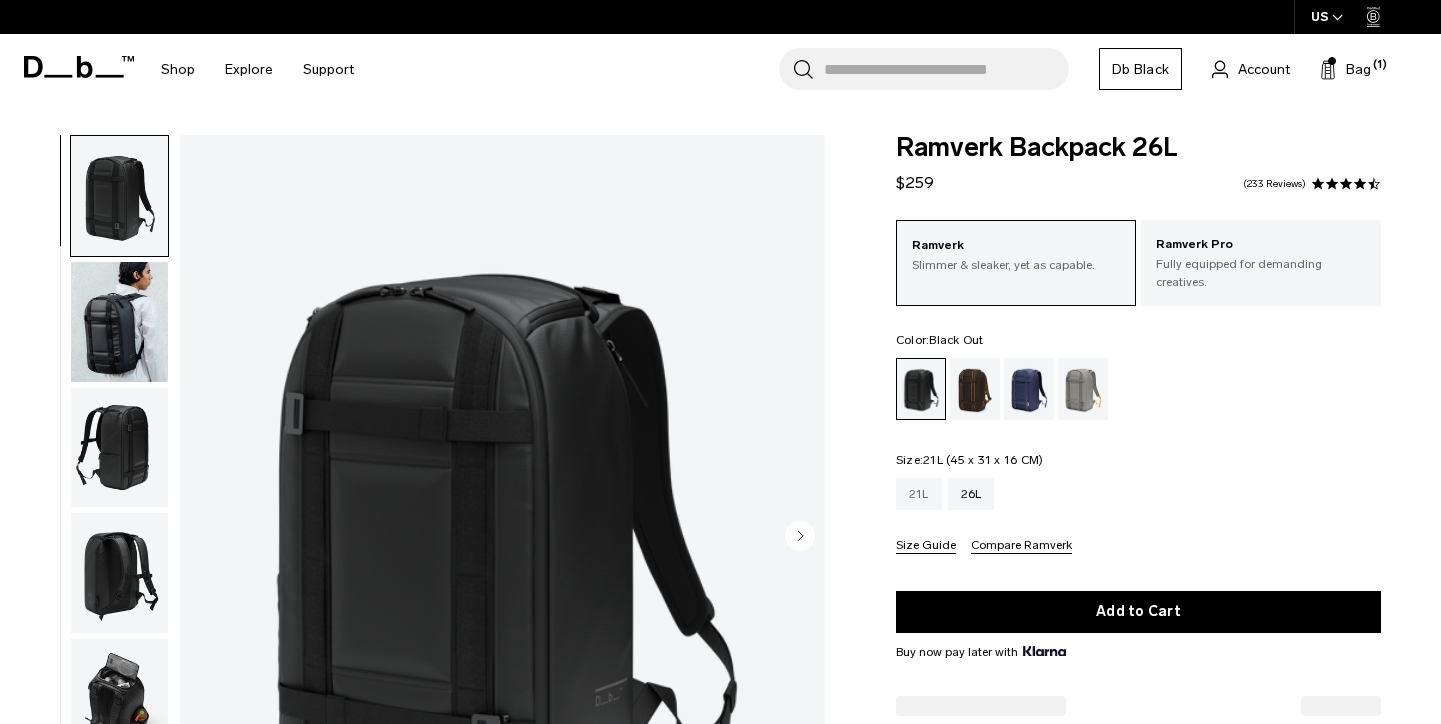 scroll, scrollTop: 0, scrollLeft: 0, axis: both 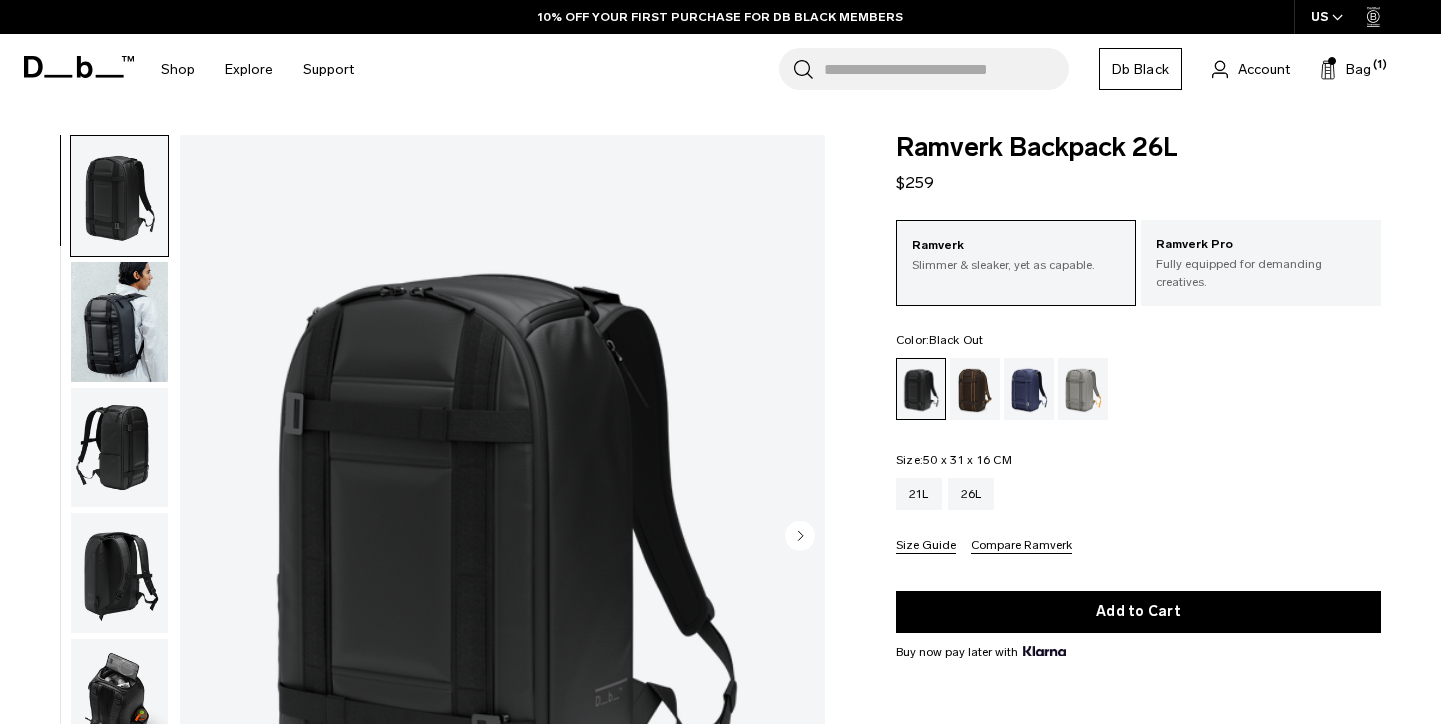 click at bounding box center [119, 322] 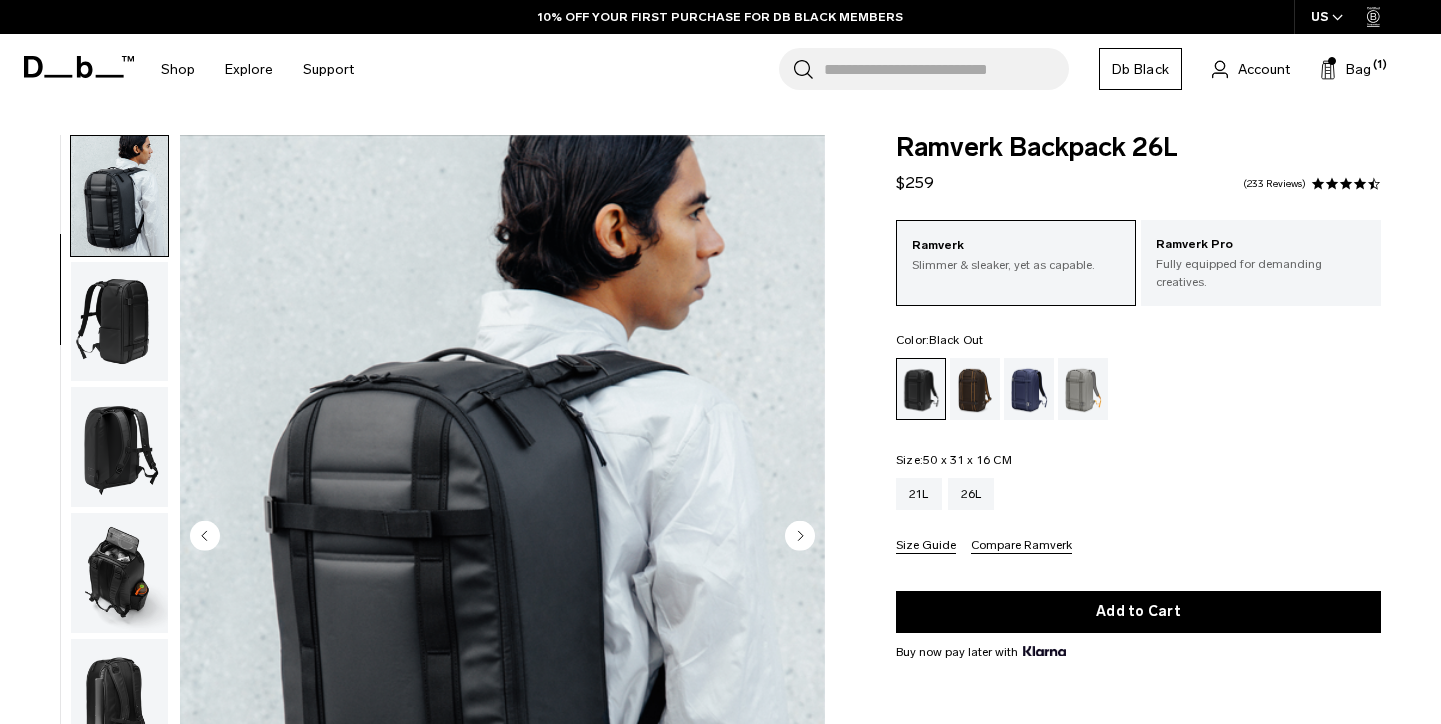 scroll, scrollTop: 196, scrollLeft: 0, axis: vertical 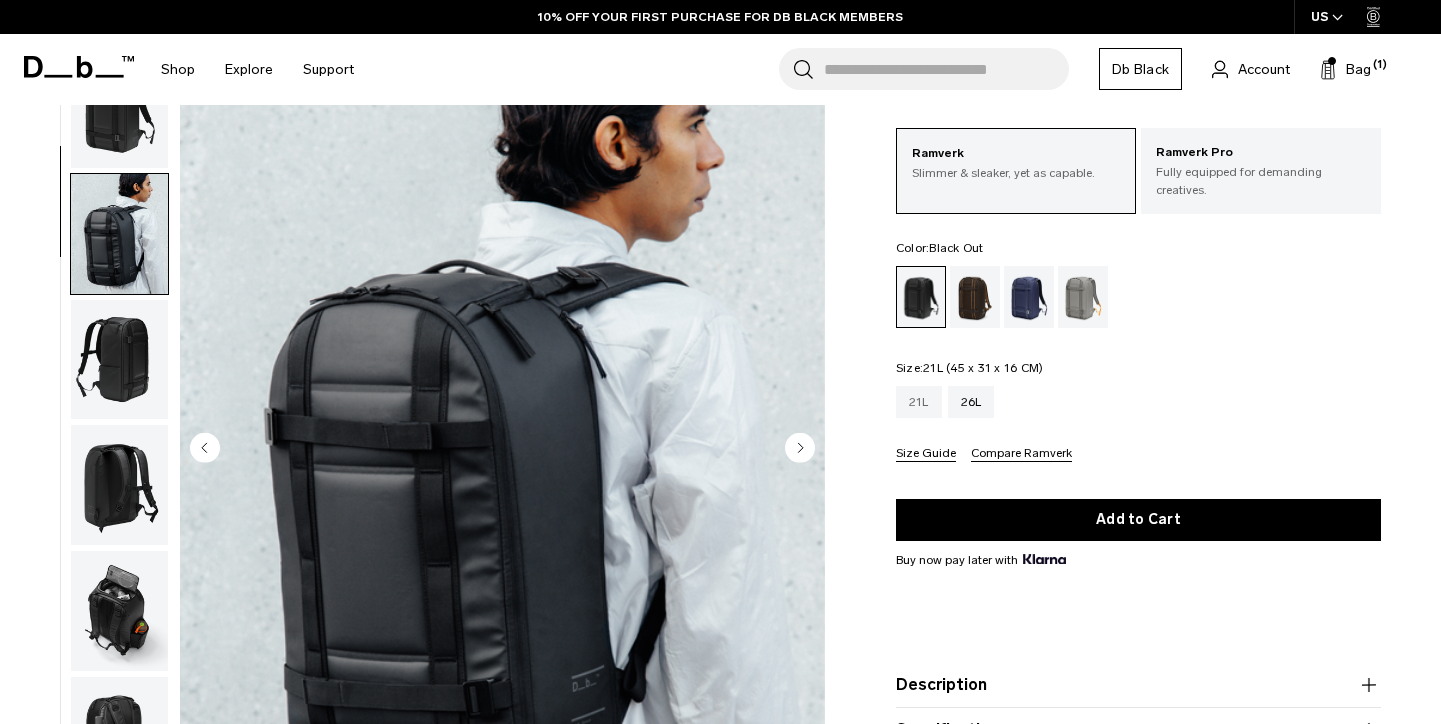 click on "21L" at bounding box center (919, 402) 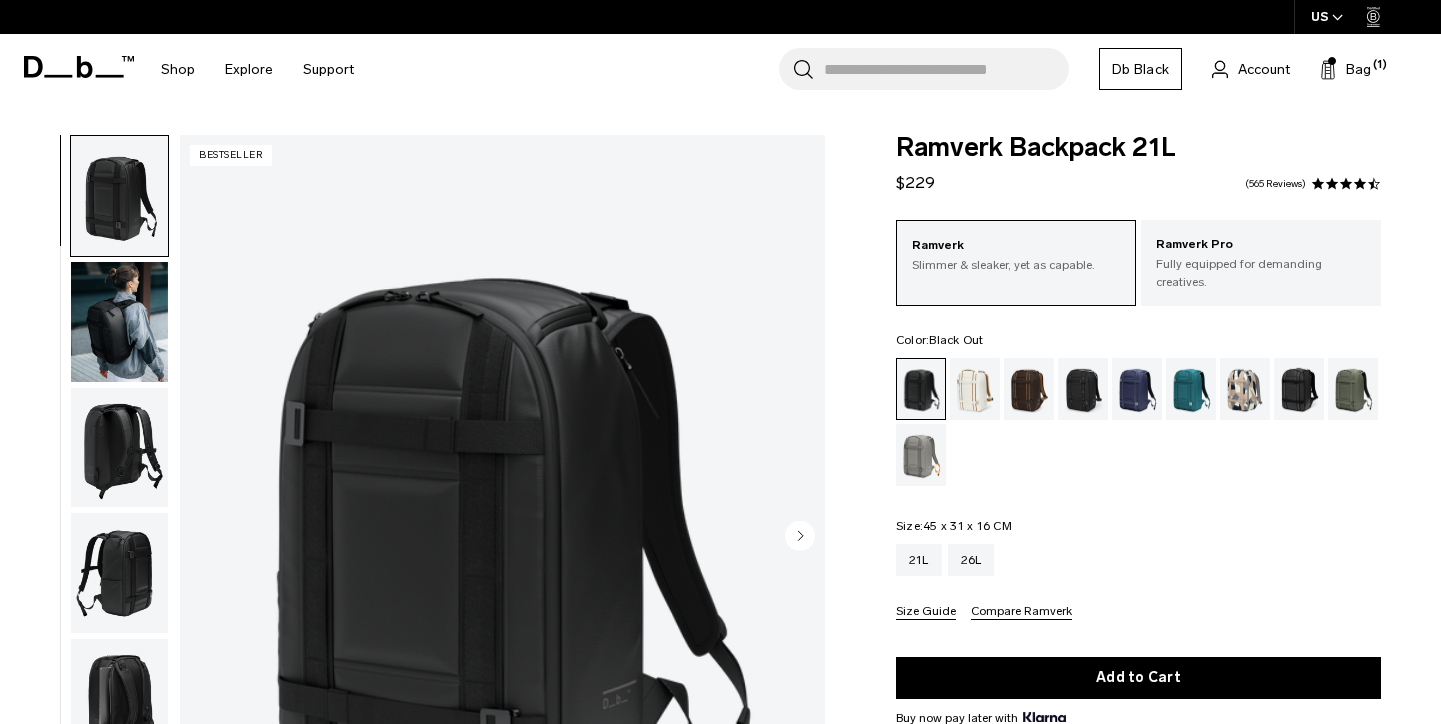 scroll, scrollTop: 0, scrollLeft: 0, axis: both 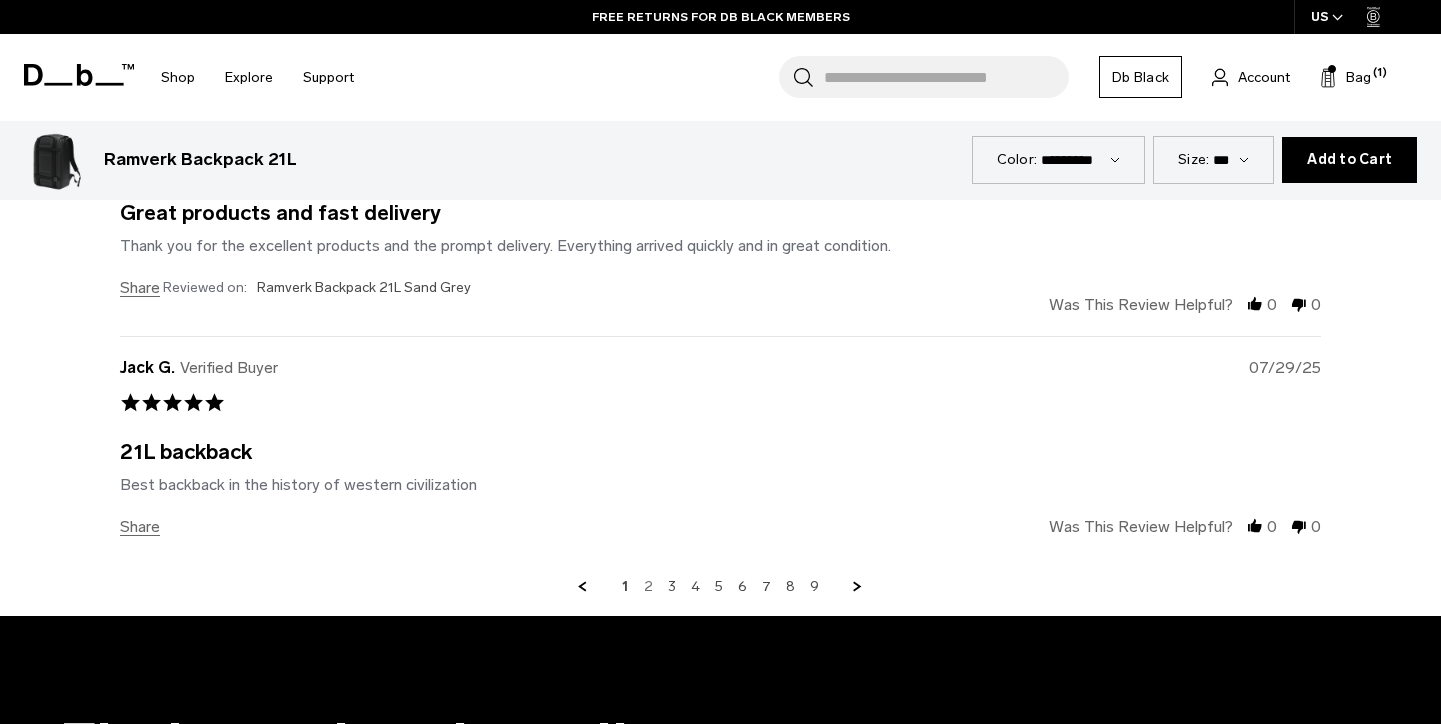 click on "2" at bounding box center (648, 587) 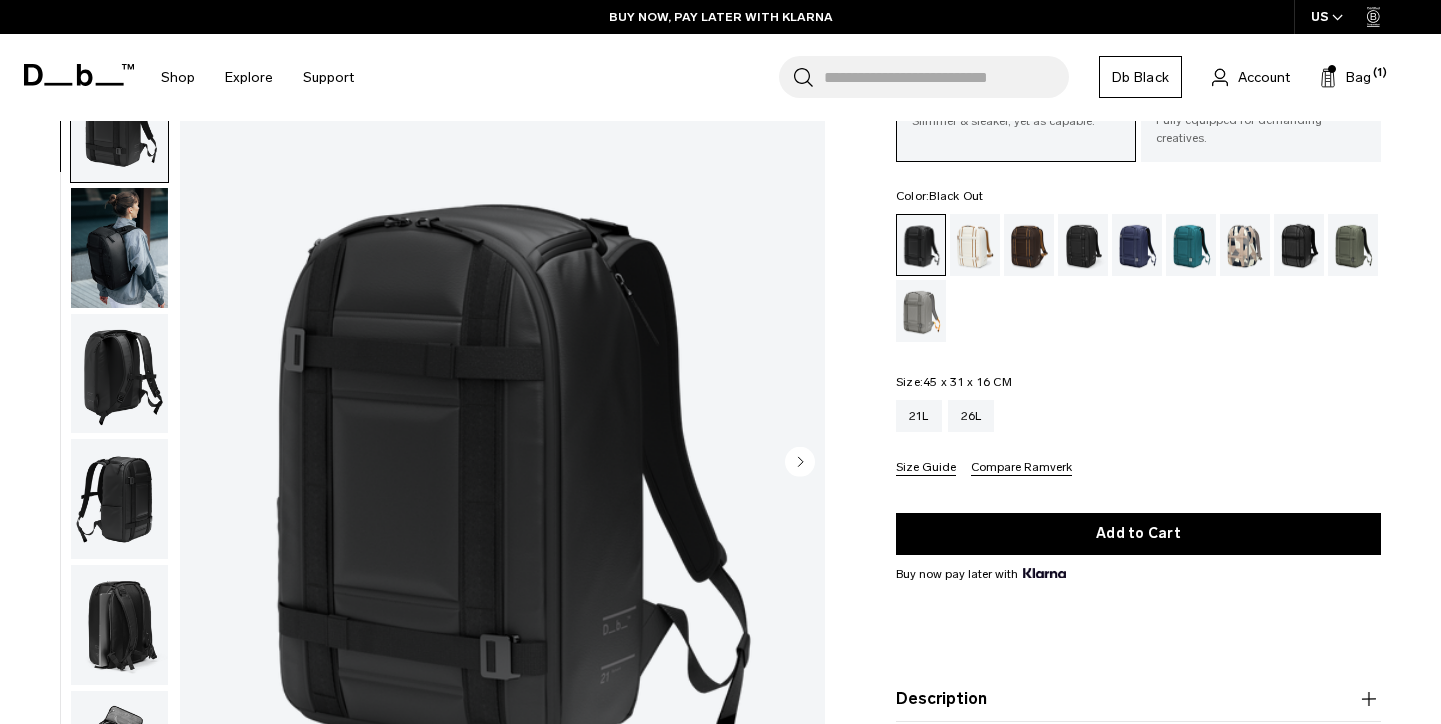 scroll, scrollTop: 203, scrollLeft: 0, axis: vertical 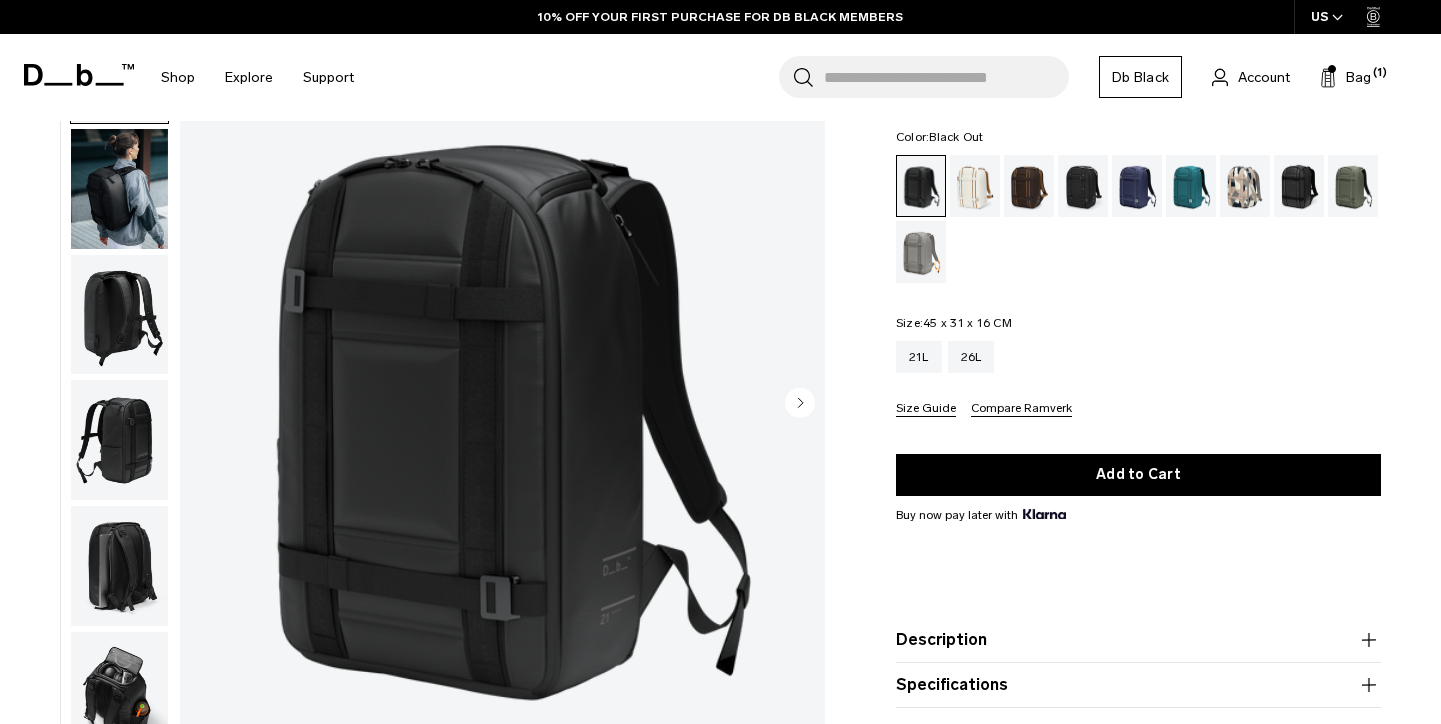 click at bounding box center [119, 314] 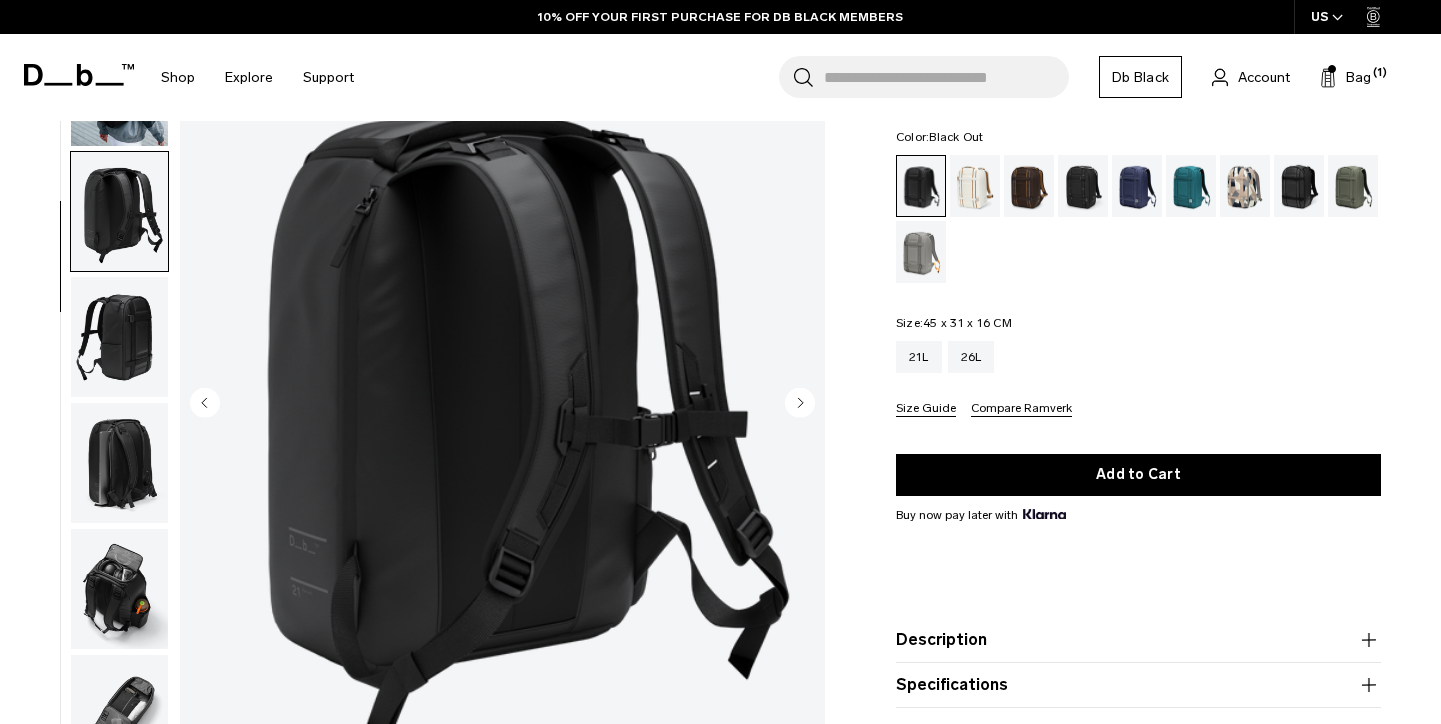 scroll, scrollTop: 58, scrollLeft: 0, axis: vertical 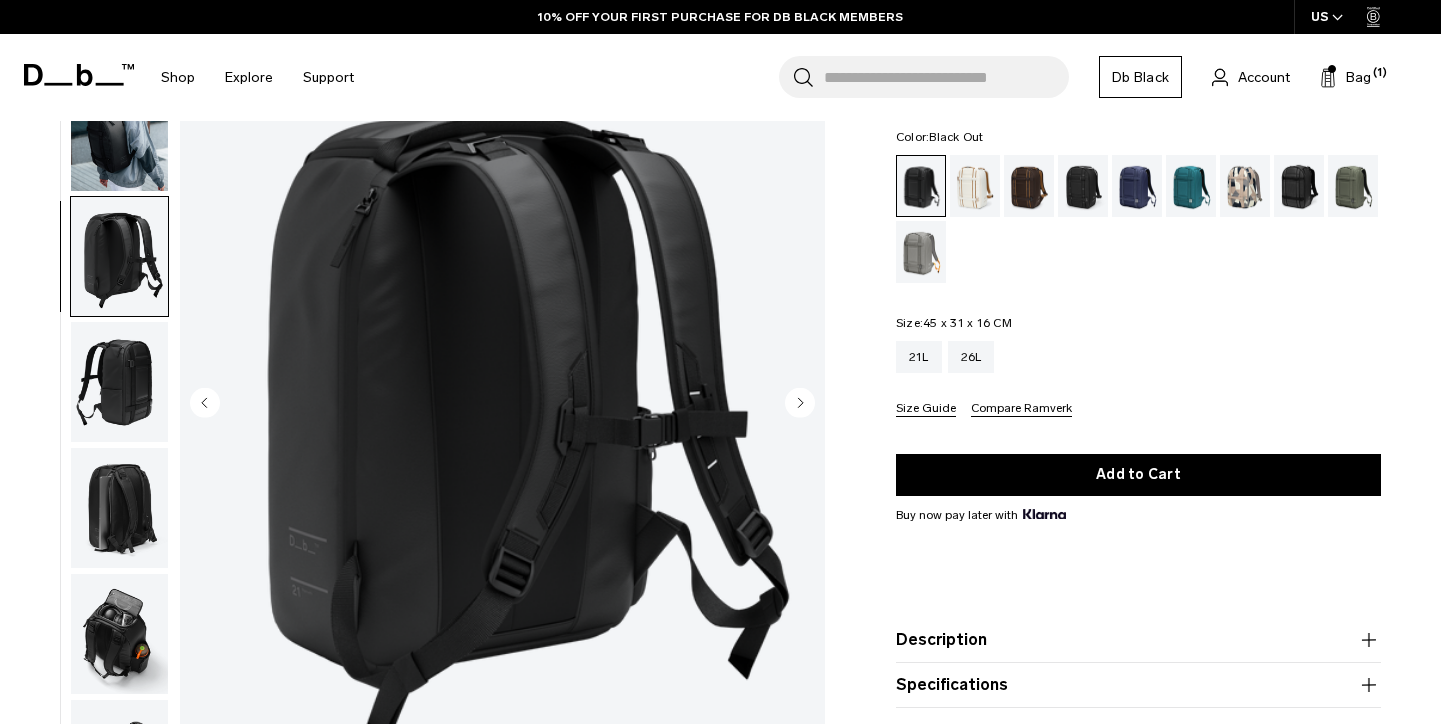 click at bounding box center (119, 382) 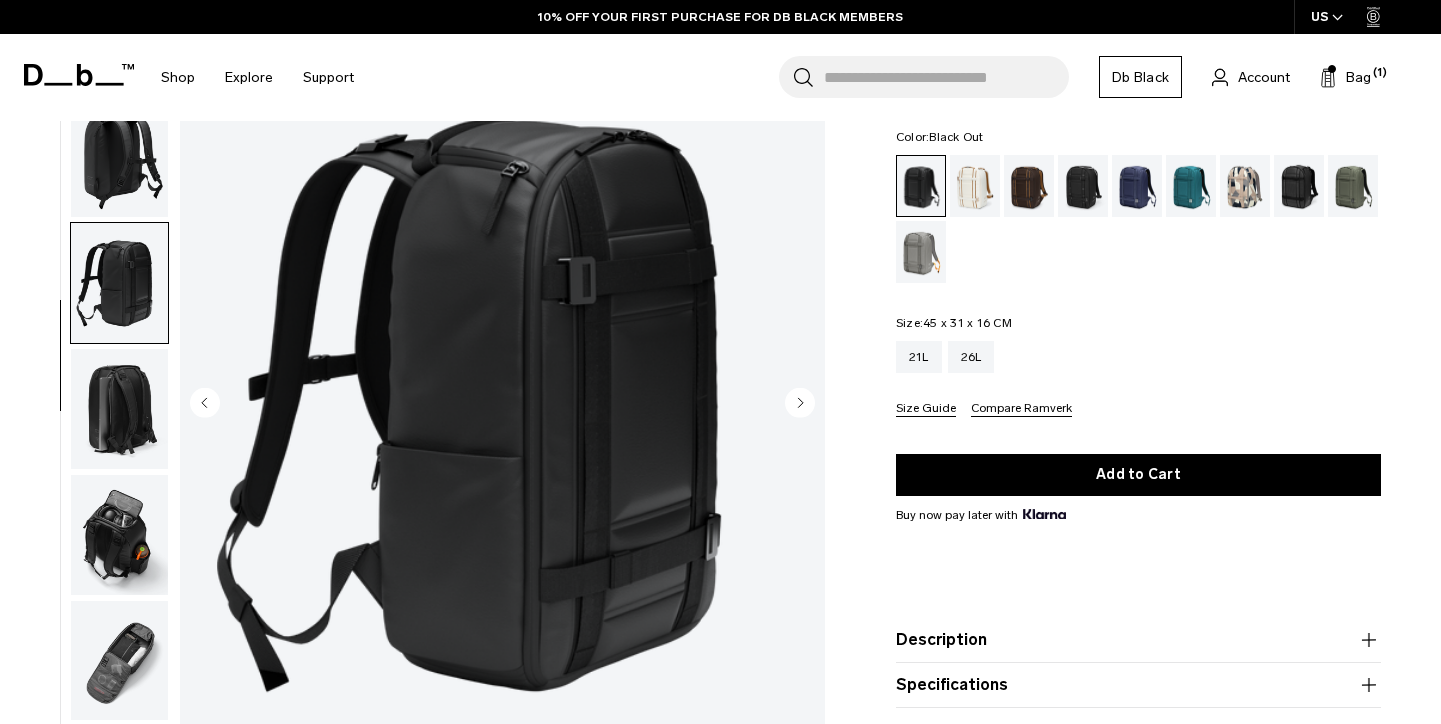 scroll, scrollTop: 196, scrollLeft: 0, axis: vertical 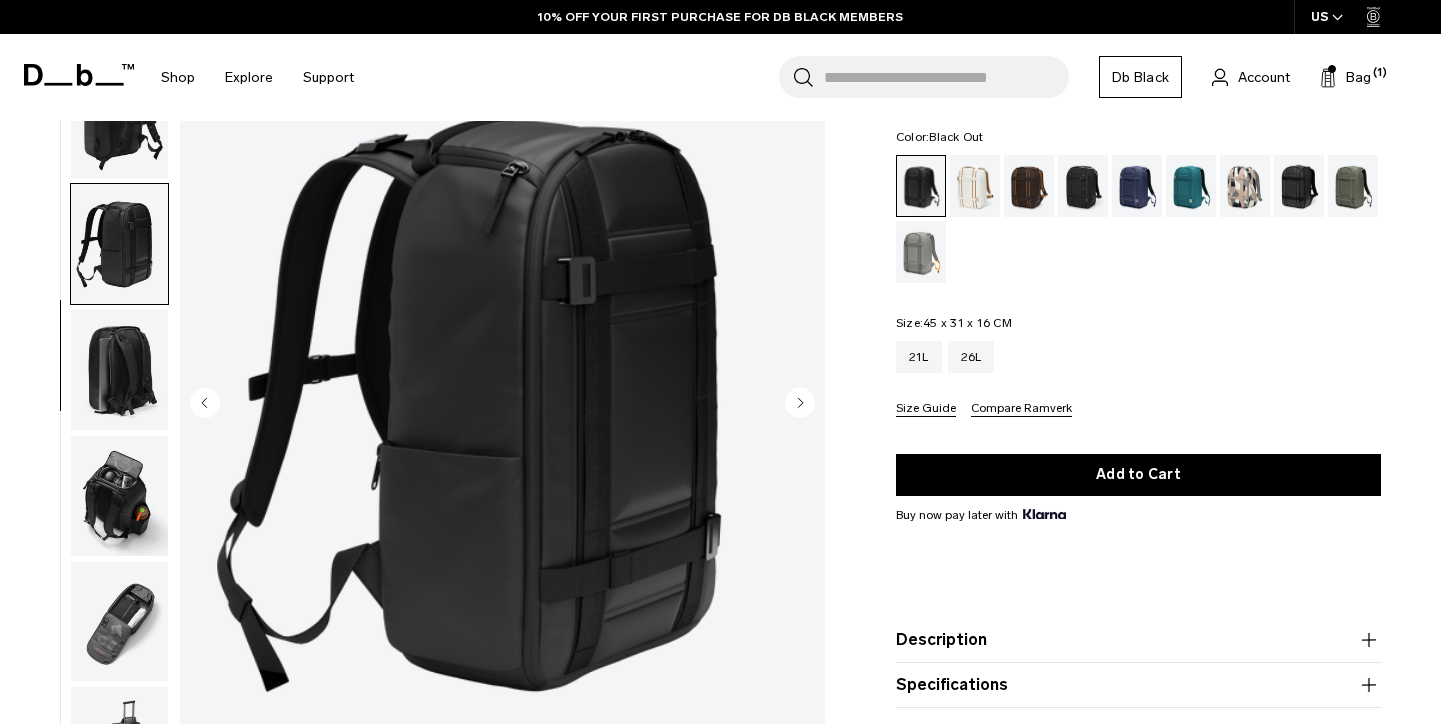 click at bounding box center (119, 496) 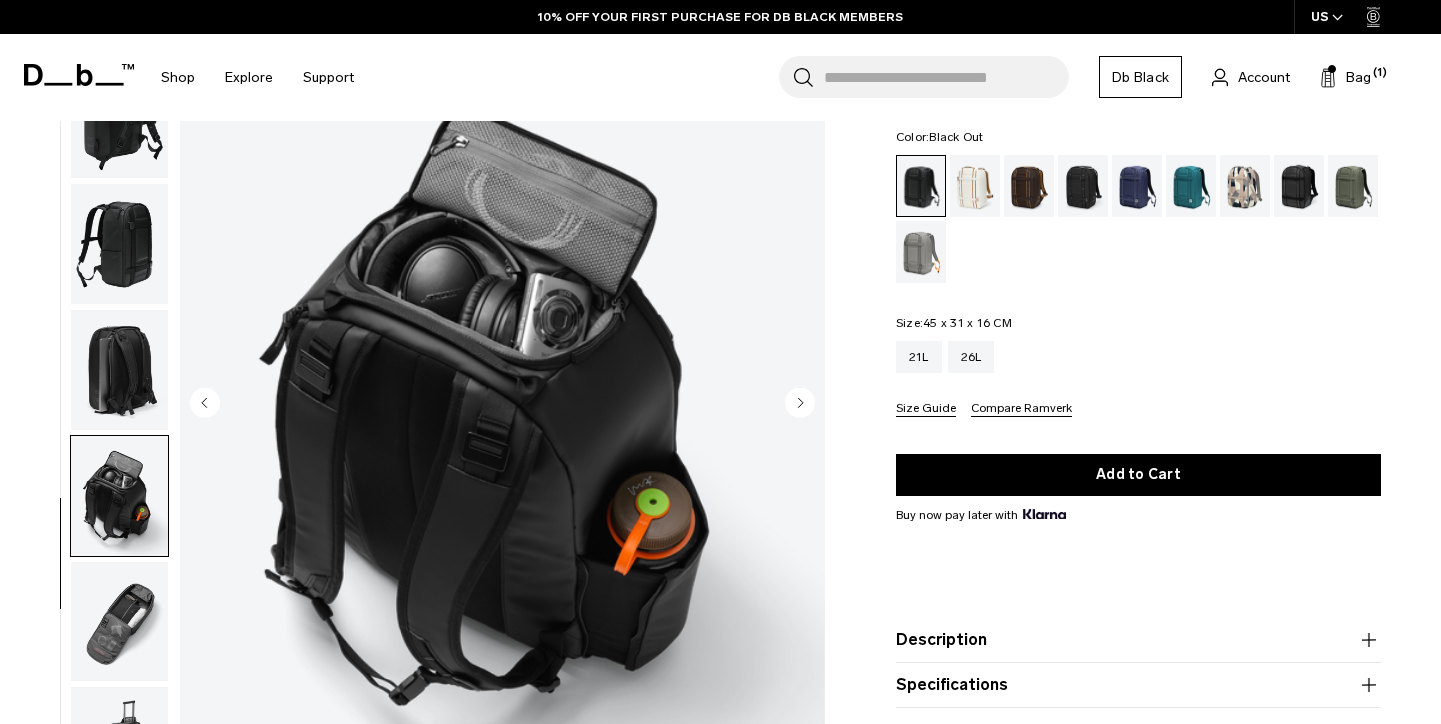 scroll, scrollTop: 162, scrollLeft: 0, axis: vertical 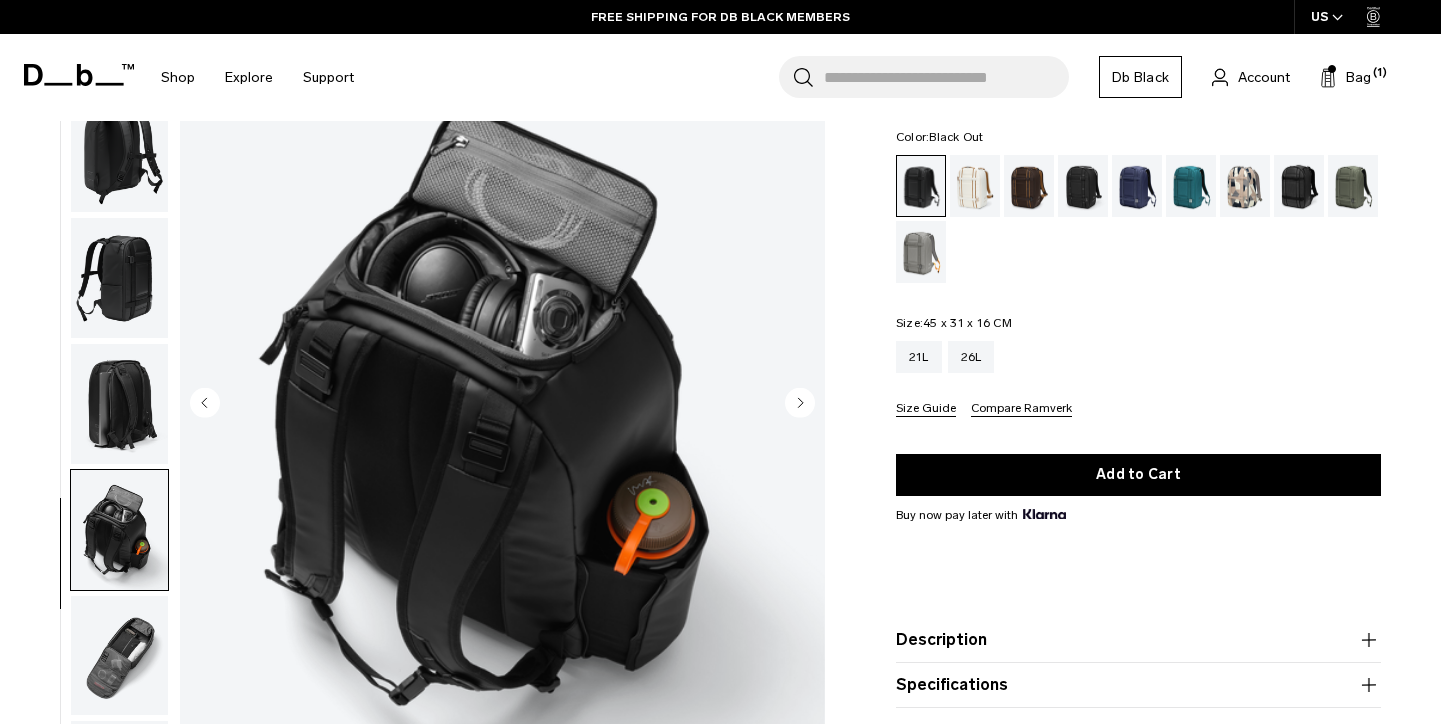 click at bounding box center [119, 655] 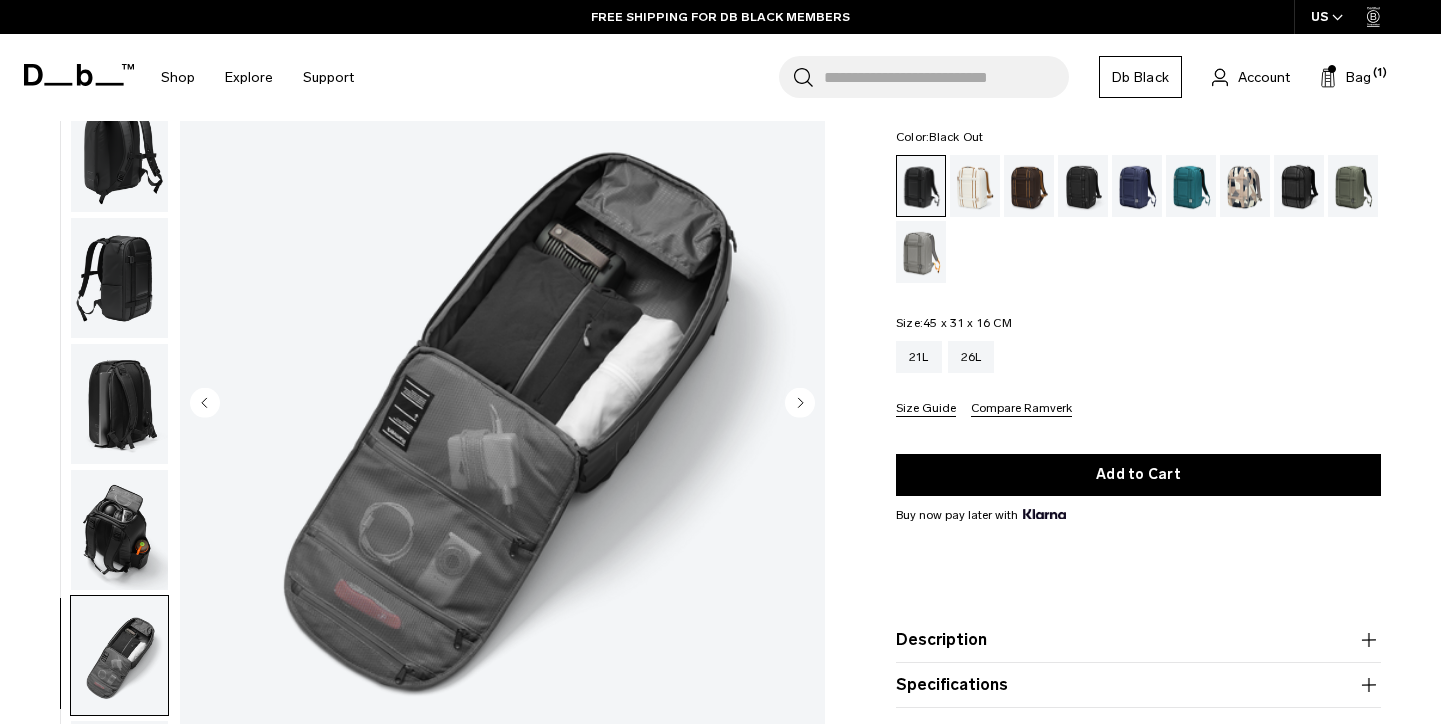 scroll, scrollTop: 196, scrollLeft: 0, axis: vertical 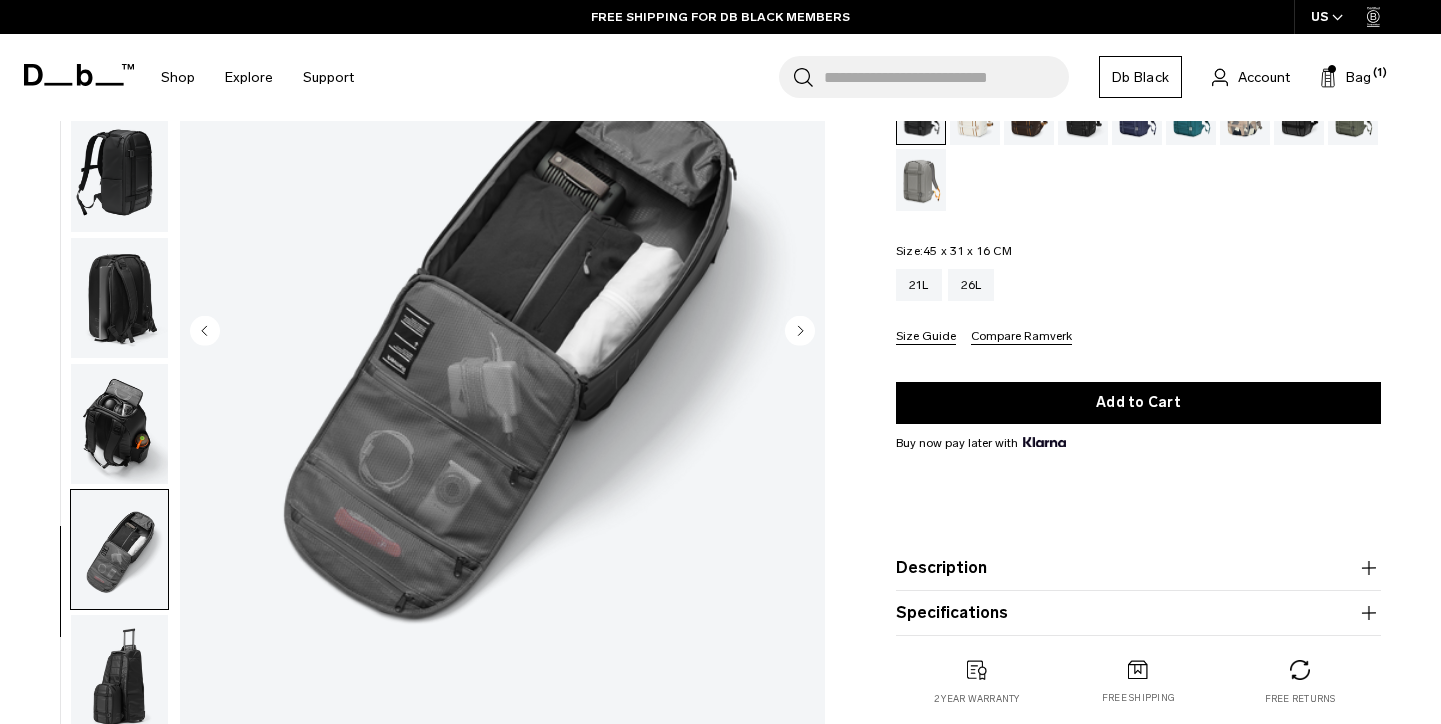 click at bounding box center (119, 675) 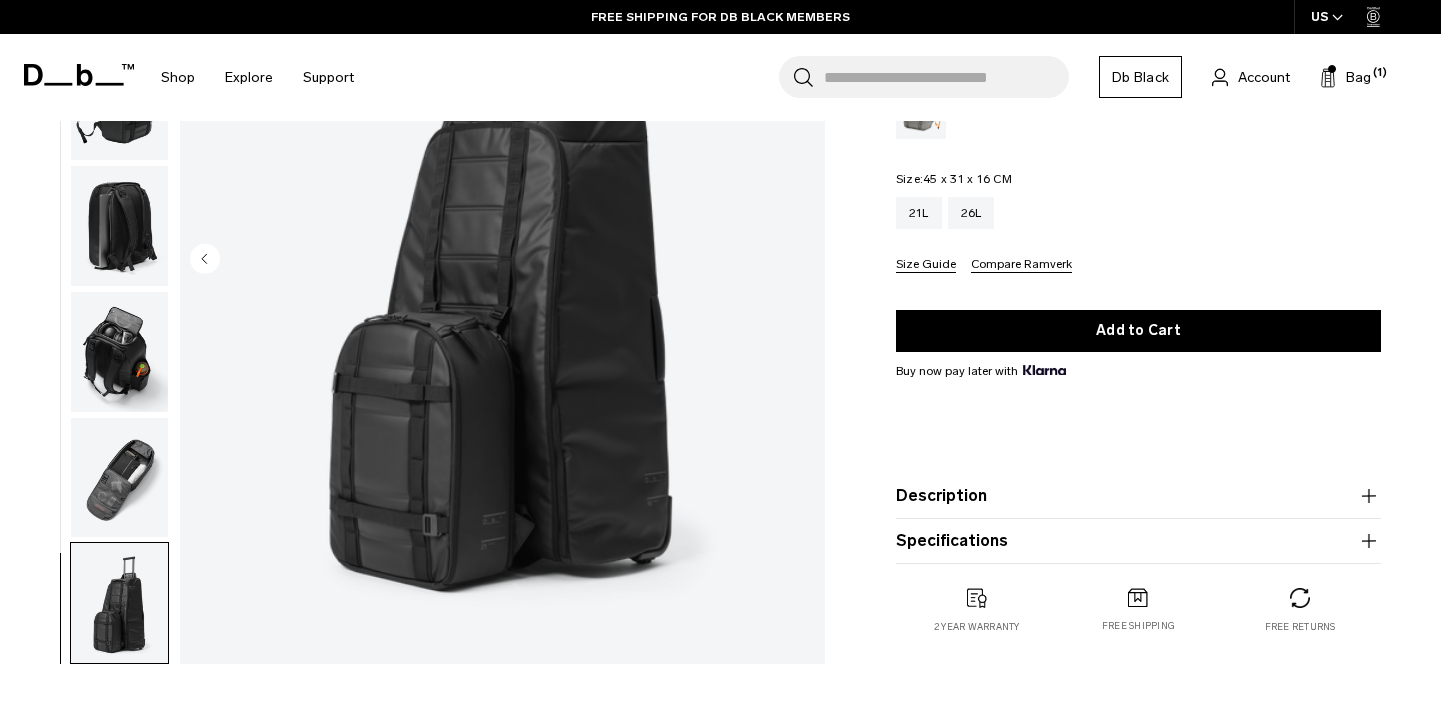 scroll, scrollTop: 357, scrollLeft: 0, axis: vertical 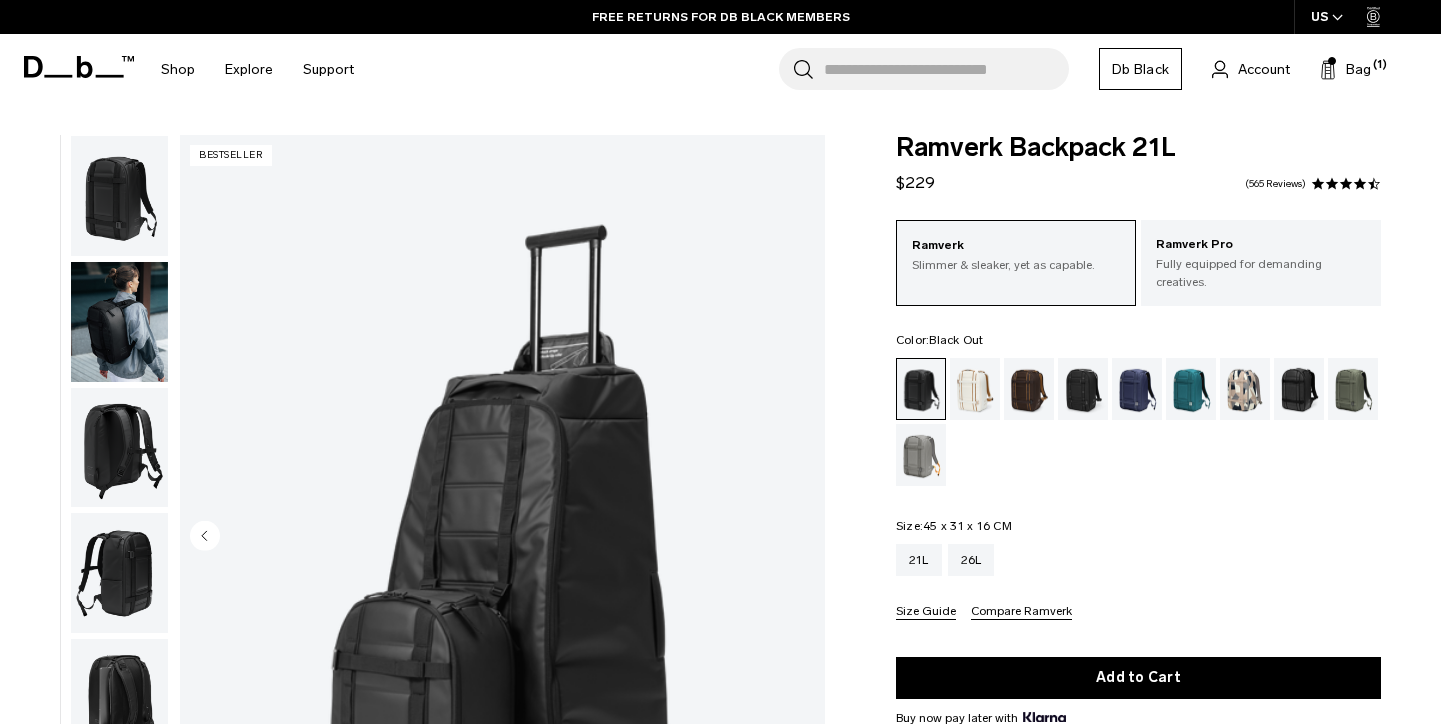 click on "Search for Bags, Luggage...
Search
Close
Trending Products
All Products
Hugger Backpack 30L Black Out
$229
Ramverk Front-access Carry-on Black Out
$599" at bounding box center [897, 69] 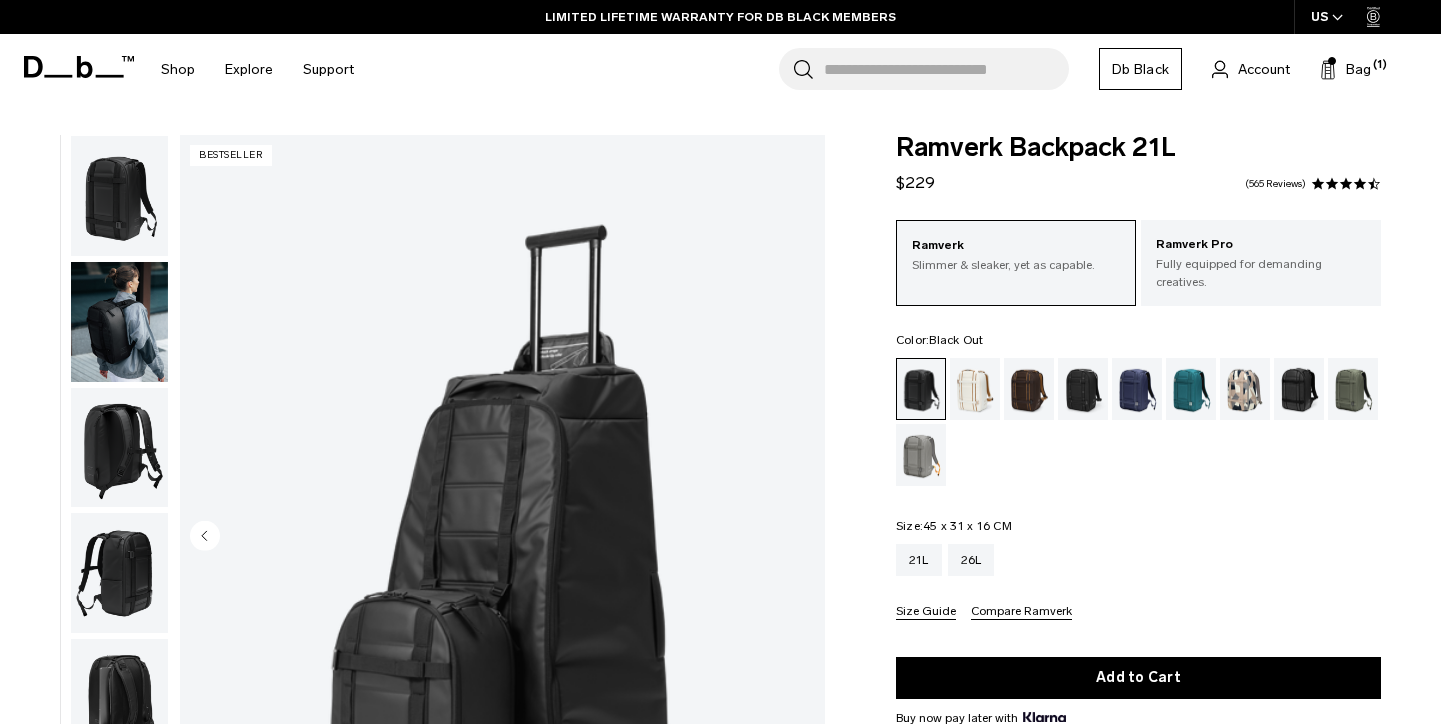 click on "Db Black" at bounding box center [1140, 69] 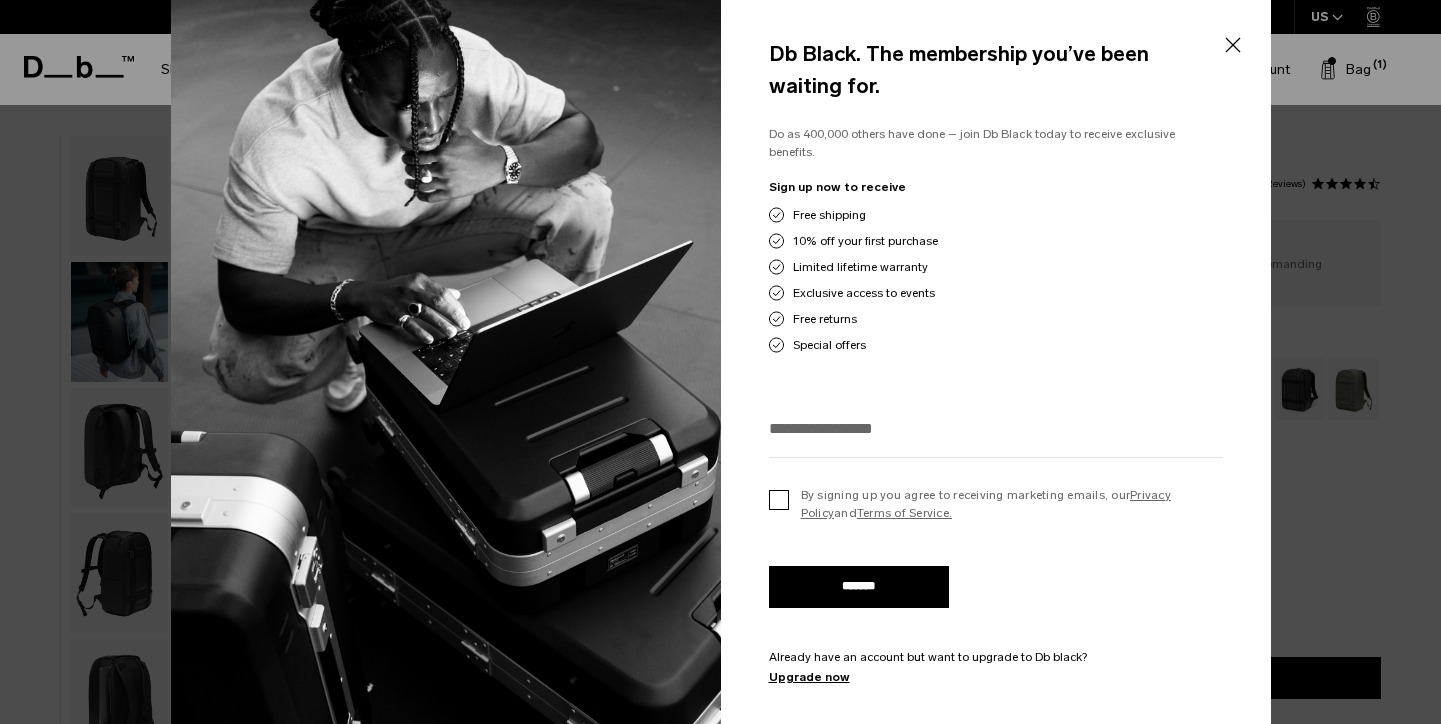 click on "By signing up you agree to receiving marketing emails, our  Privacy Policy  and  Terms of Service." at bounding box center [996, 504] 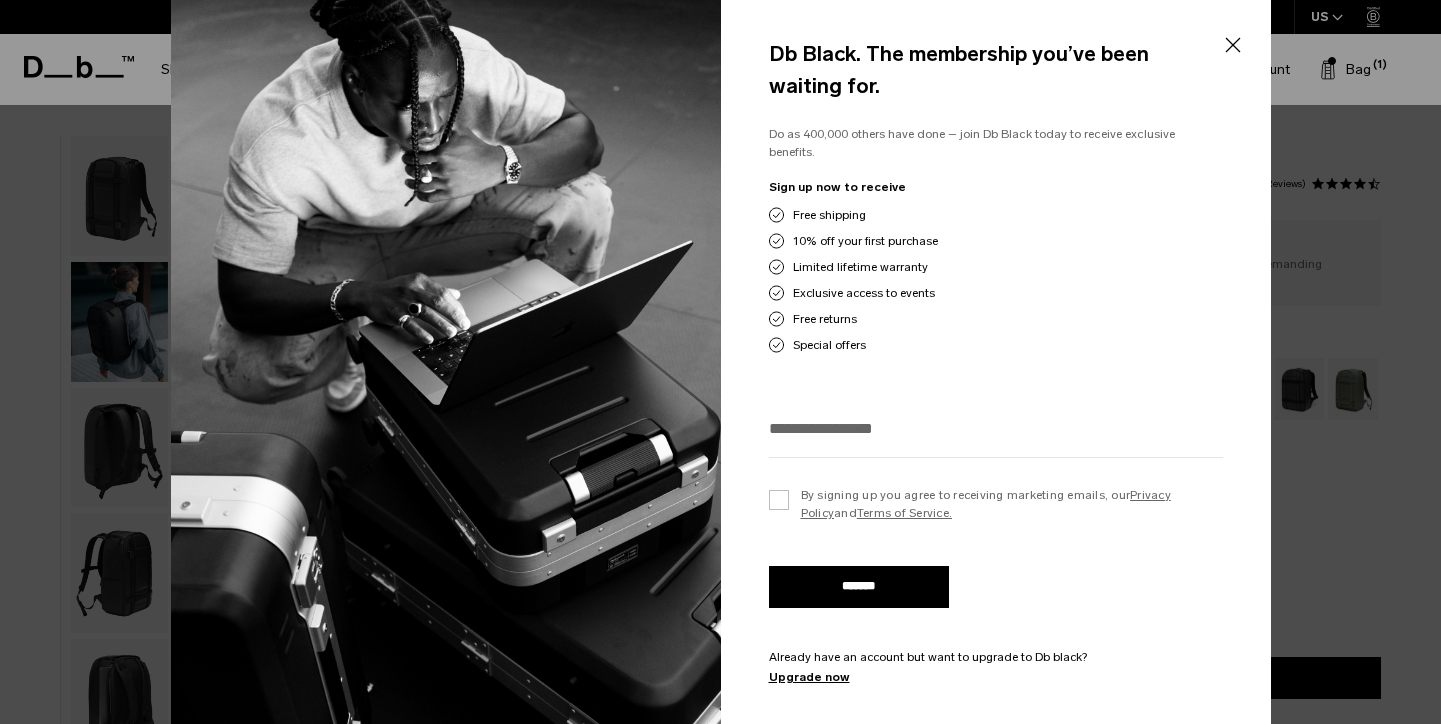 click at bounding box center (996, 428) 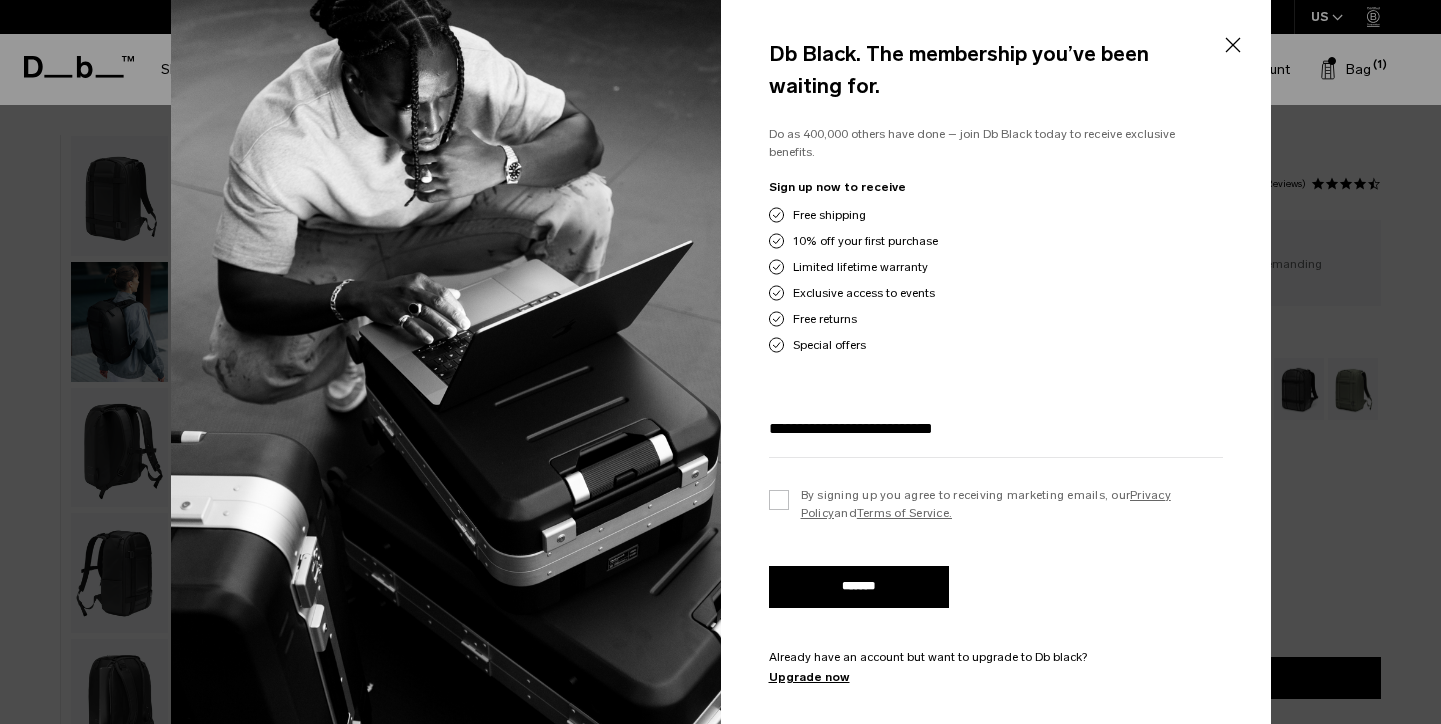 type on "**********" 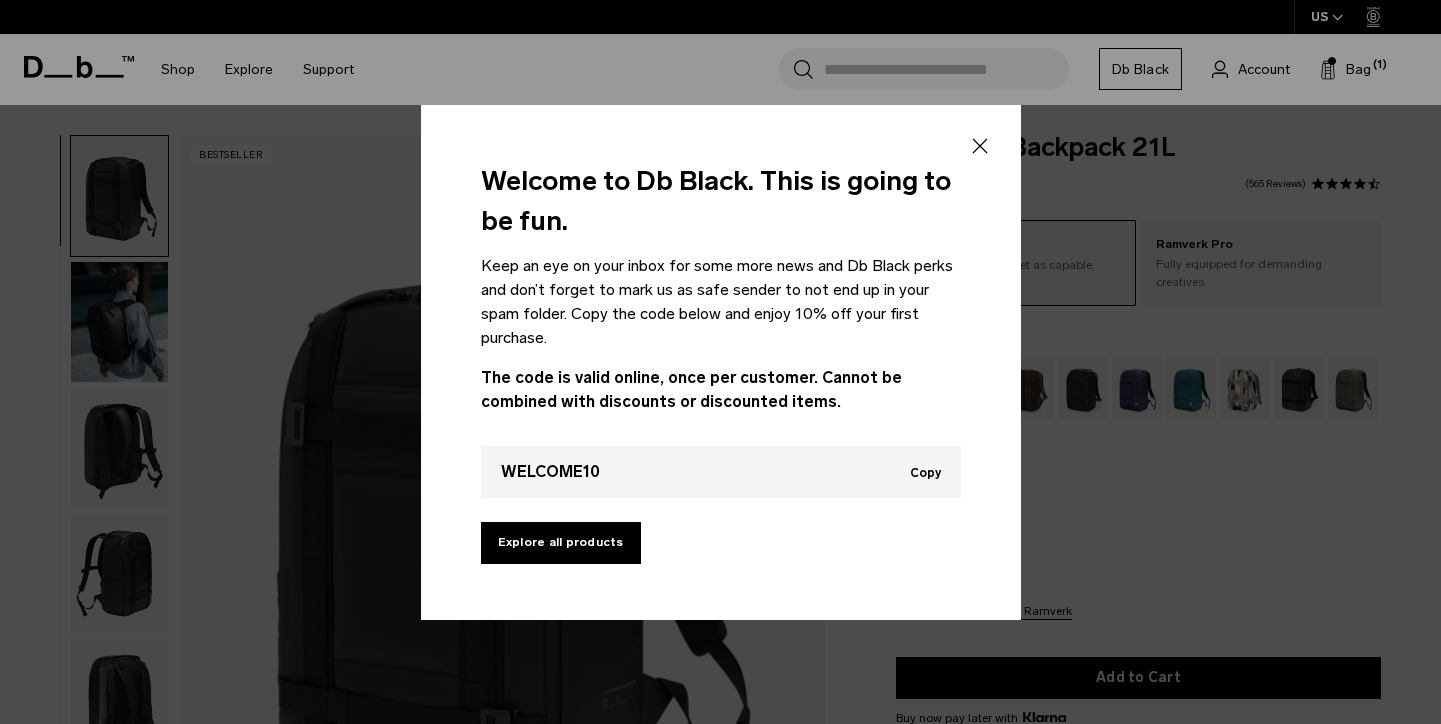 scroll, scrollTop: 0, scrollLeft: 0, axis: both 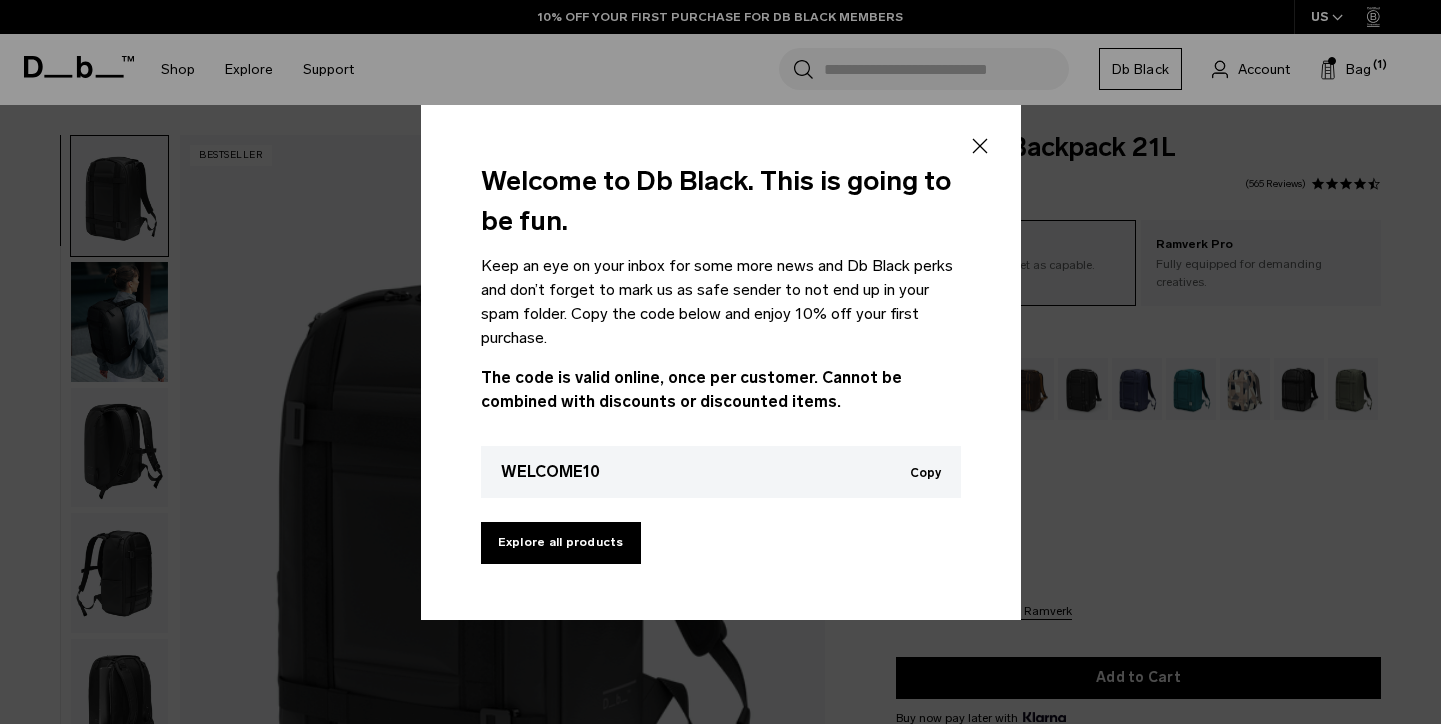 click on "WELCOME10" at bounding box center [550, 472] 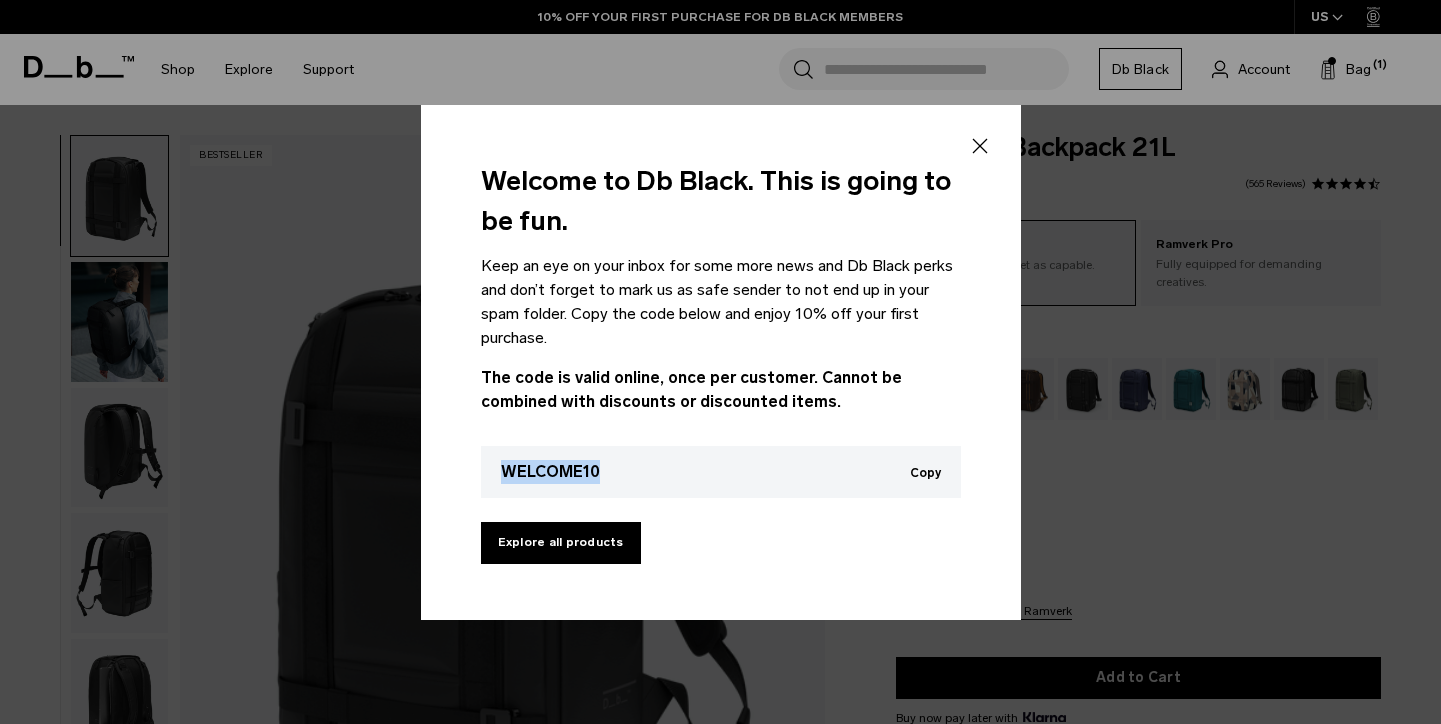 click on "WELCOME10" at bounding box center [550, 472] 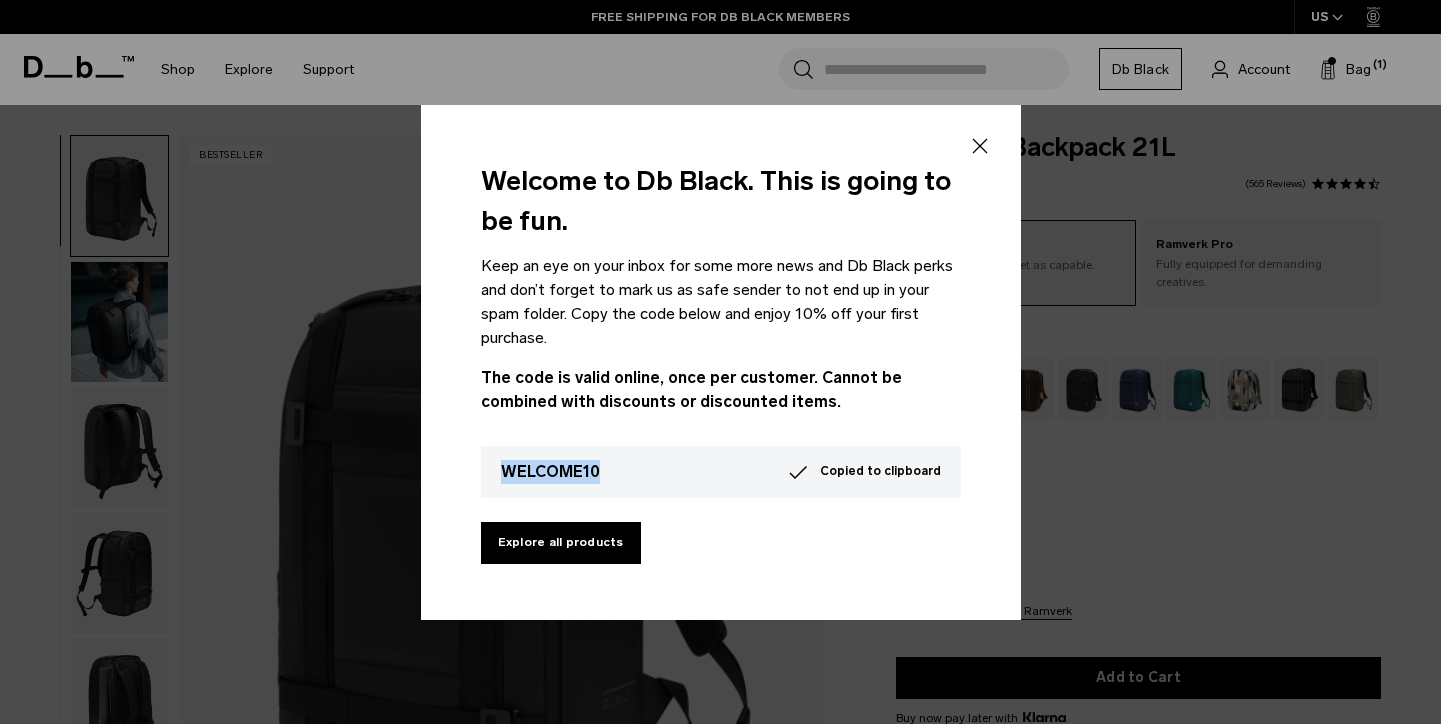 click 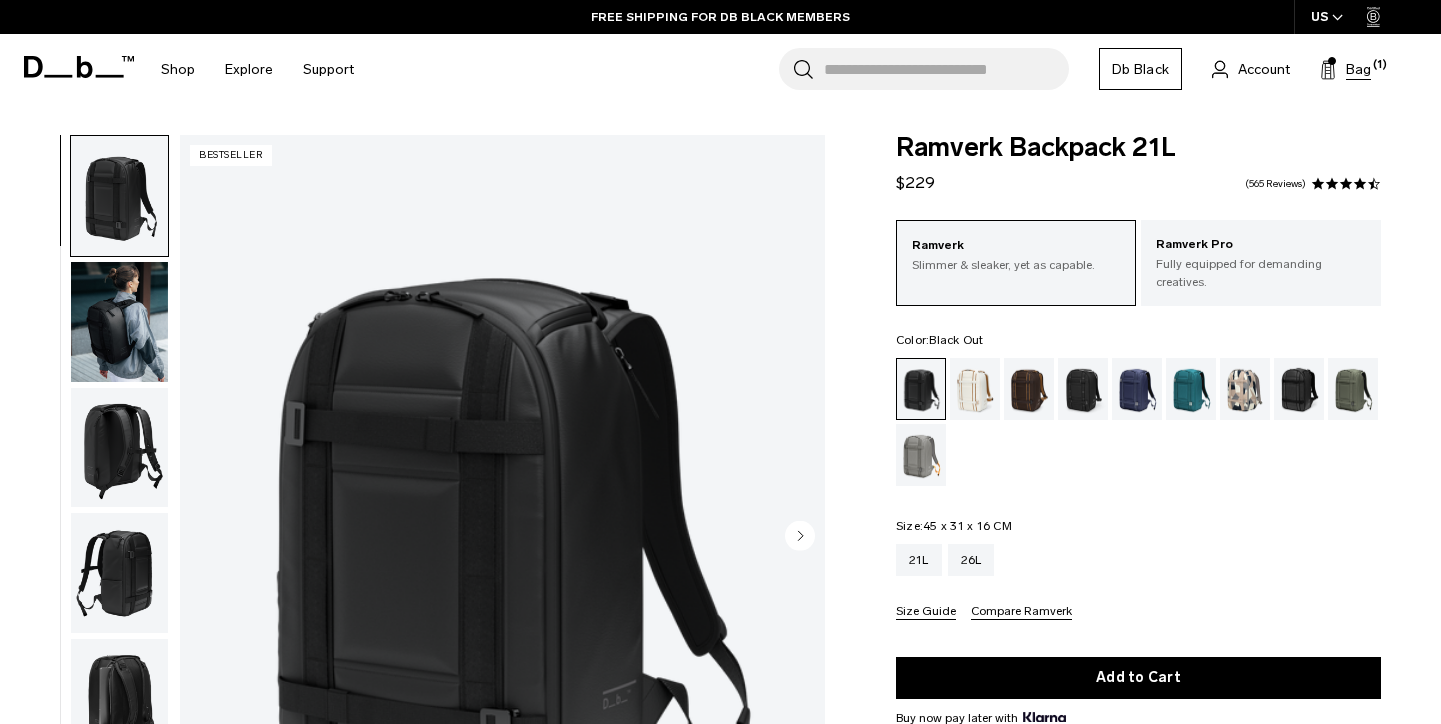 click on "Bag
(1)" at bounding box center (1345, 69) 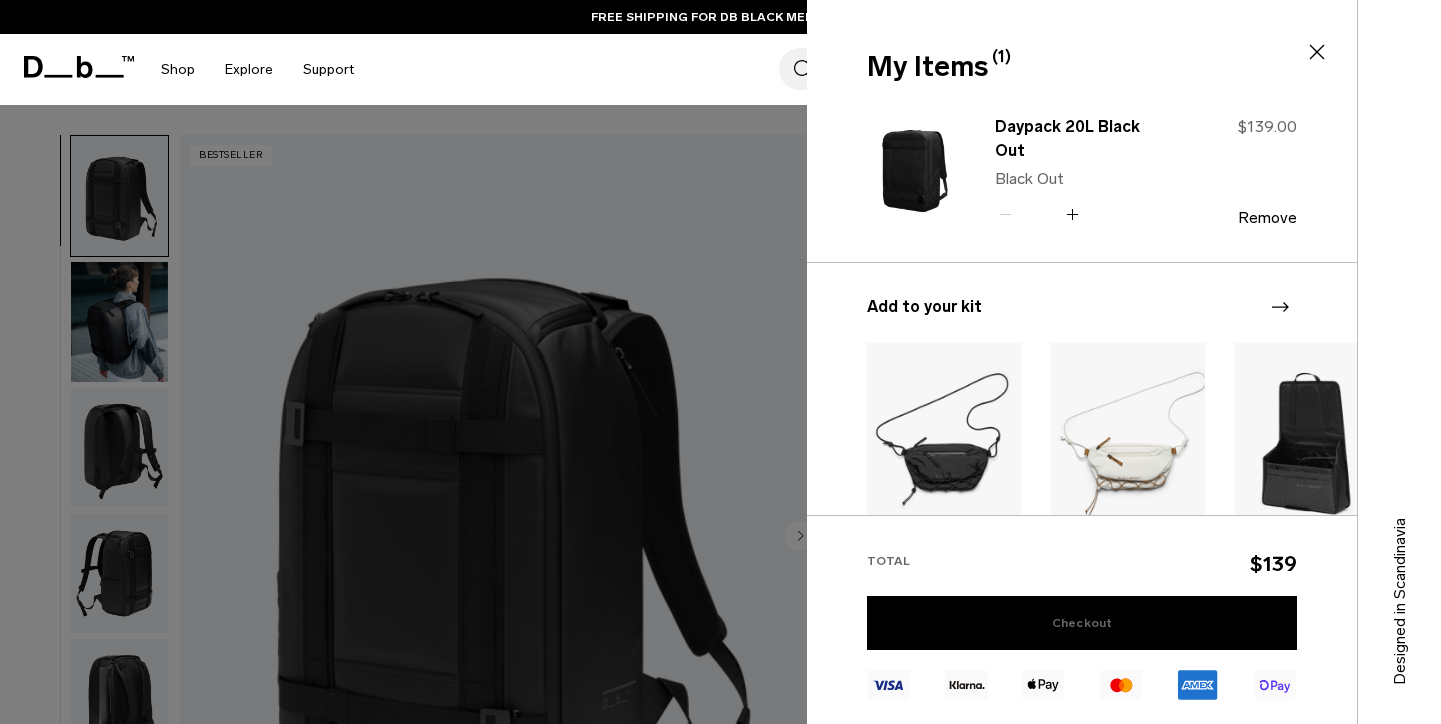 click on "Checkout" at bounding box center [1082, 623] 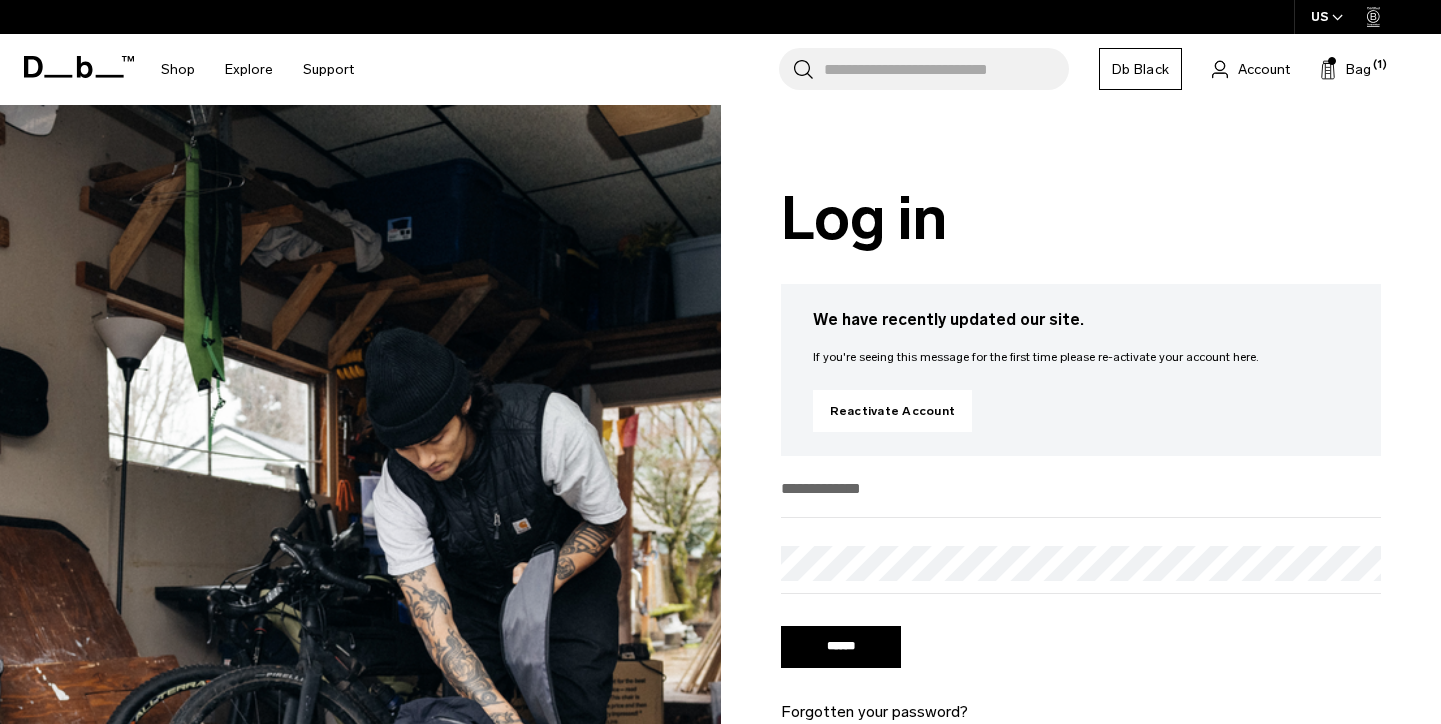 scroll, scrollTop: 0, scrollLeft: 0, axis: both 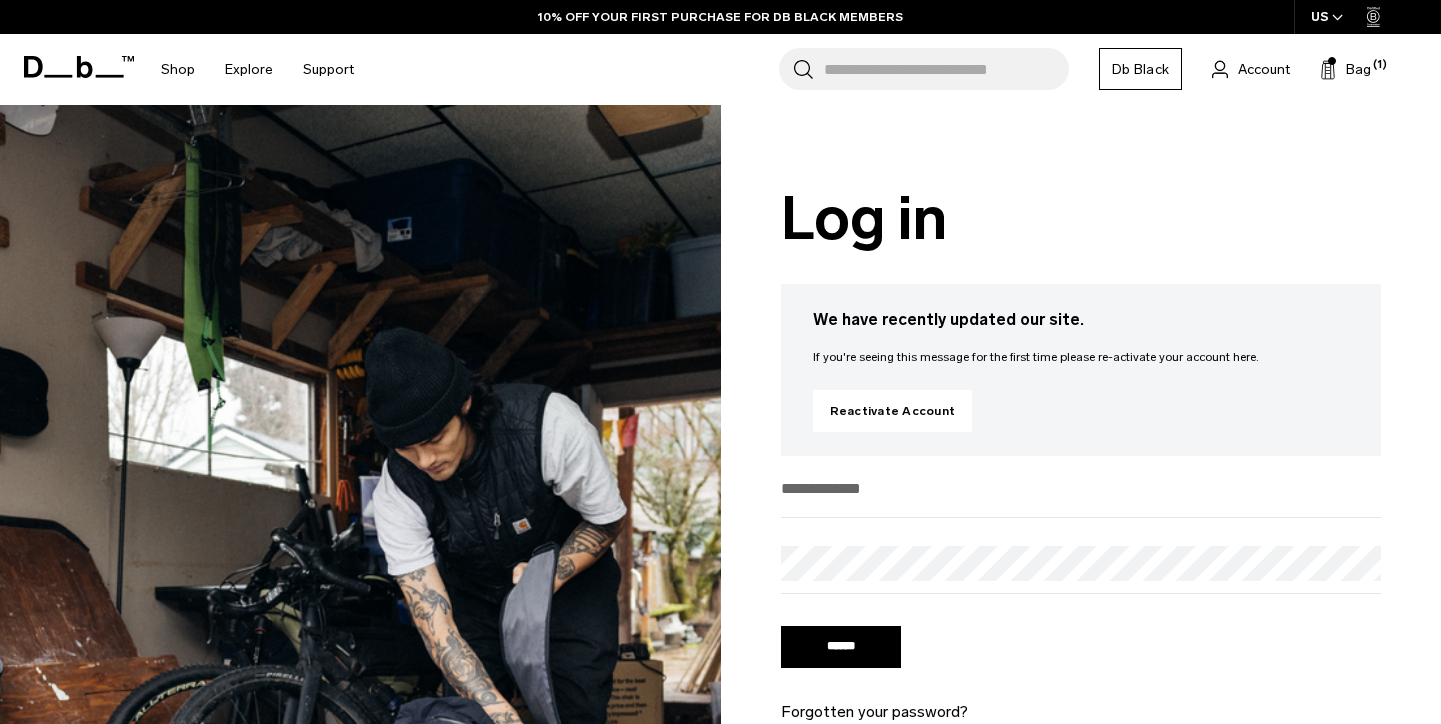 click at bounding box center (1081, 488) 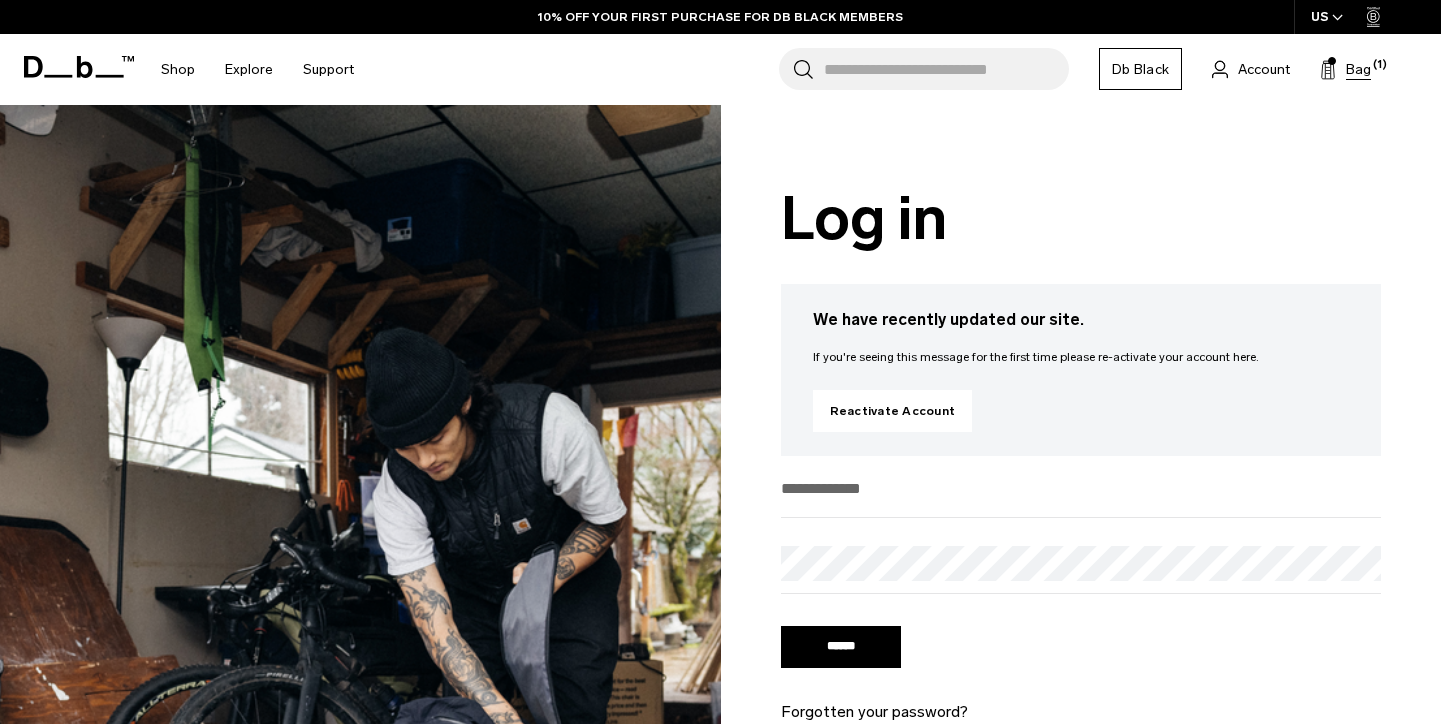 click on "Bag" at bounding box center (1358, 69) 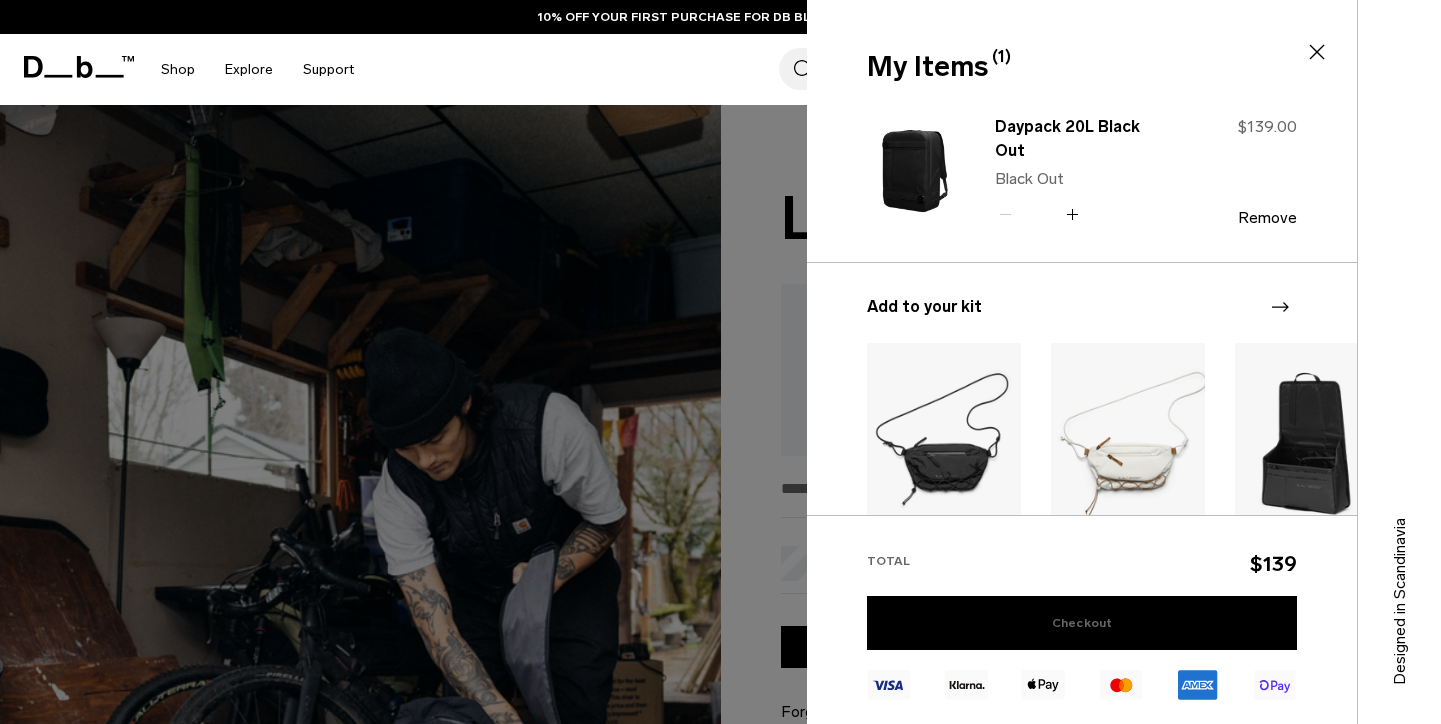 click on "Checkout" at bounding box center (1082, 623) 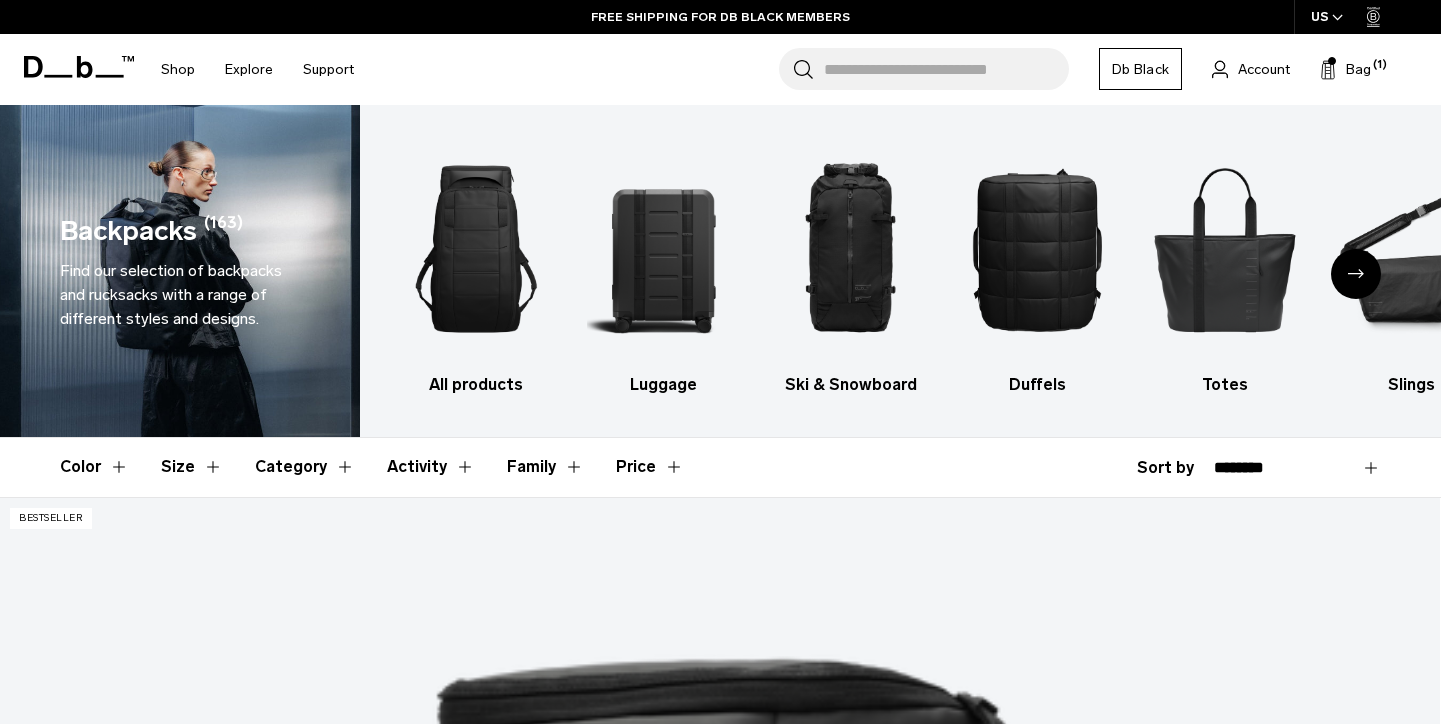 scroll, scrollTop: 0, scrollLeft: 0, axis: both 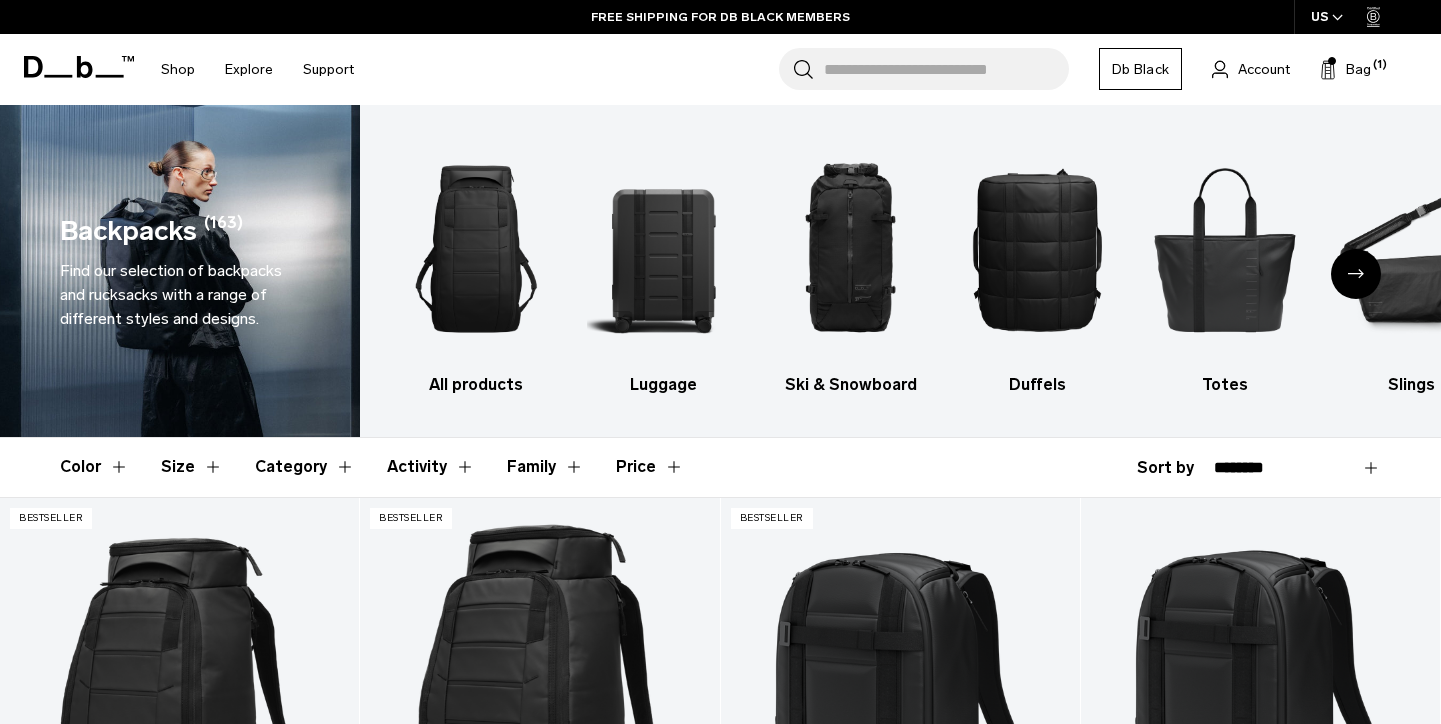 click on "Db Black" at bounding box center [1140, 69] 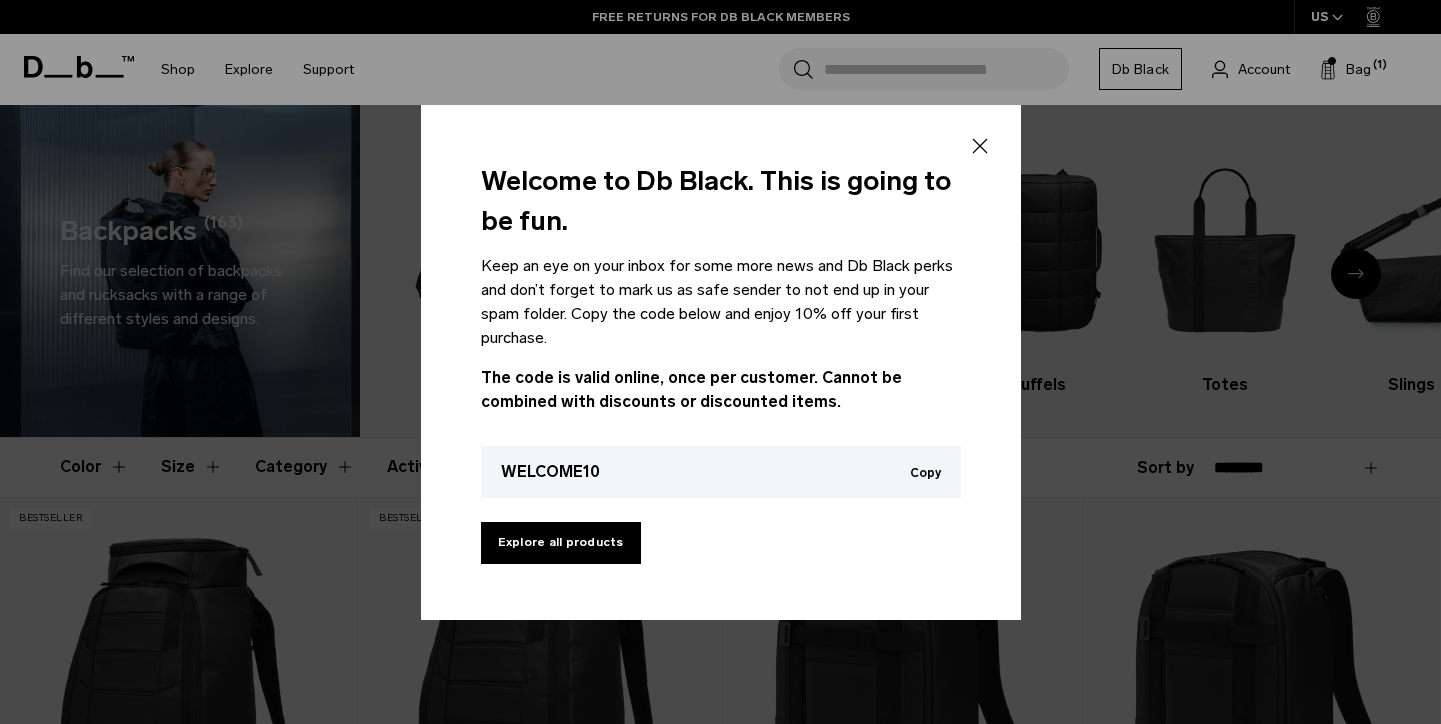 click 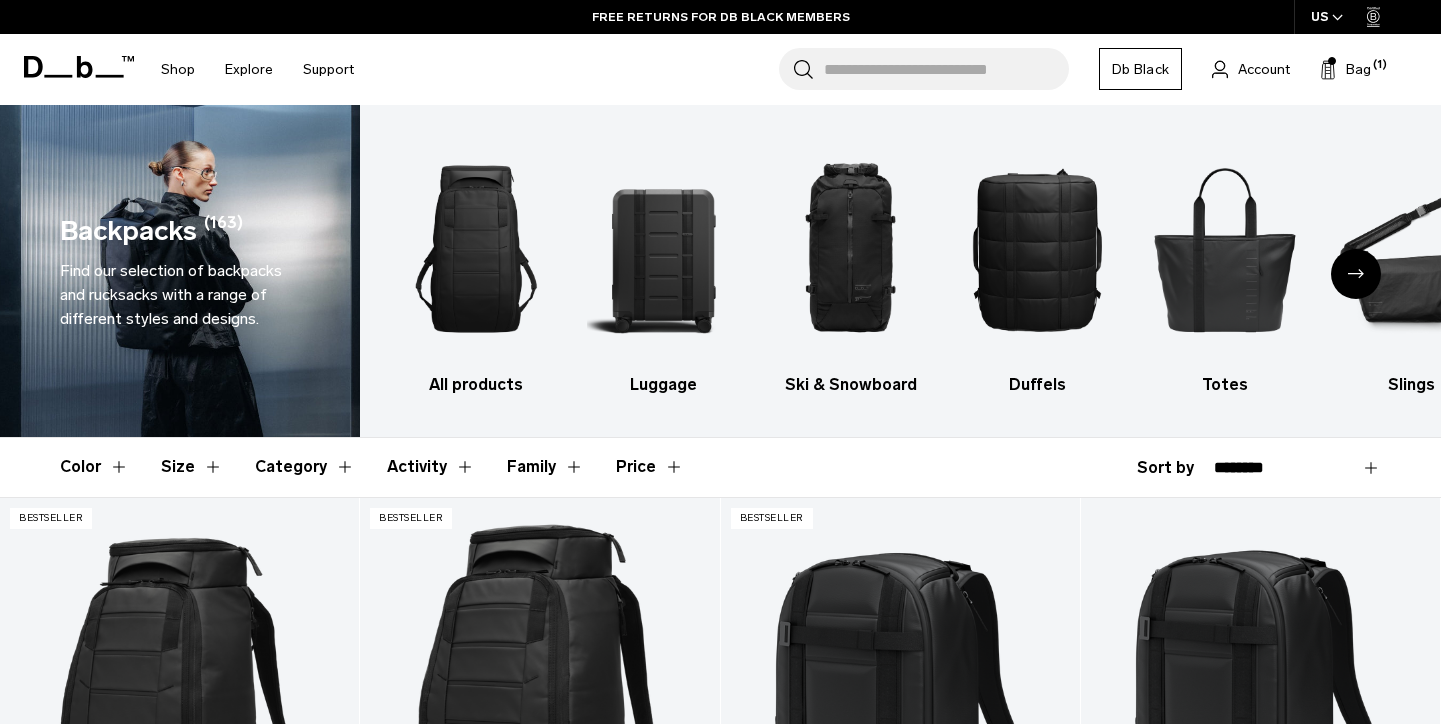 click on "Search for Bags, Luggage...
Search
Close
Trending Products
All Products
Hugger Backpack 30L Black Out
$229
Ramverk Front-access Carry-on Black Out
$599" at bounding box center (897, 69) 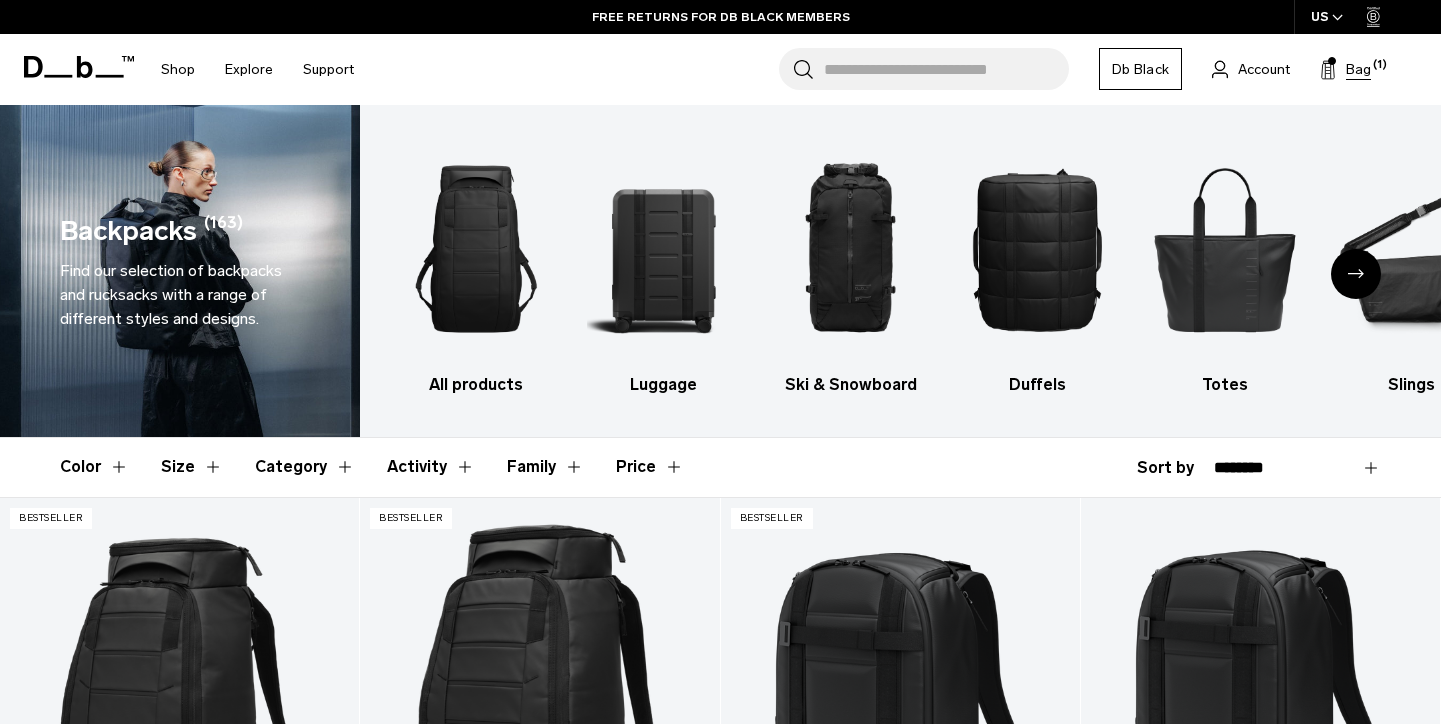 click on "(1)" at bounding box center (1380, 65) 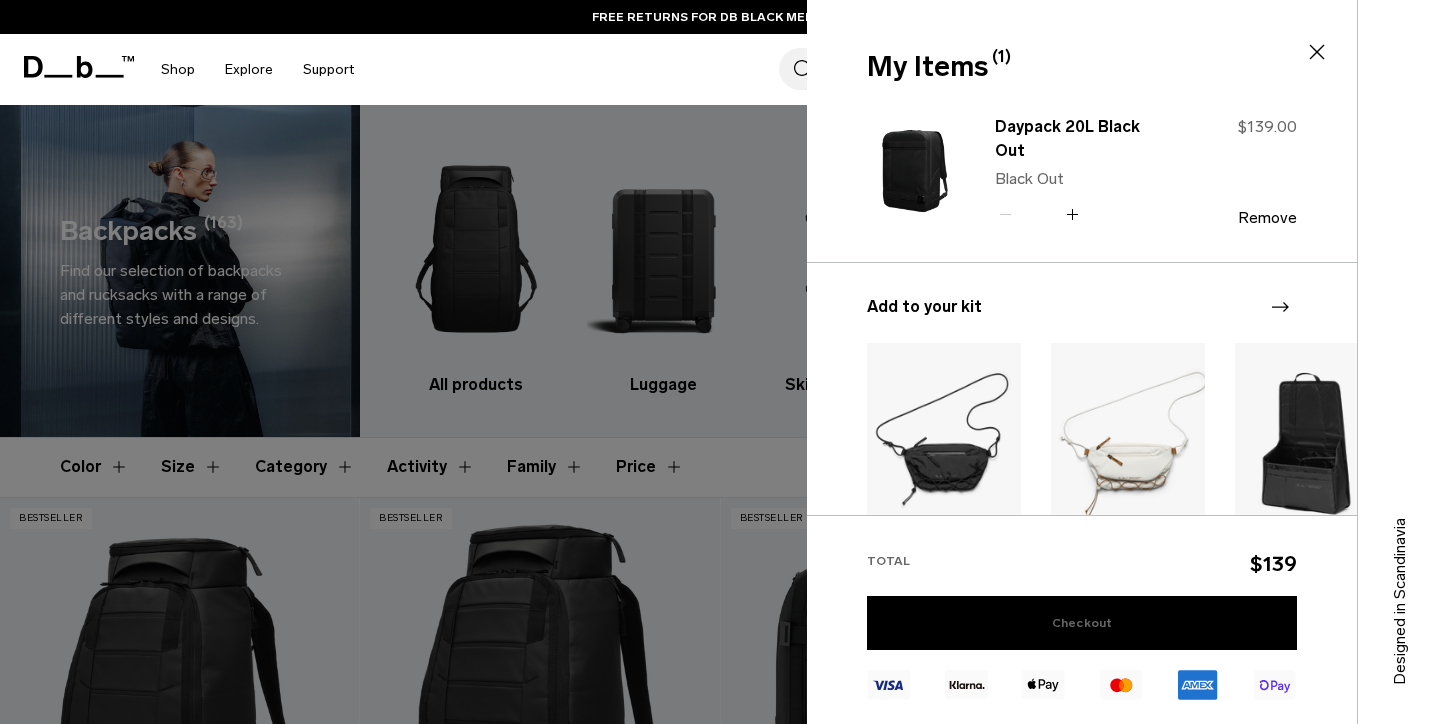 click on "Checkout" at bounding box center (1082, 623) 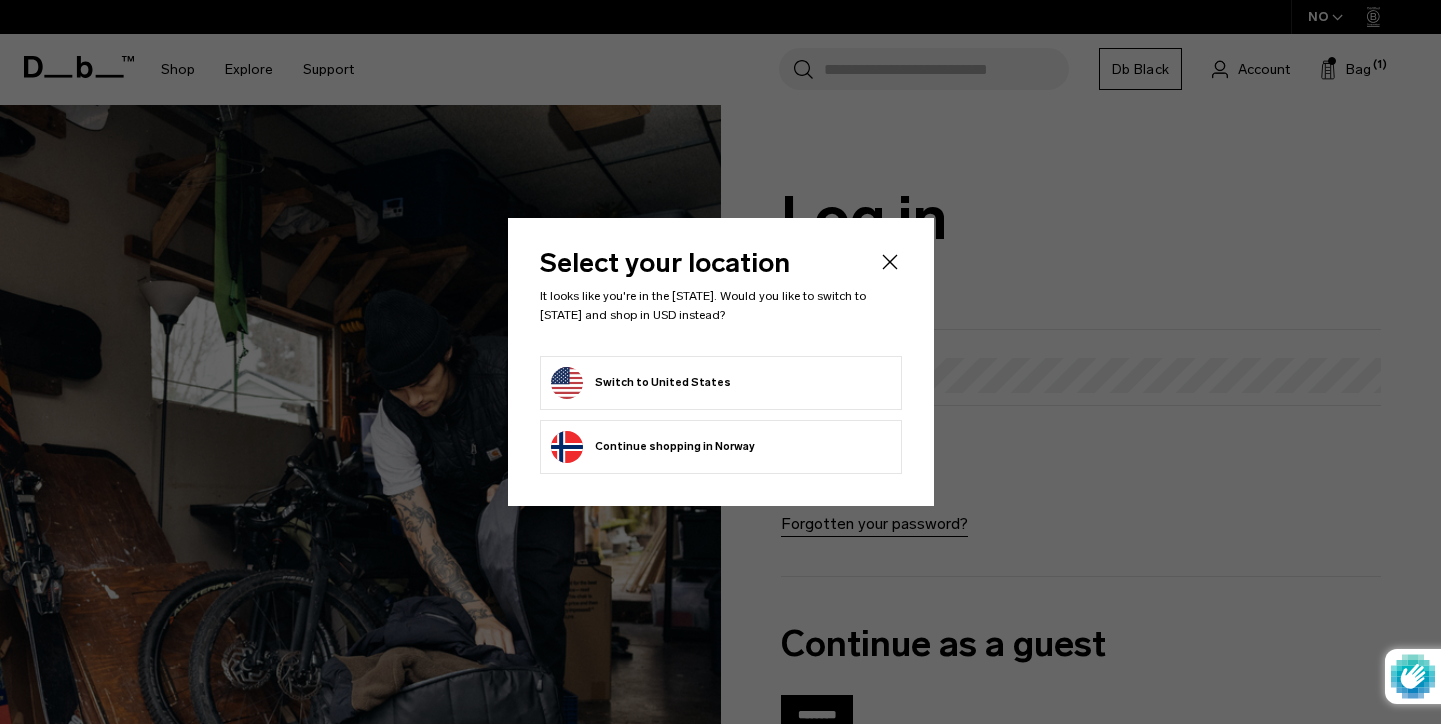 scroll, scrollTop: 0, scrollLeft: 0, axis: both 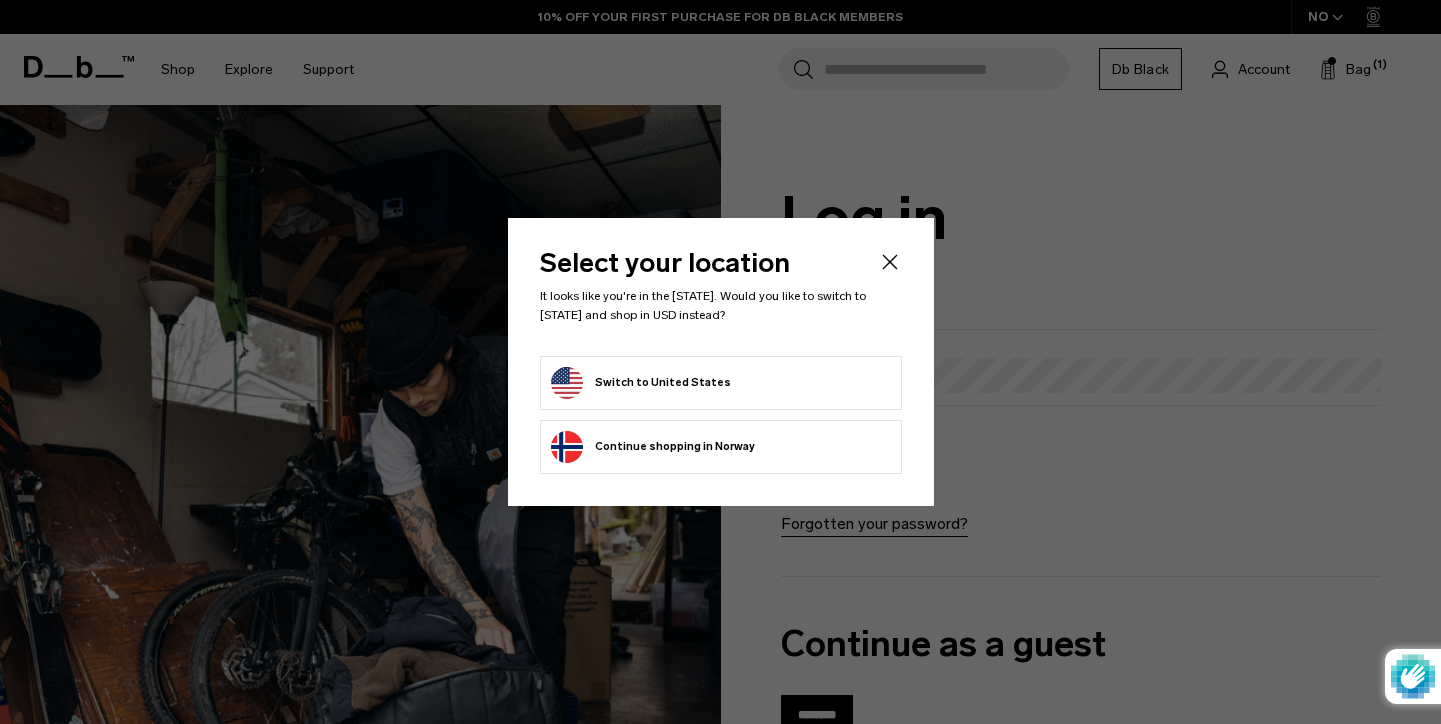 click on "Switch to United States" at bounding box center (721, 383) 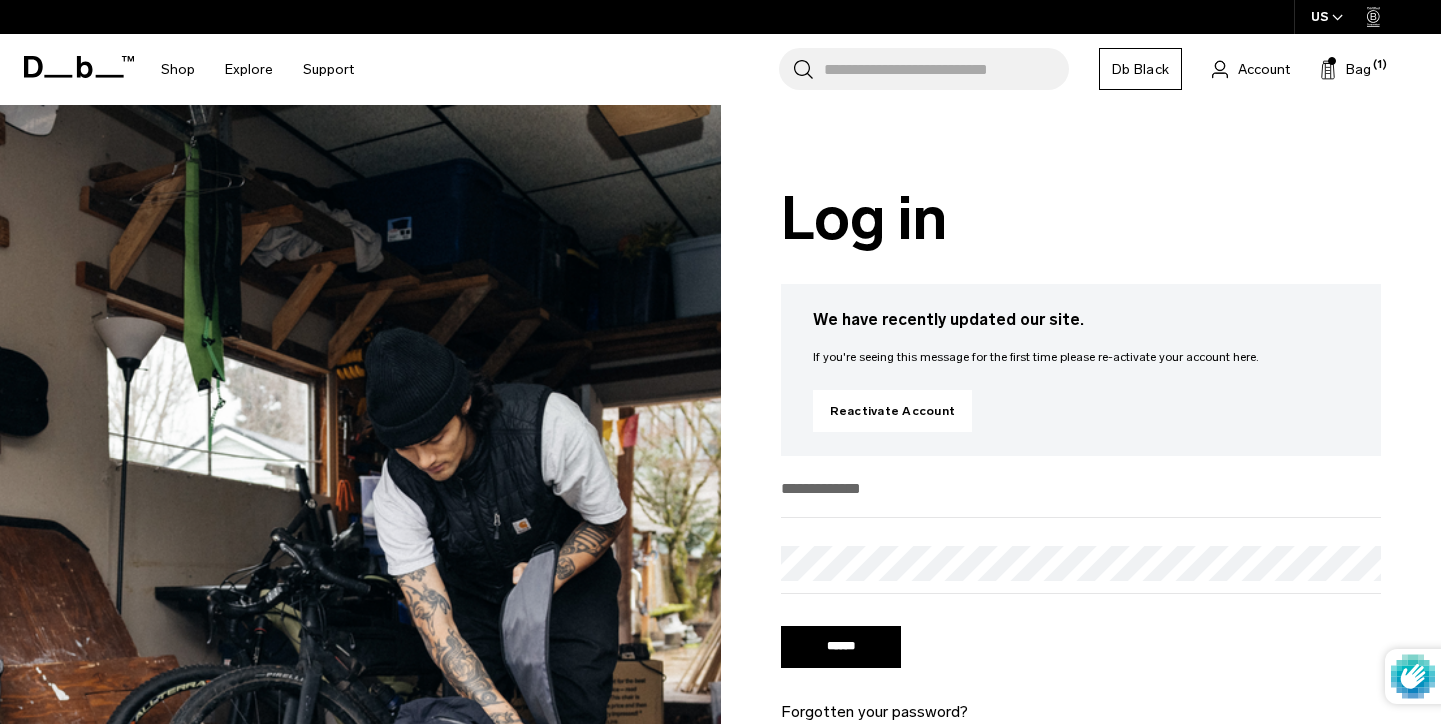 scroll, scrollTop: 0, scrollLeft: 0, axis: both 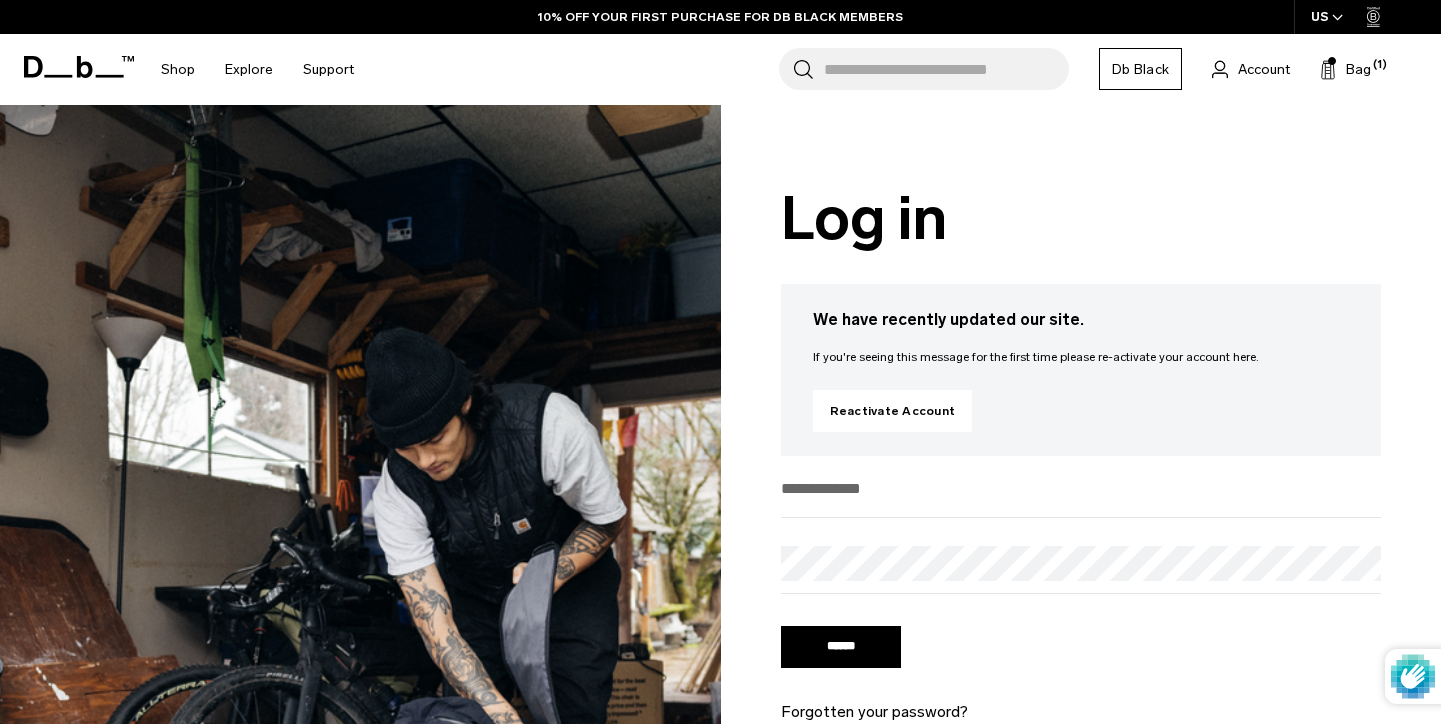 click at bounding box center (1081, 488) 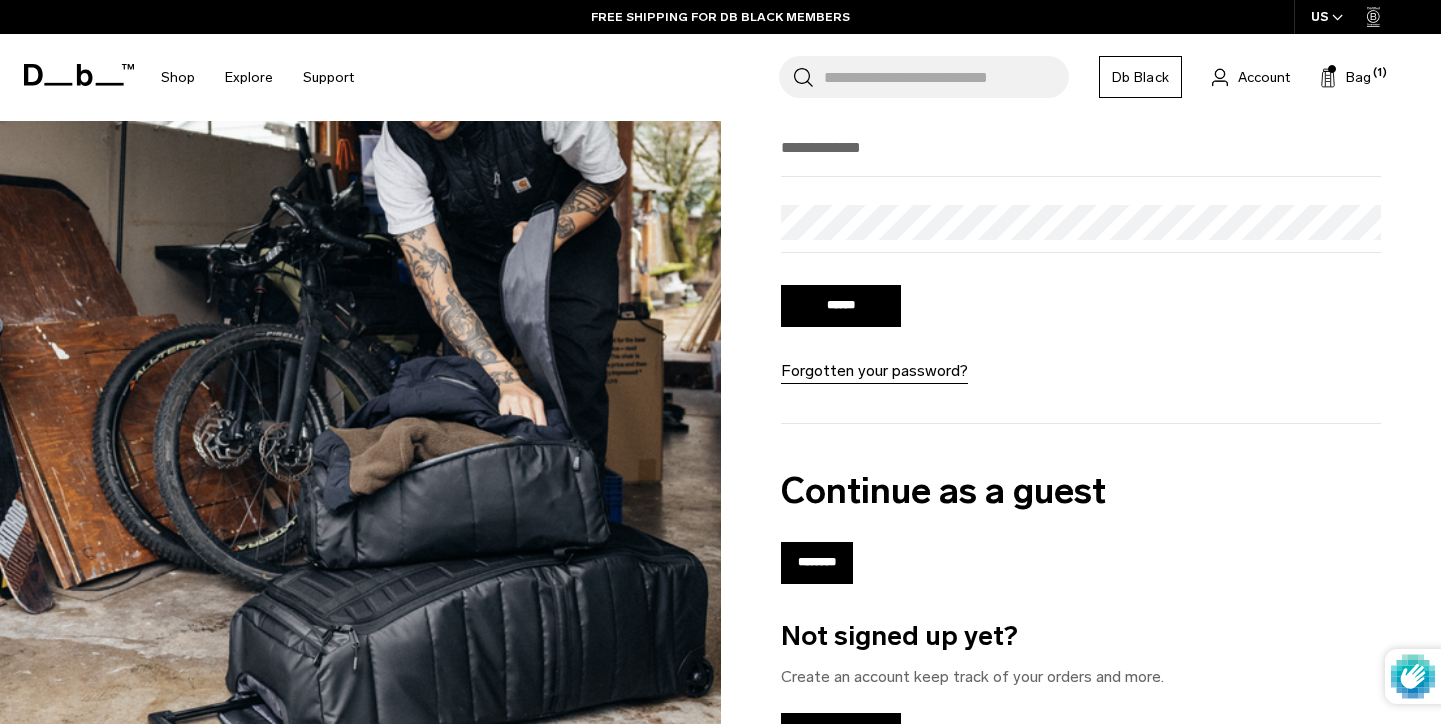 scroll, scrollTop: 488, scrollLeft: 0, axis: vertical 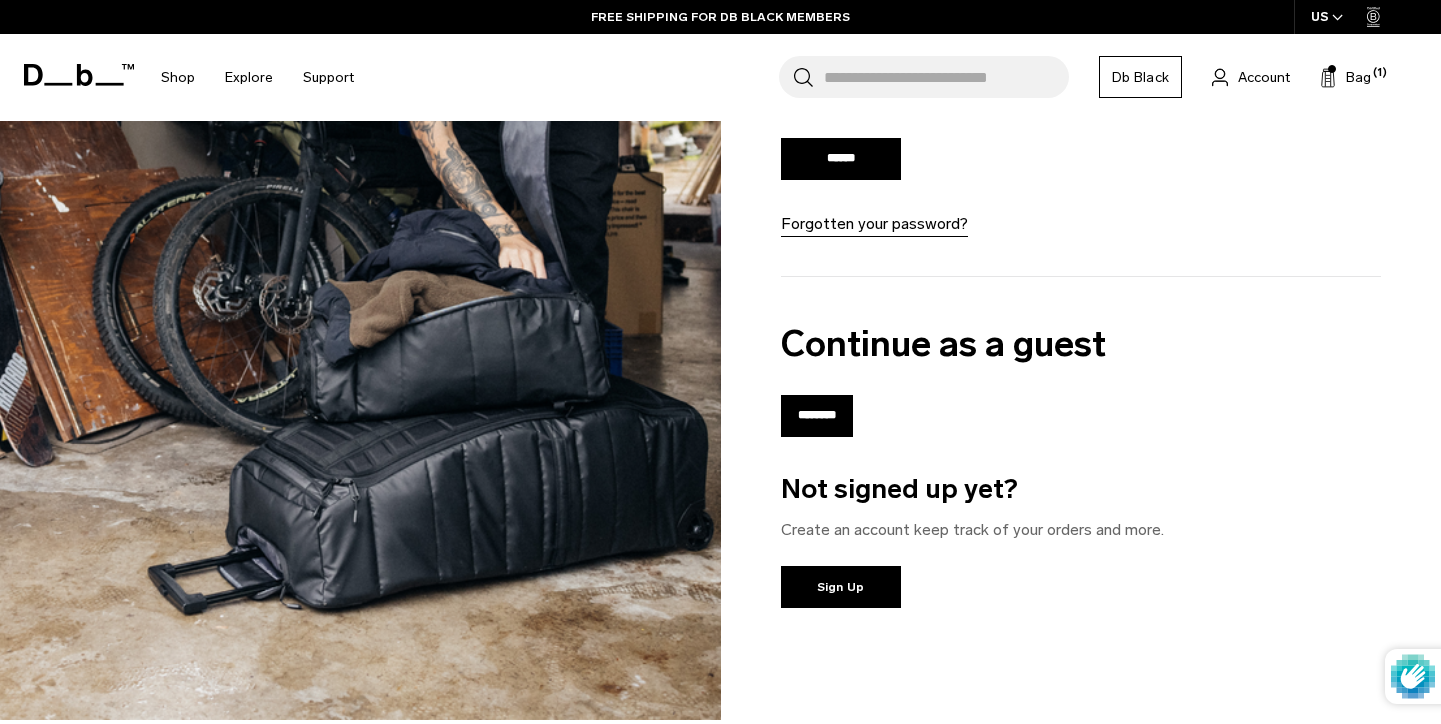 click on "Not signed up yet?
Create an account keep track of your orders and more.
Sign Up" at bounding box center [1081, 554] 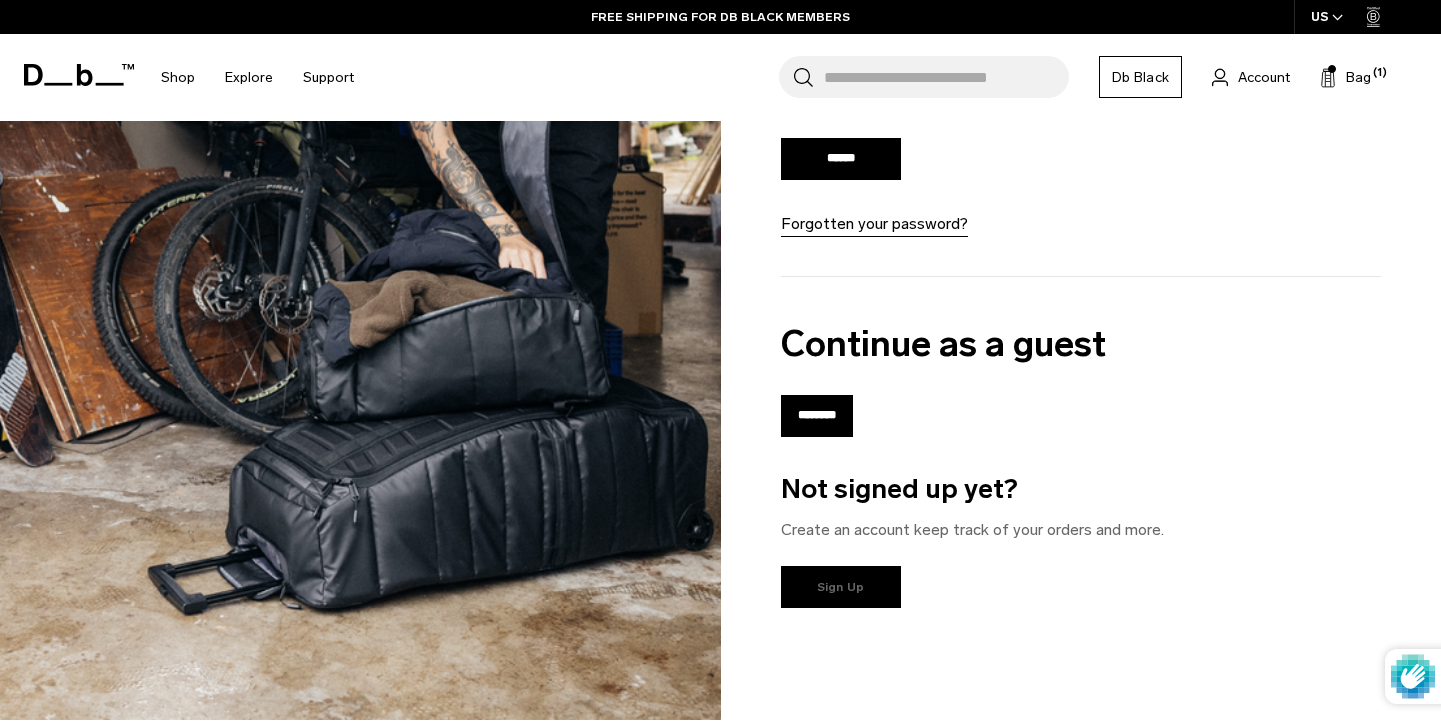 click on "Sign Up" at bounding box center [841, 587] 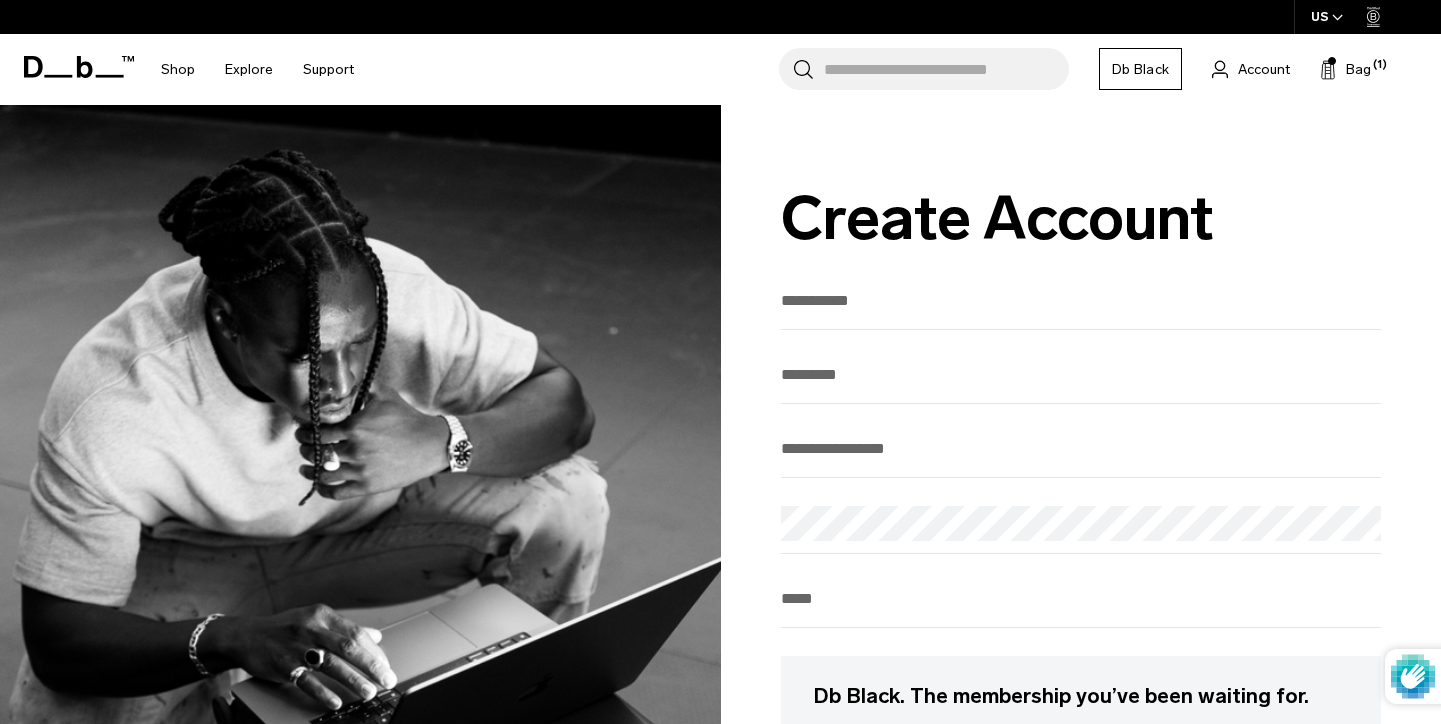 scroll, scrollTop: 0, scrollLeft: 0, axis: both 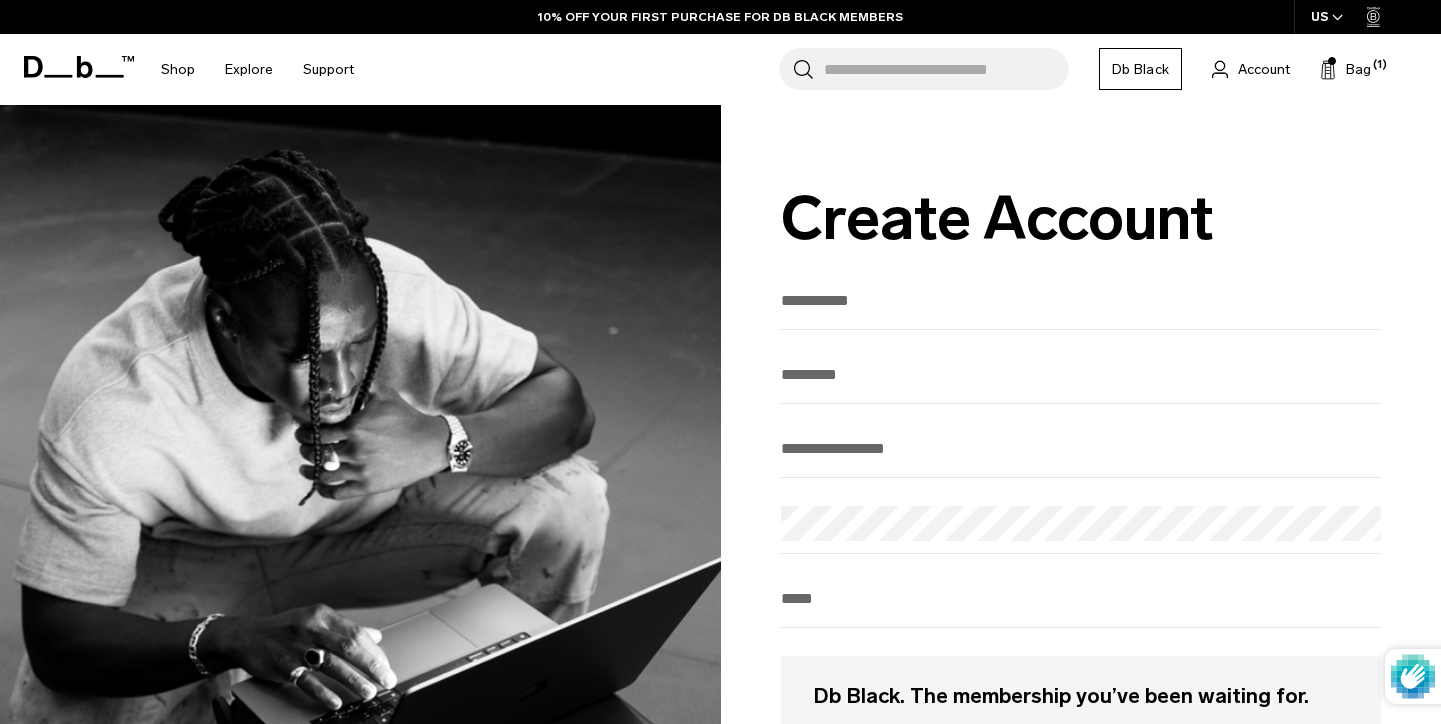click at bounding box center (1081, 300) 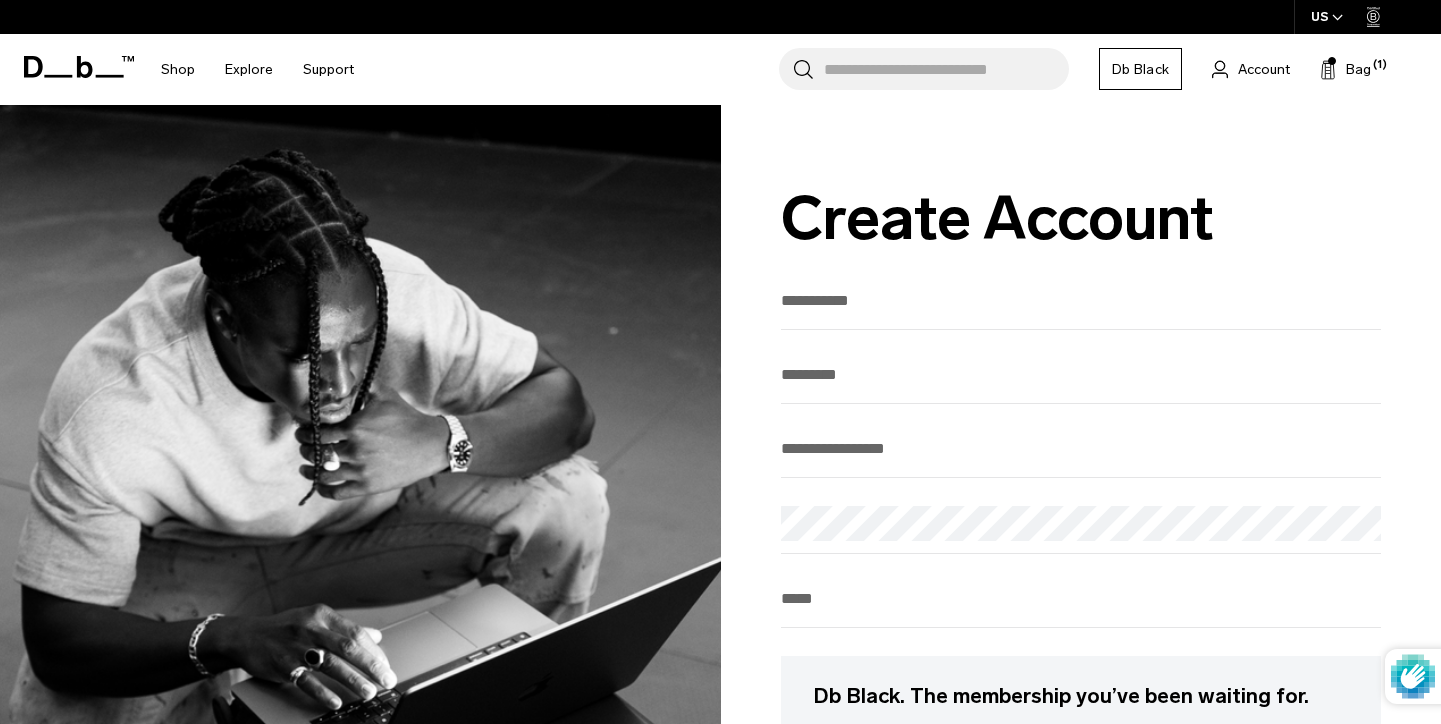 scroll, scrollTop: 2, scrollLeft: 0, axis: vertical 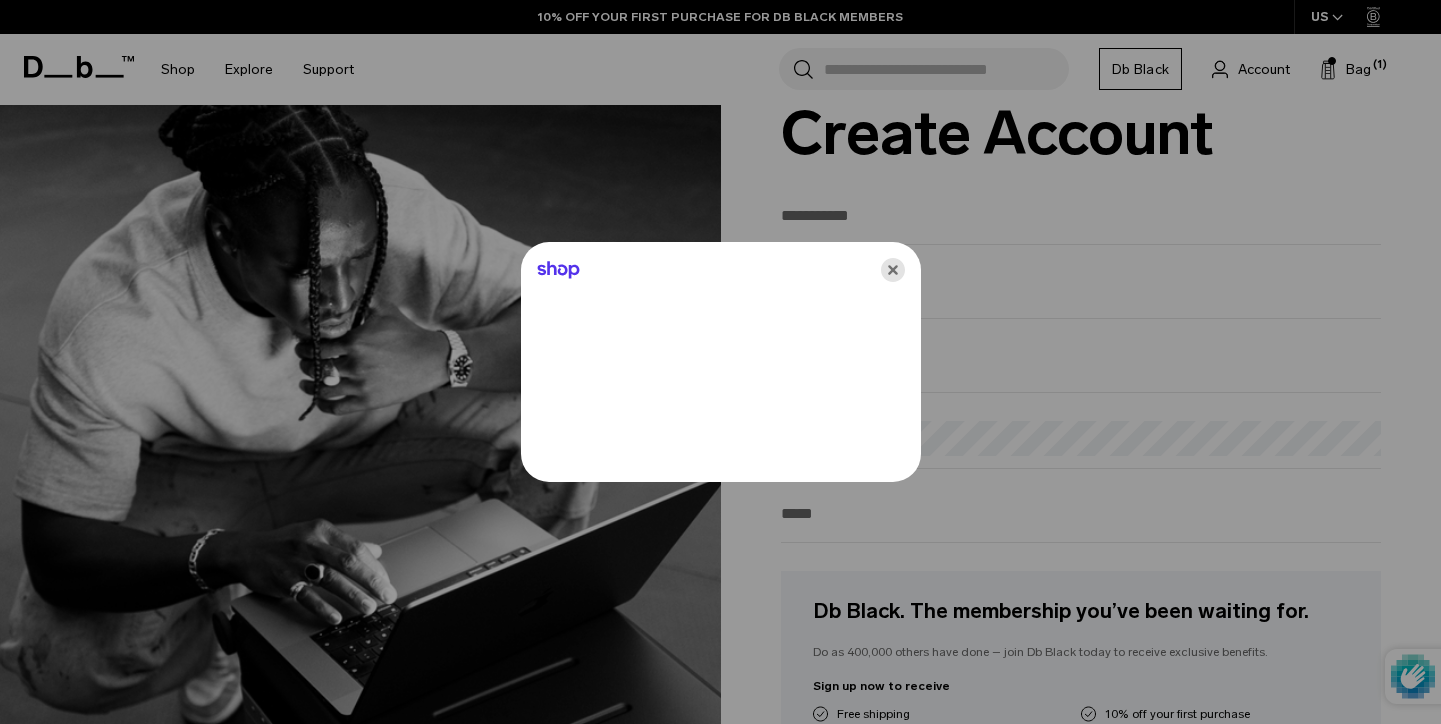 click 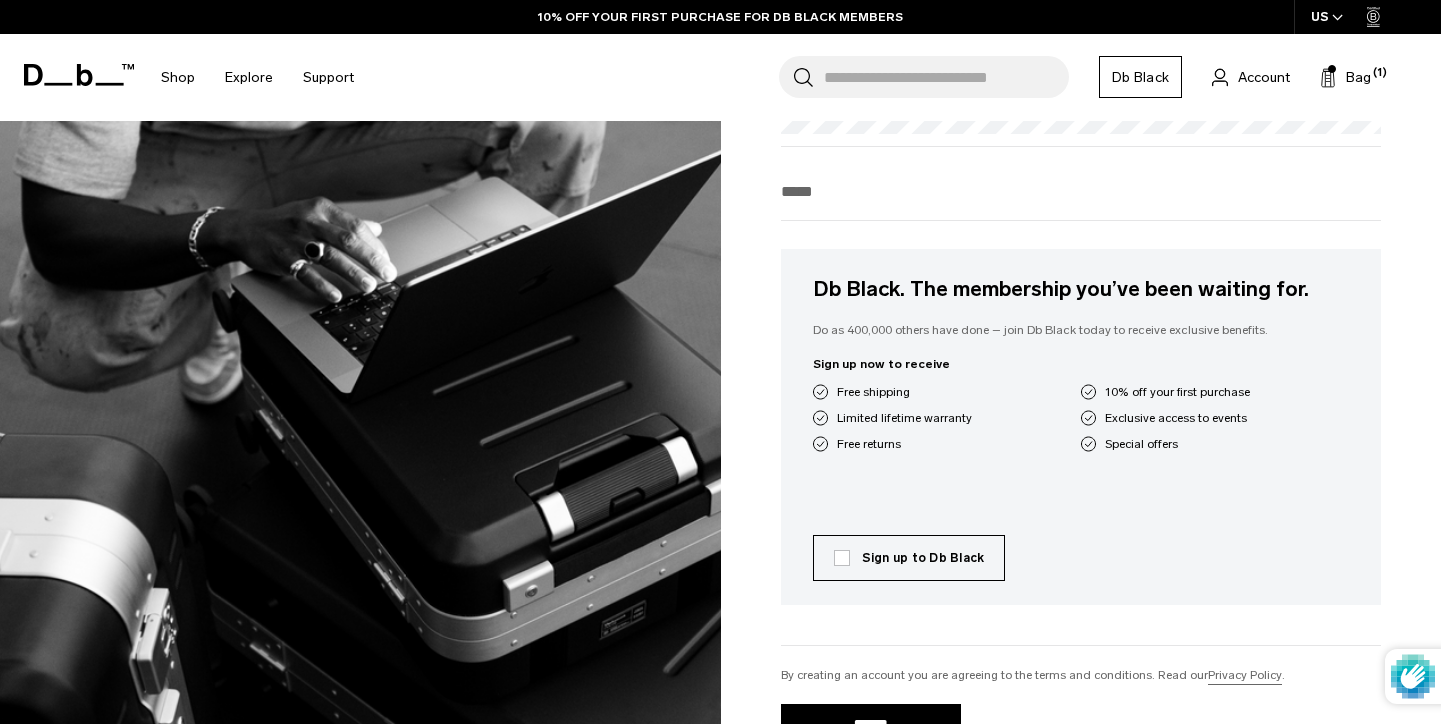 scroll, scrollTop: 0, scrollLeft: 0, axis: both 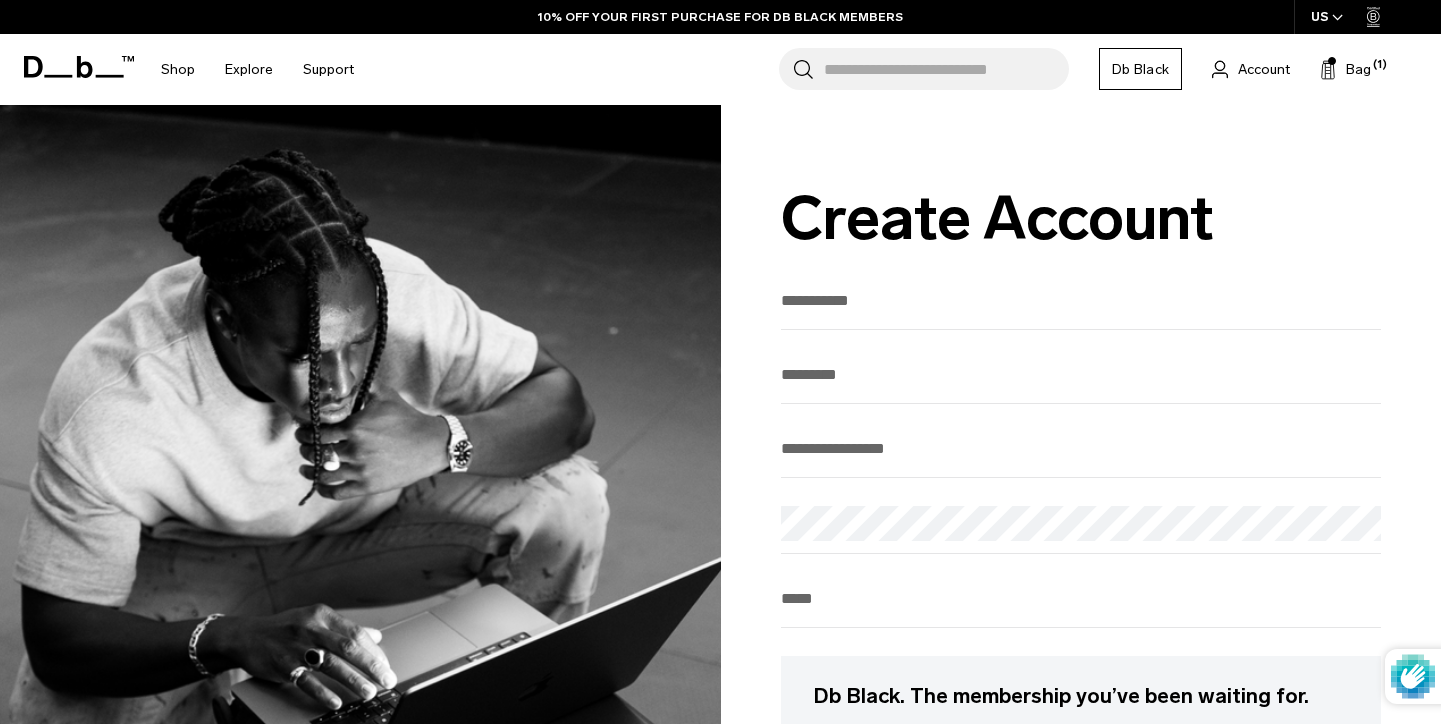click at bounding box center (1081, 307) 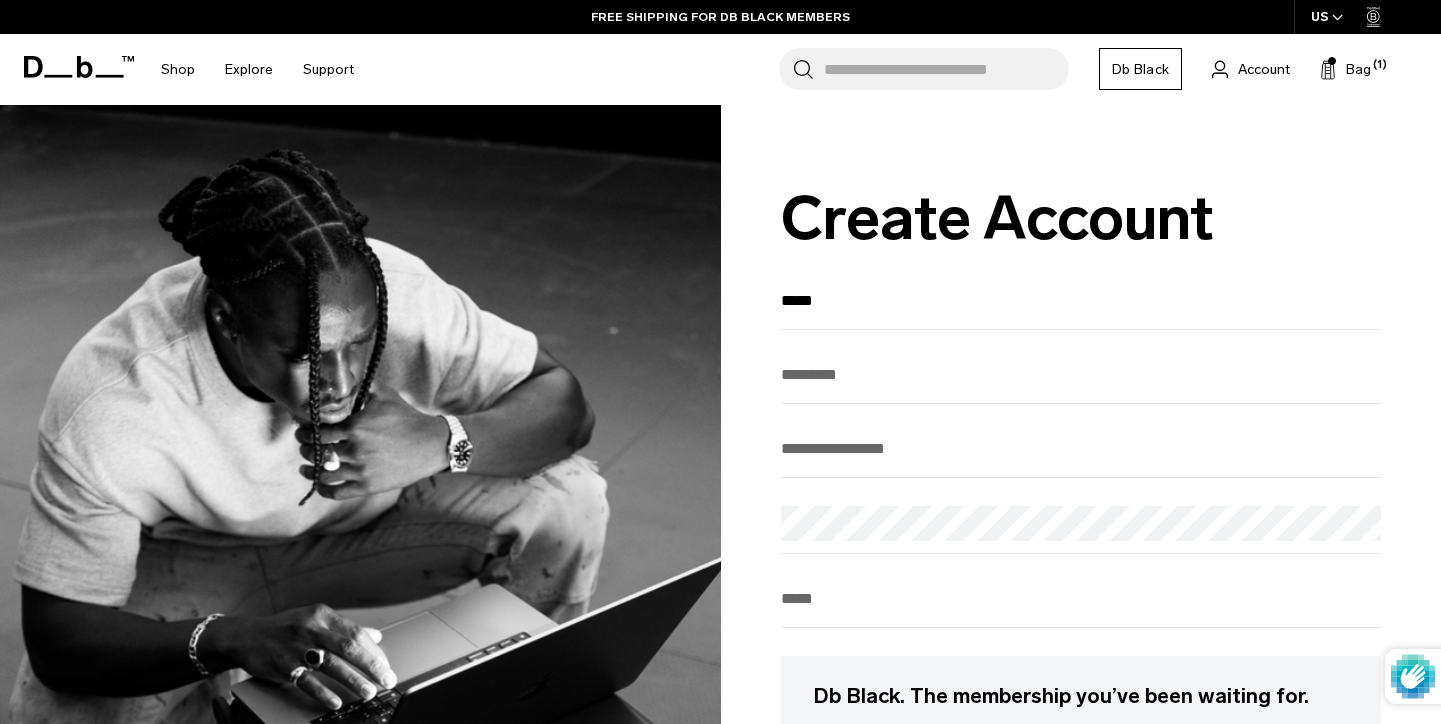 type on "*****" 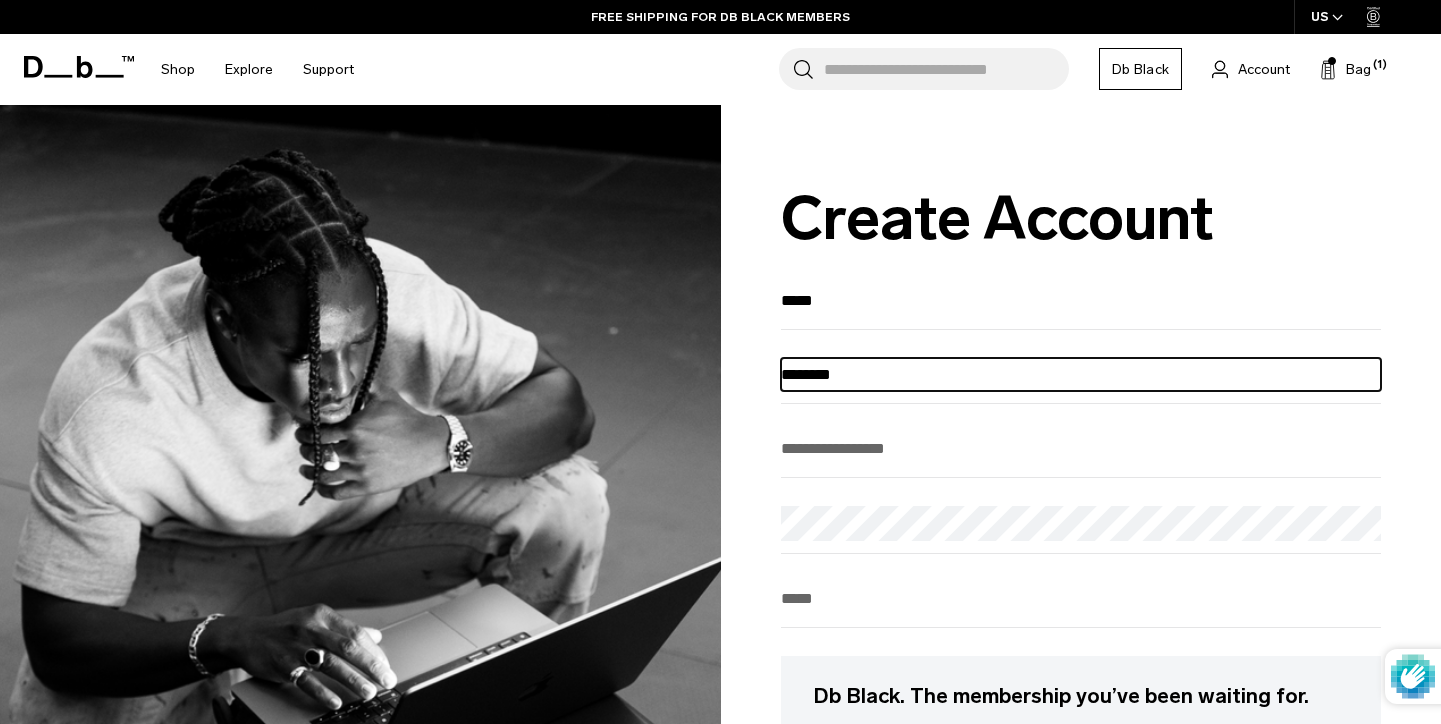 type on "********" 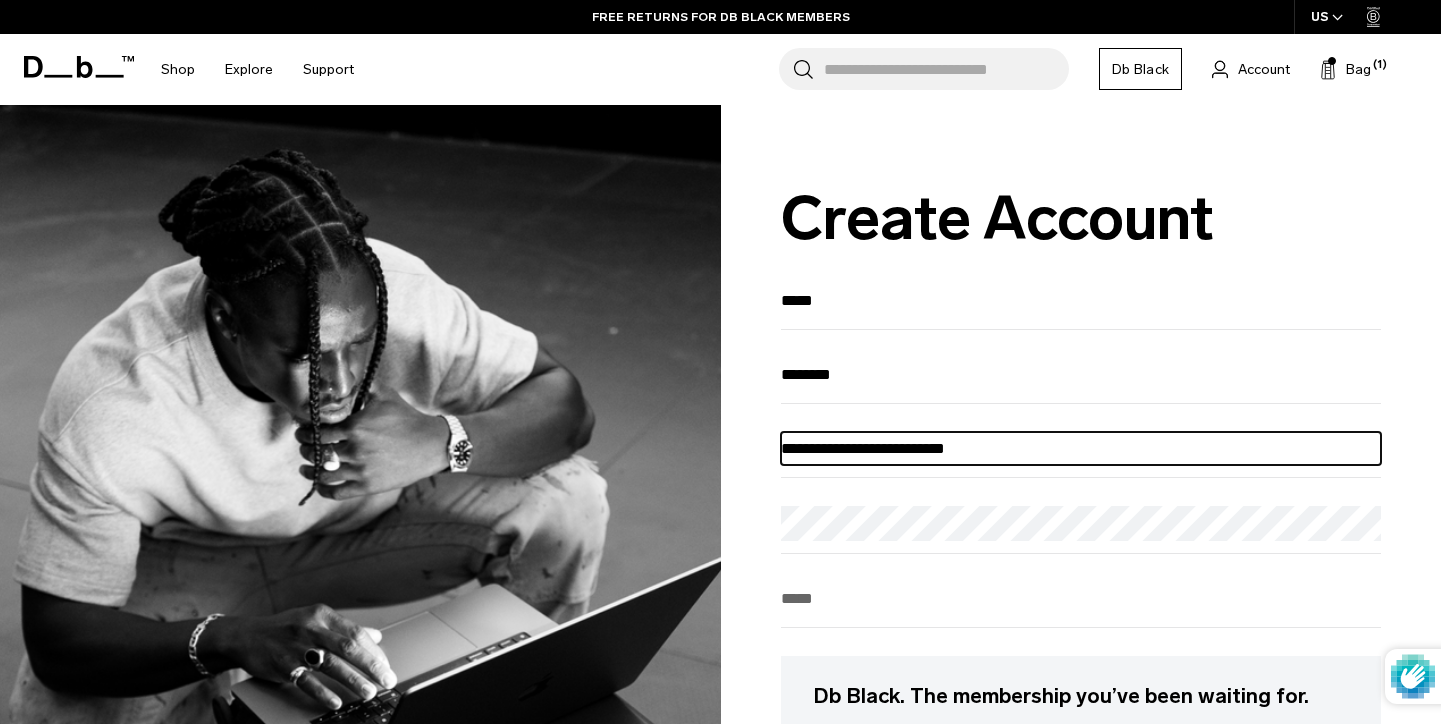 type on "**********" 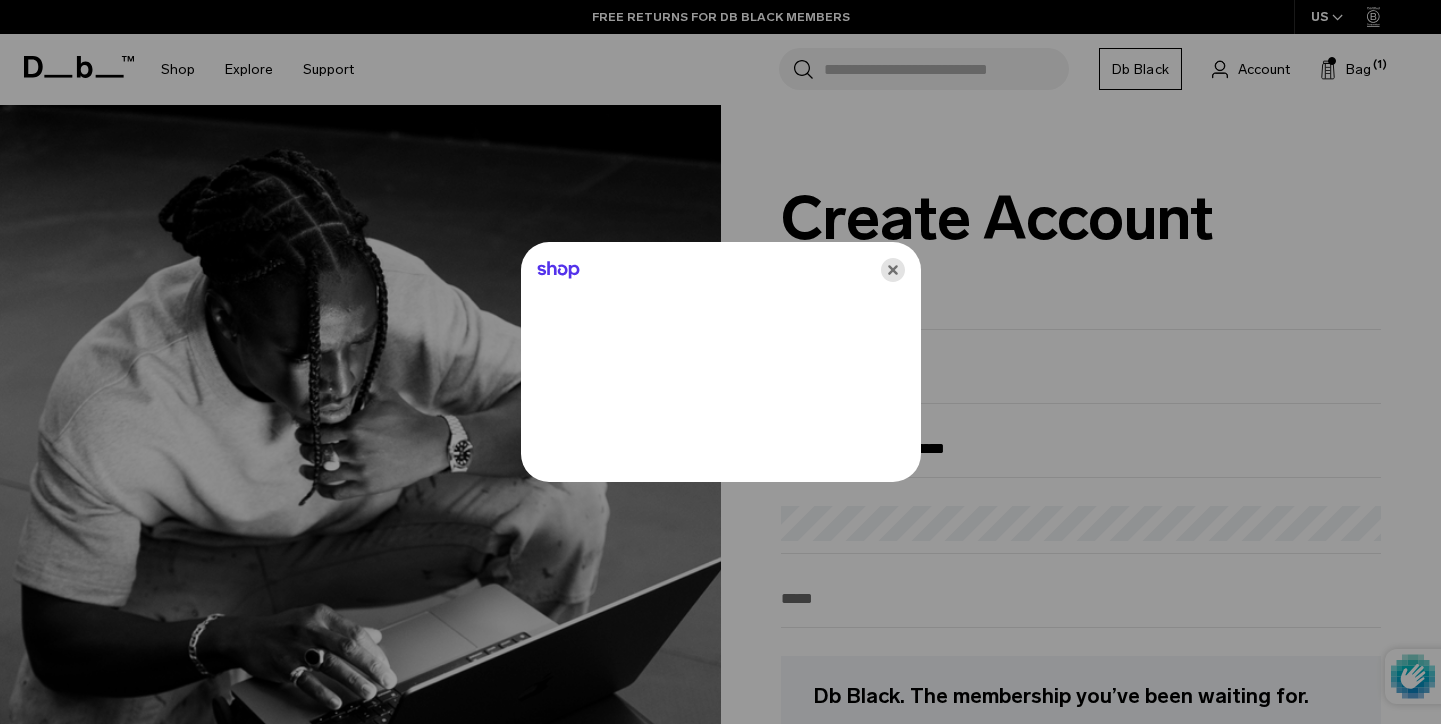 click 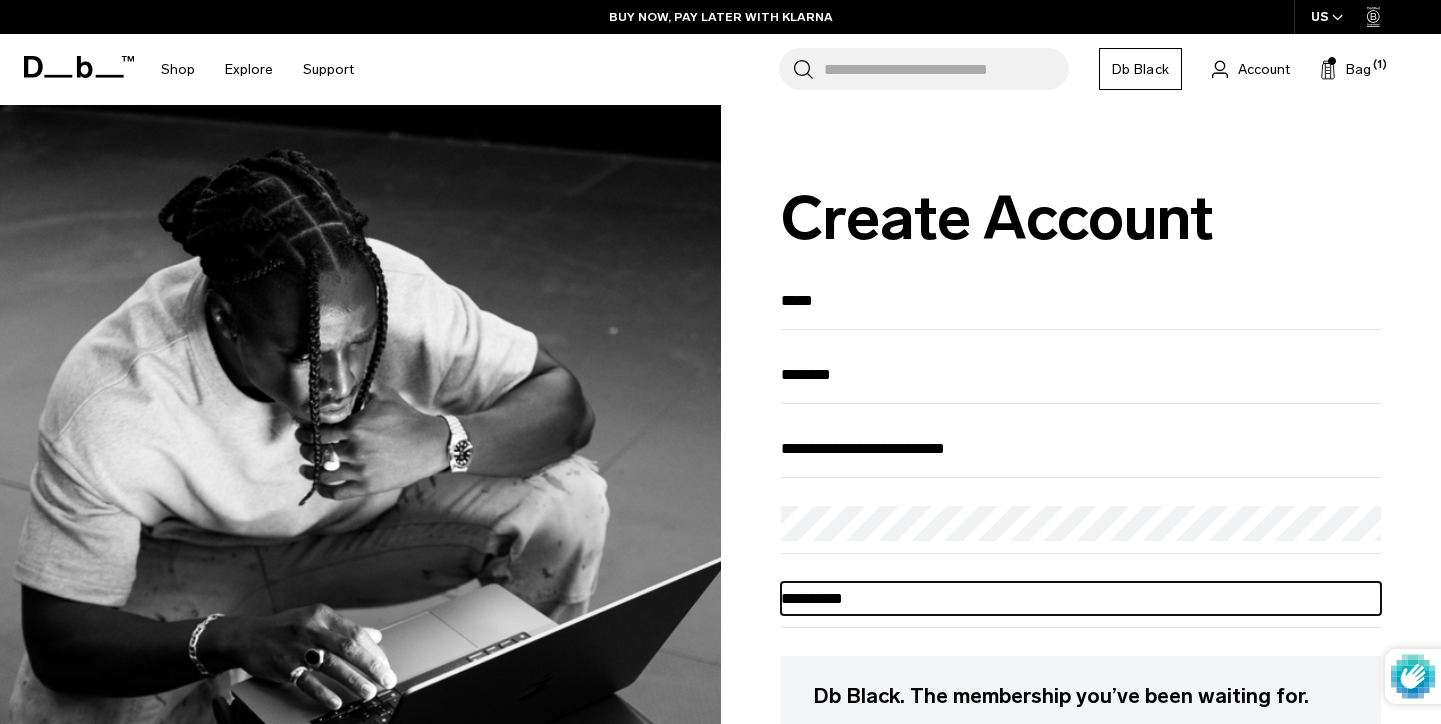 type on "**********" 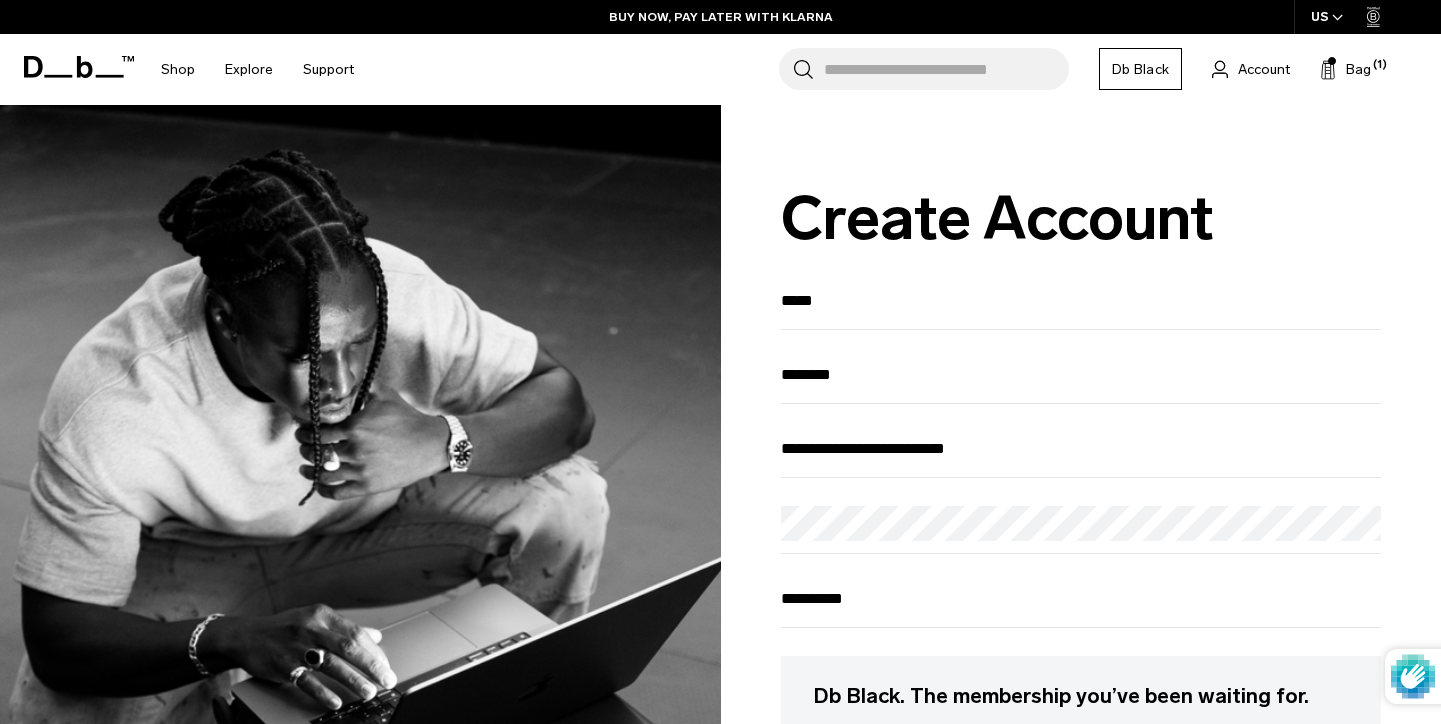 click on "**********" at bounding box center (1081, 736) 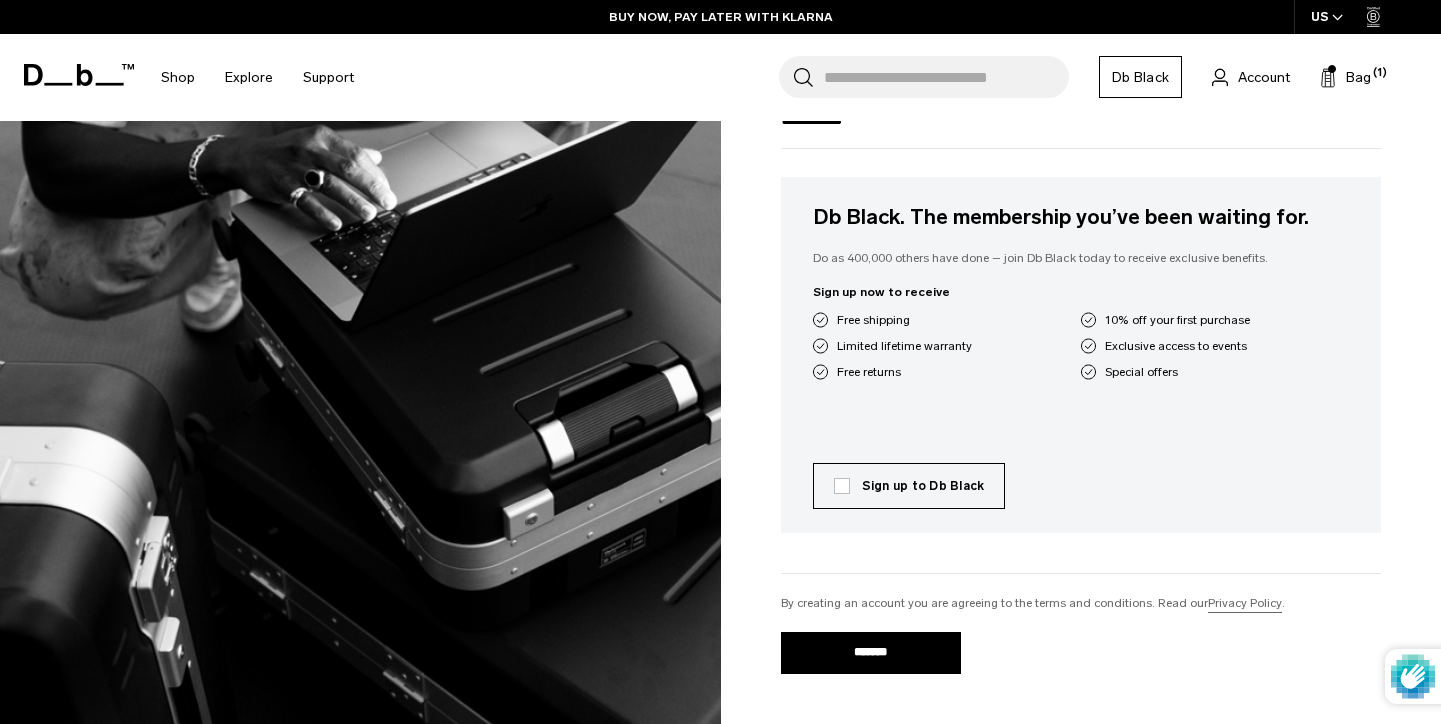 scroll, scrollTop: 478, scrollLeft: 0, axis: vertical 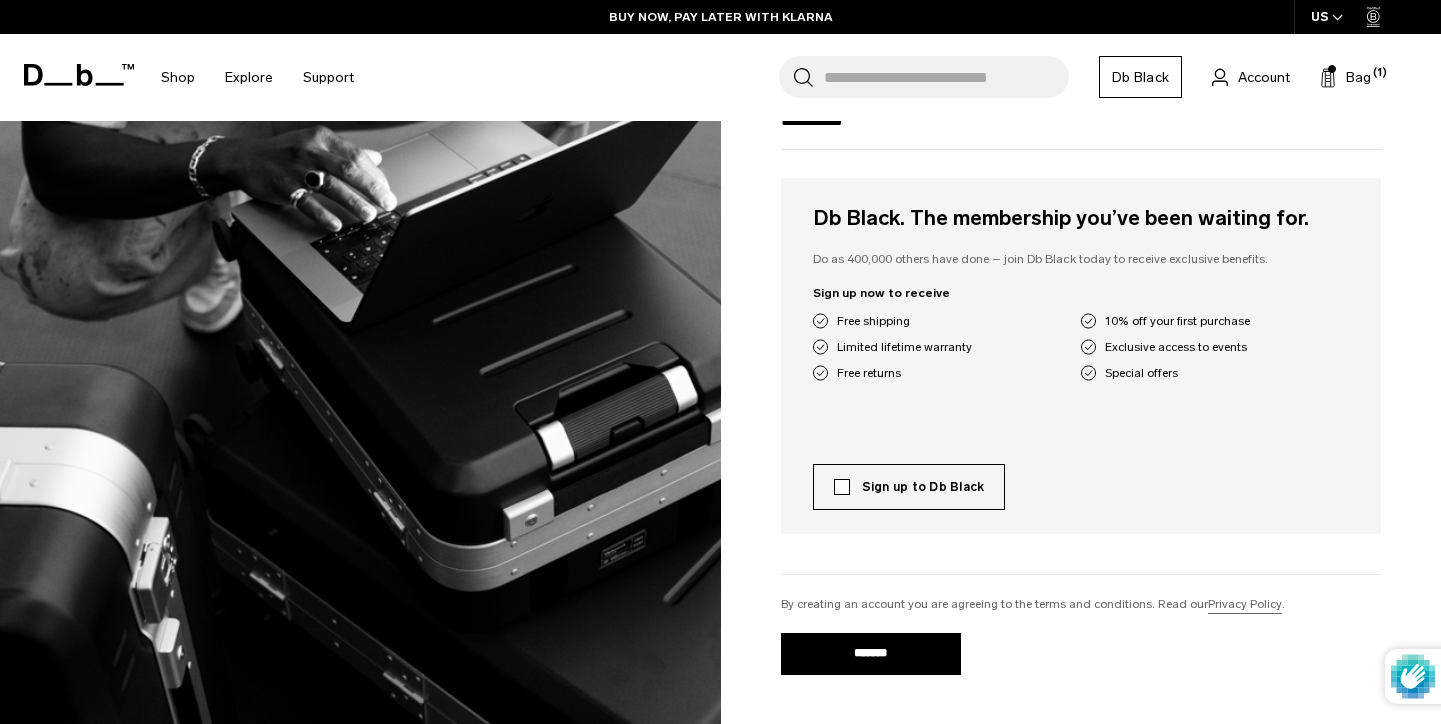click on "Sign up to Db Black" at bounding box center [909, 487] 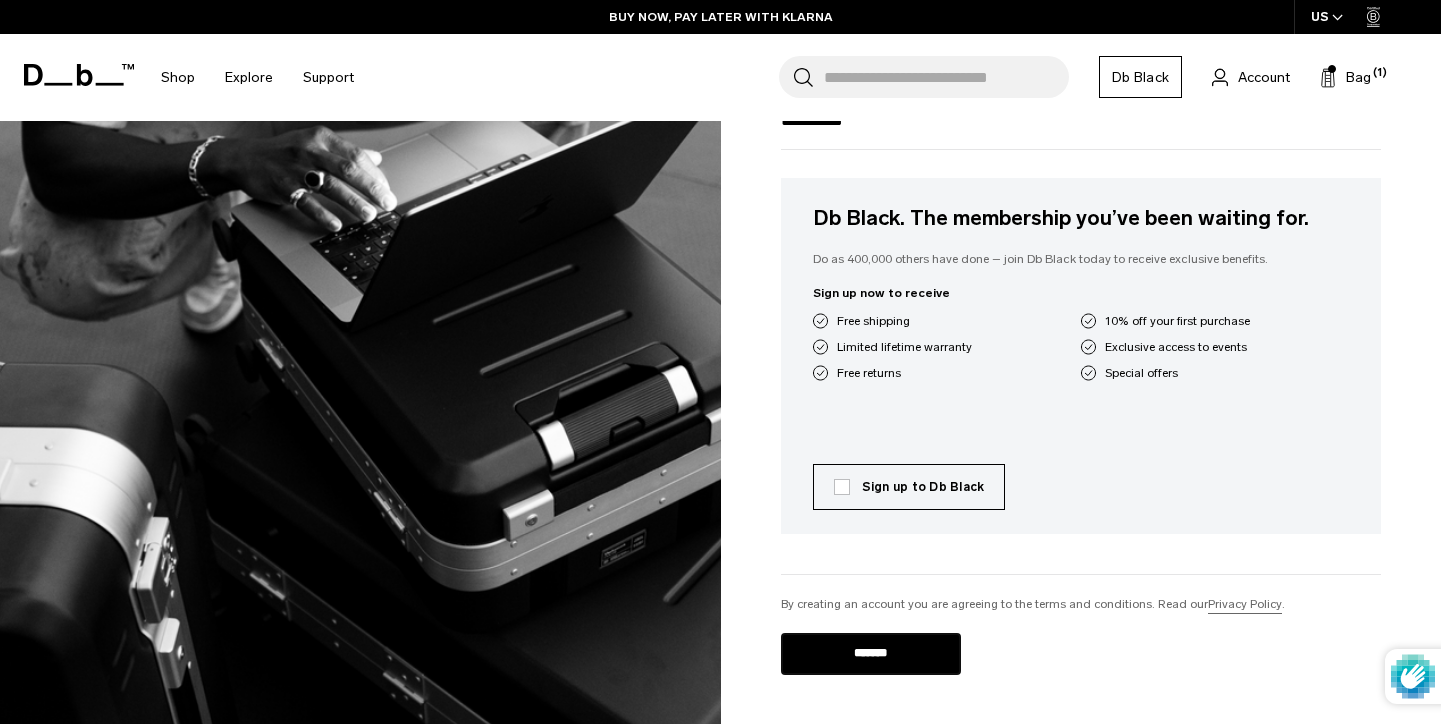 click on "*******" at bounding box center [871, 654] 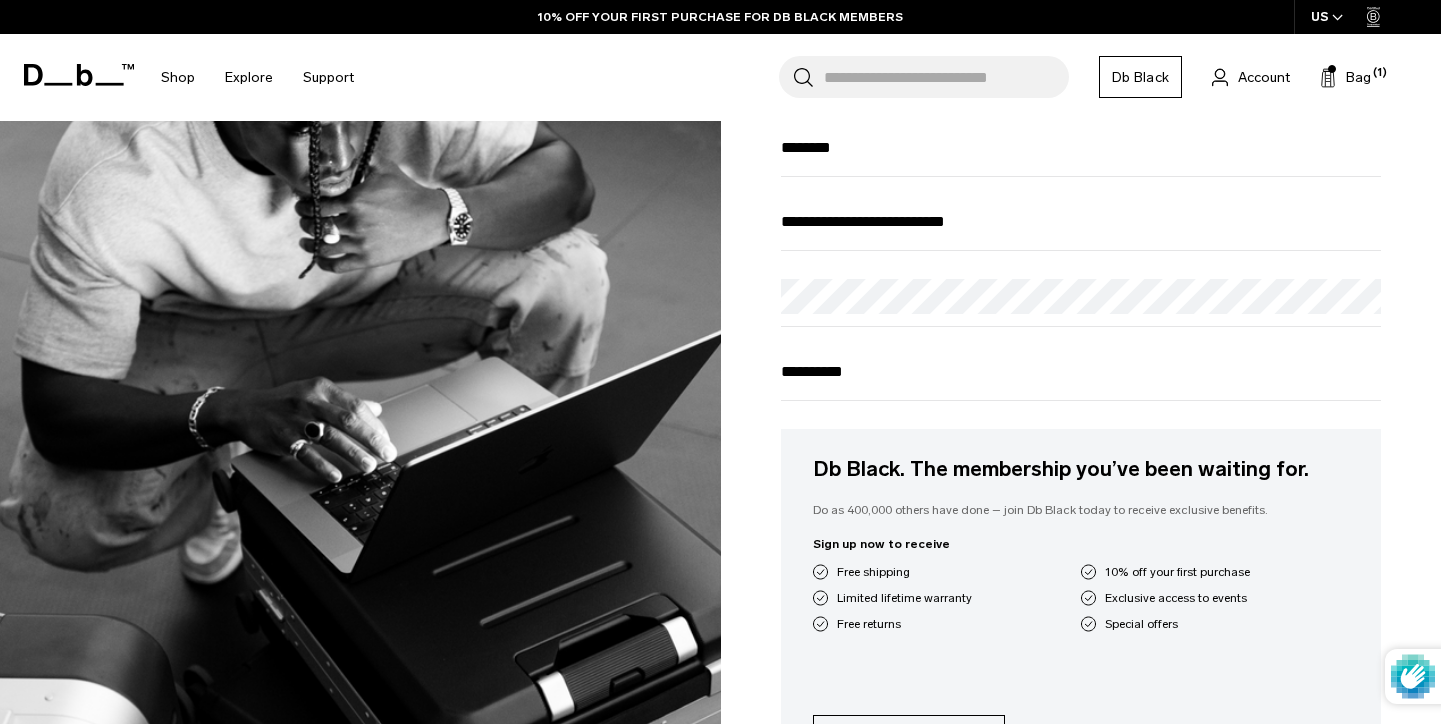 scroll, scrollTop: 192, scrollLeft: 0, axis: vertical 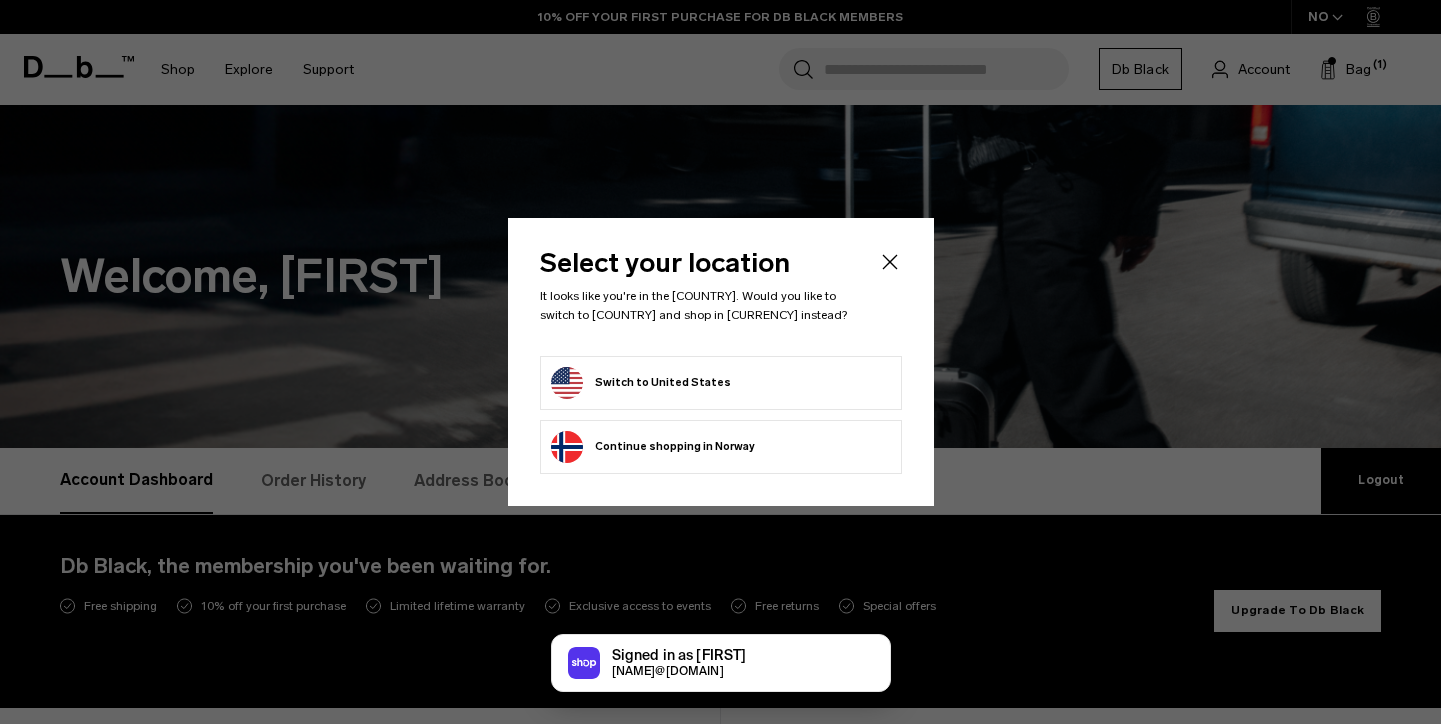 click on "Switch to United States" at bounding box center (641, 383) 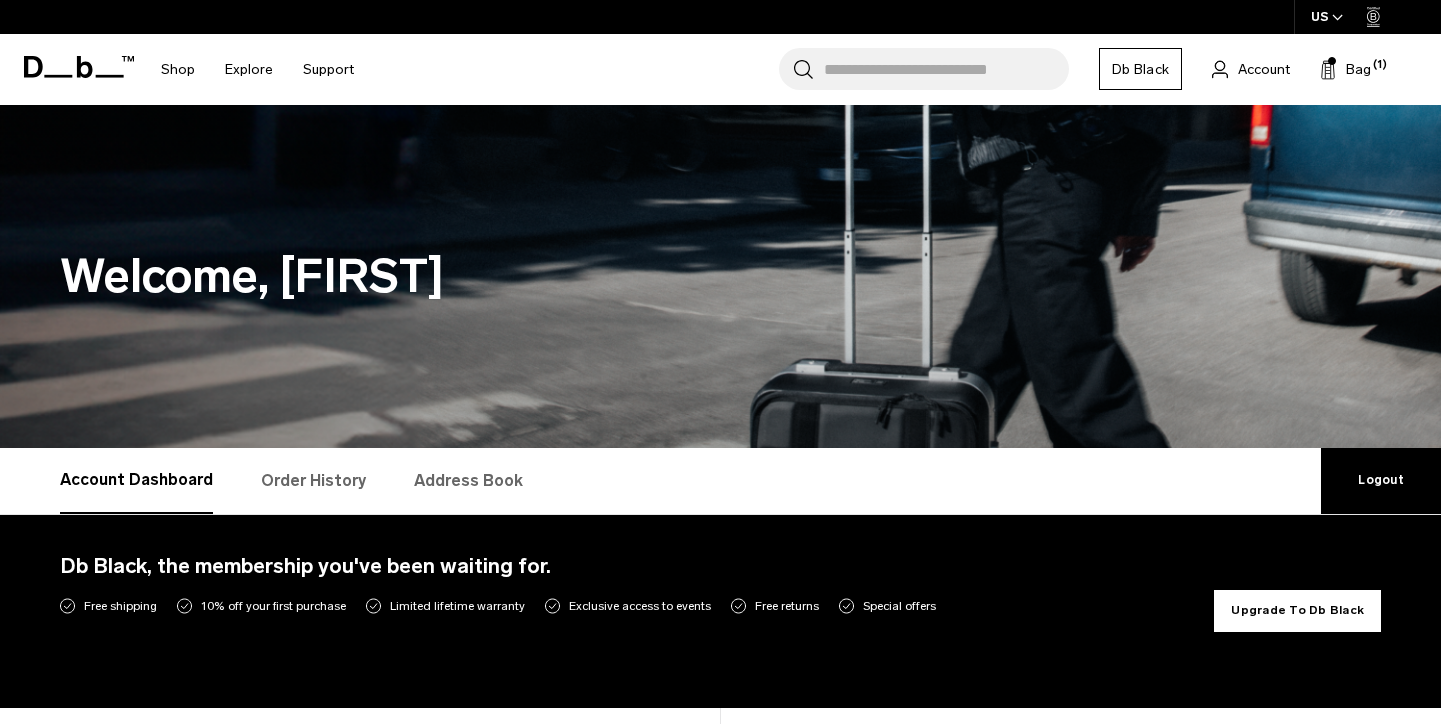 scroll, scrollTop: 0, scrollLeft: 0, axis: both 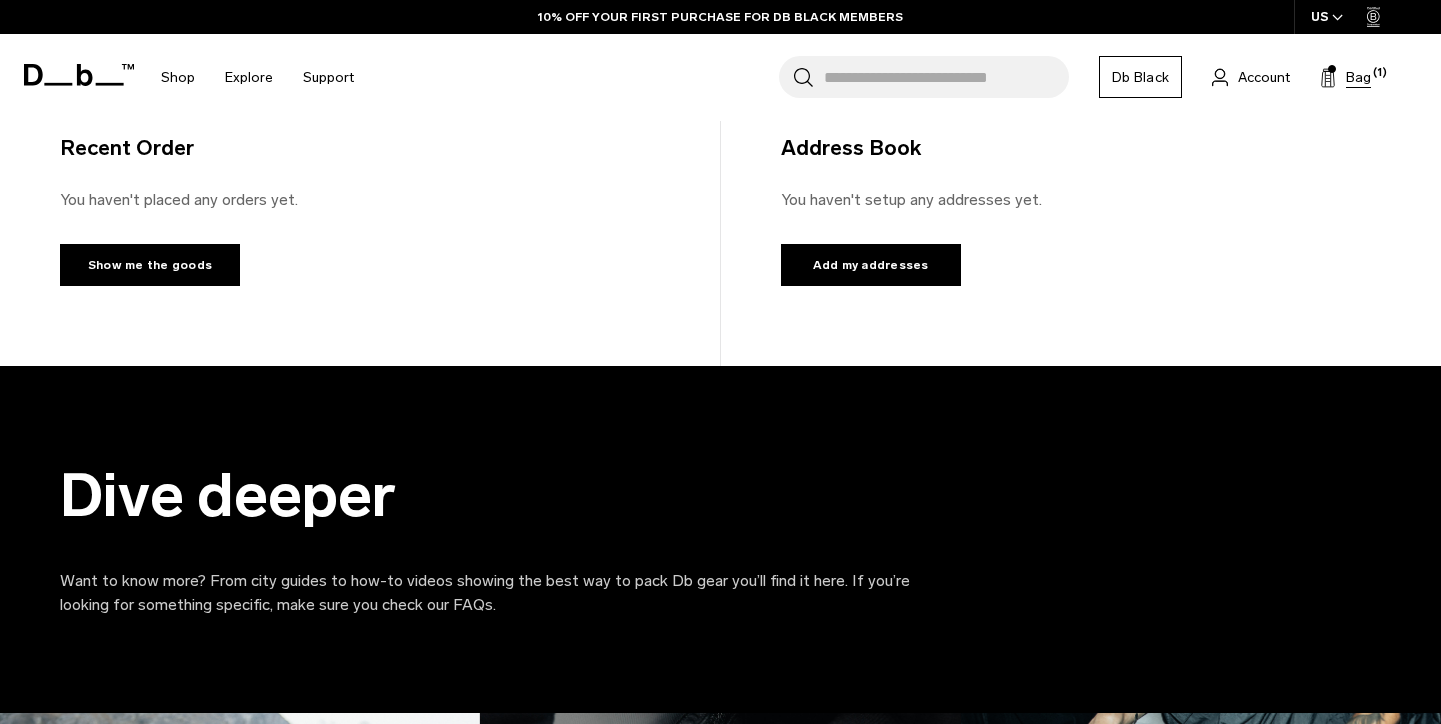 click on "Bag" at bounding box center [1358, 77] 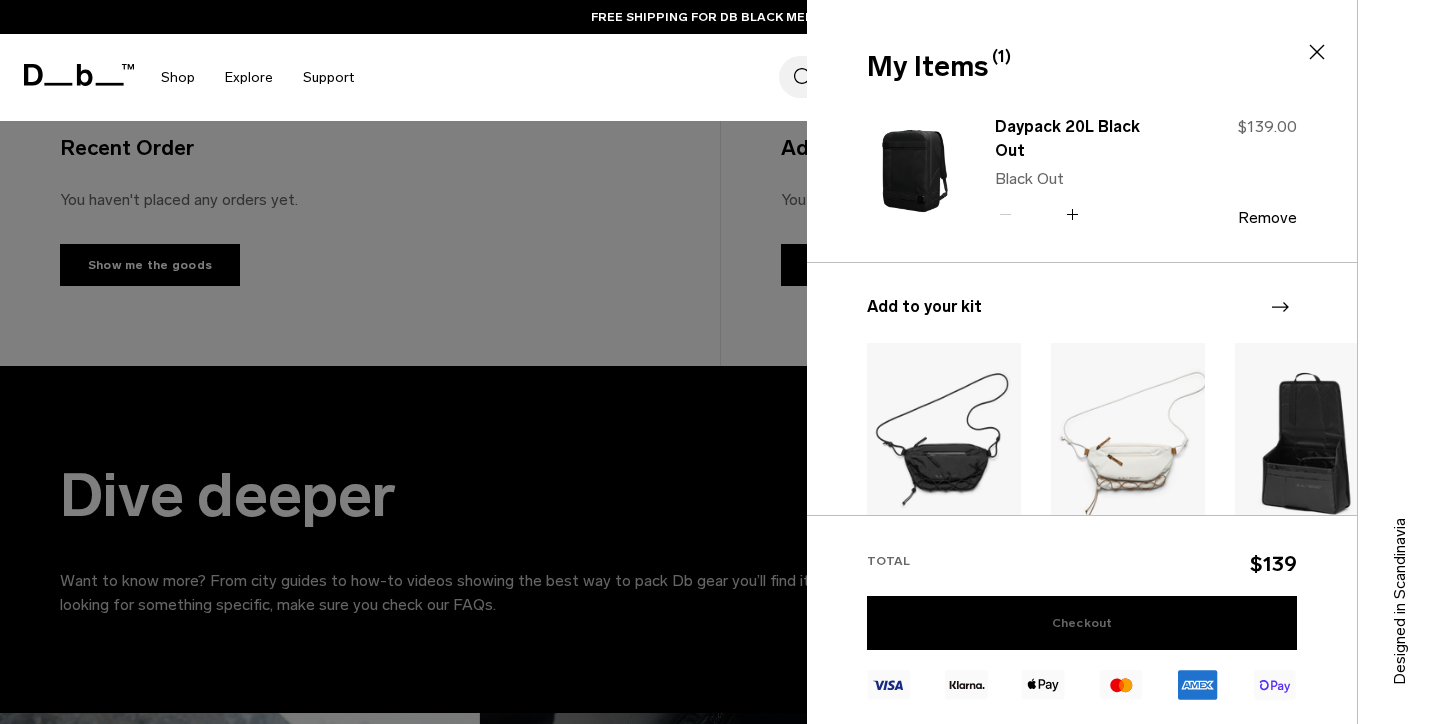 click on "Checkout" at bounding box center (1082, 623) 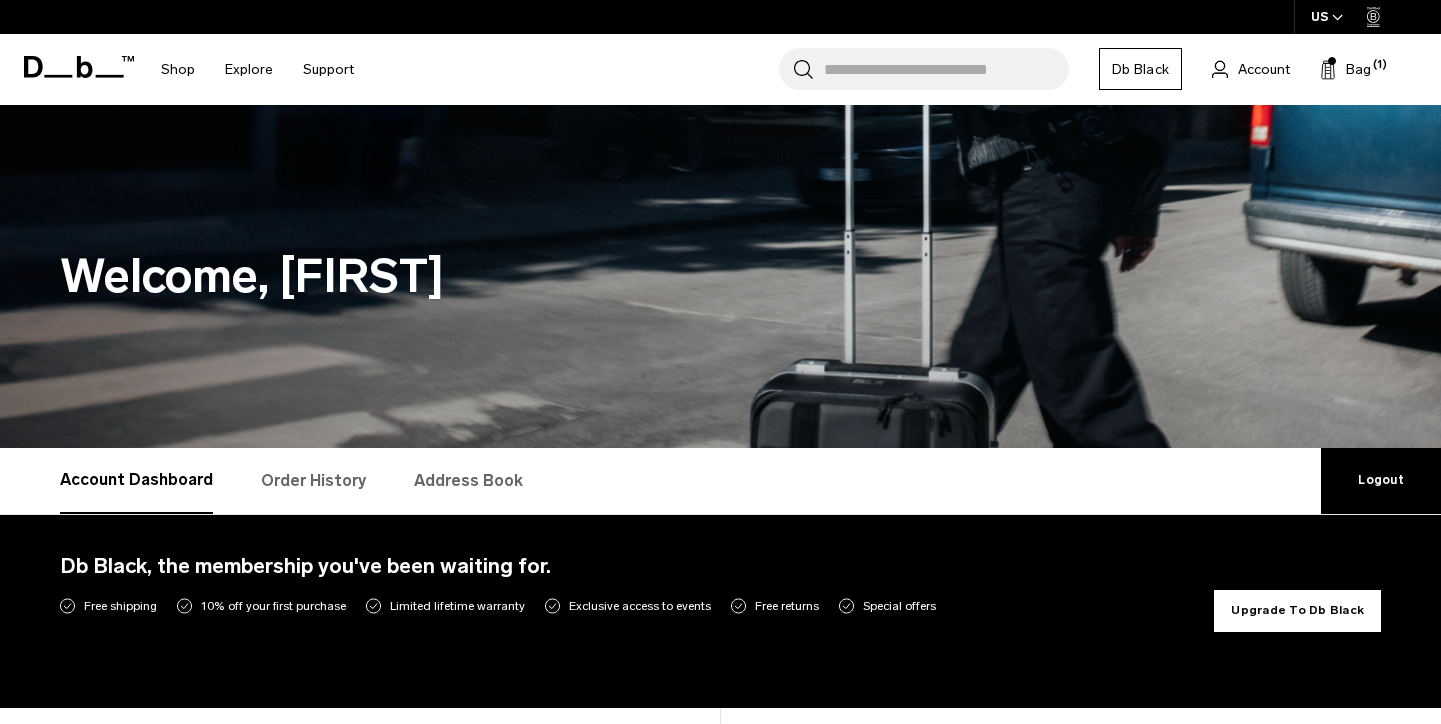 scroll, scrollTop: 642, scrollLeft: 0, axis: vertical 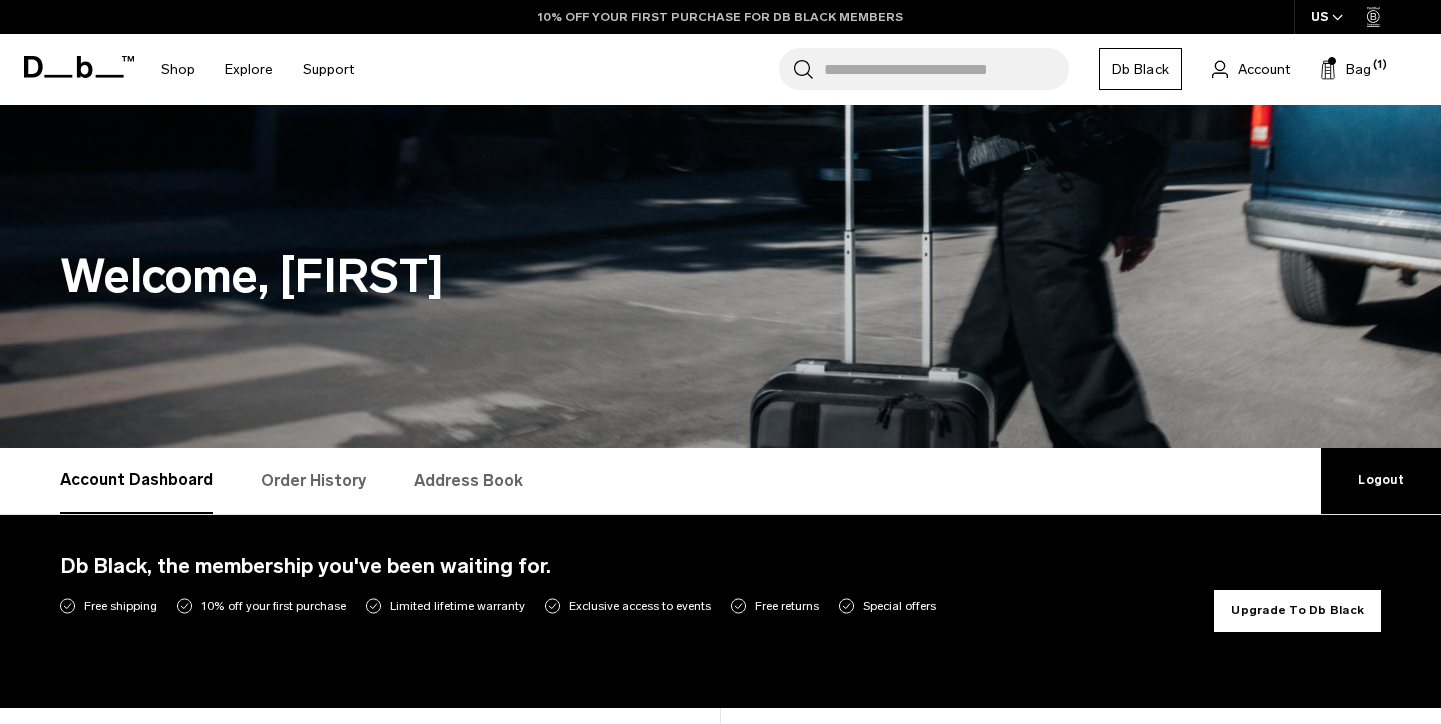 click on "10% OFF YOUR FIRST PURCHASE FOR DB BLACK MEMBERS" at bounding box center (720, 17) 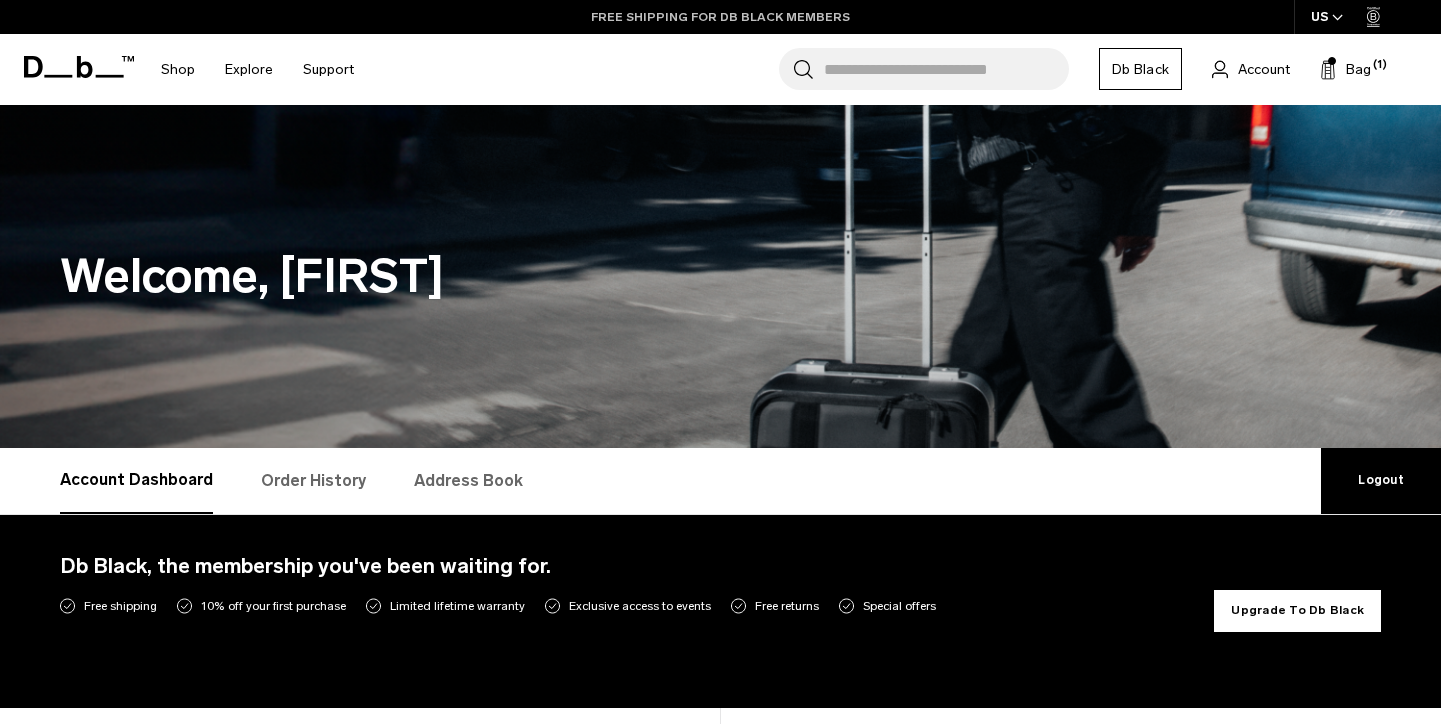 click on "FREE SHIPPING FOR DB BLACK MEMBERS" at bounding box center [720, 17] 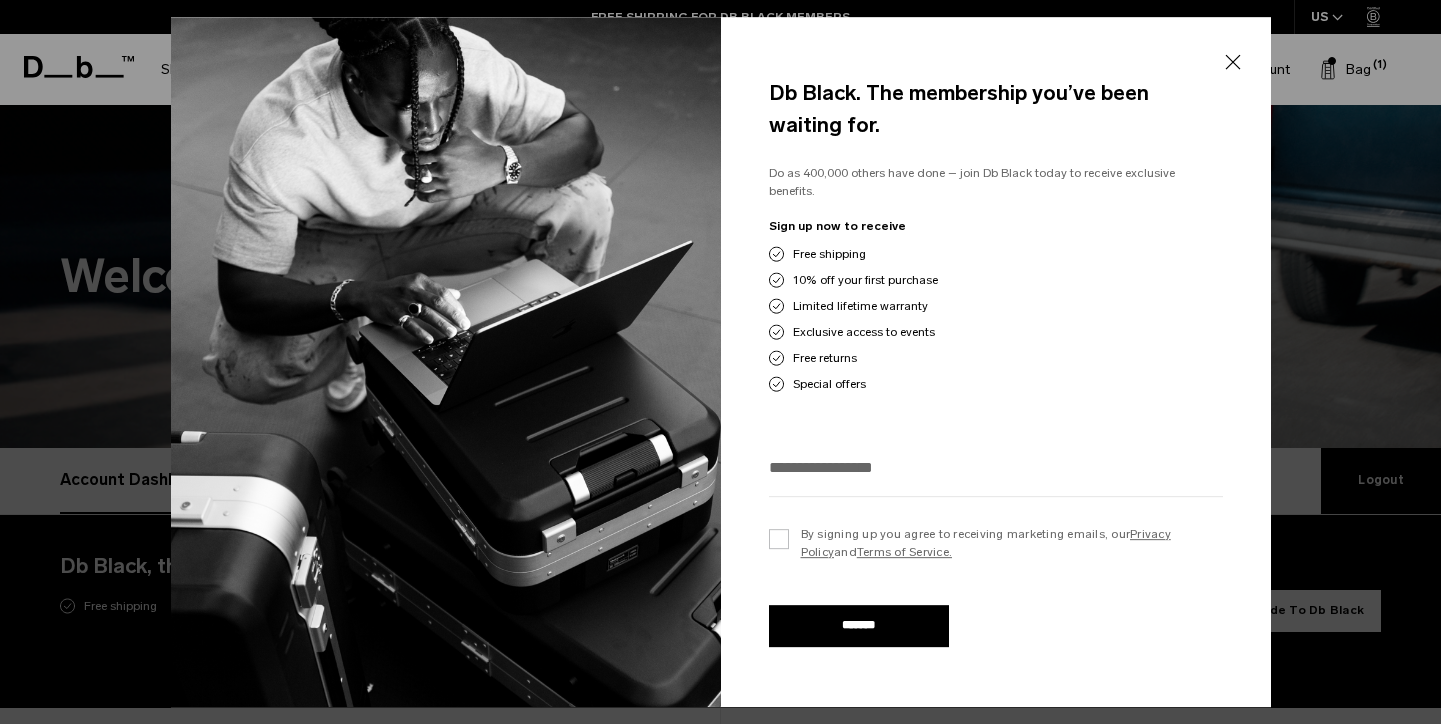 click at bounding box center (996, 467) 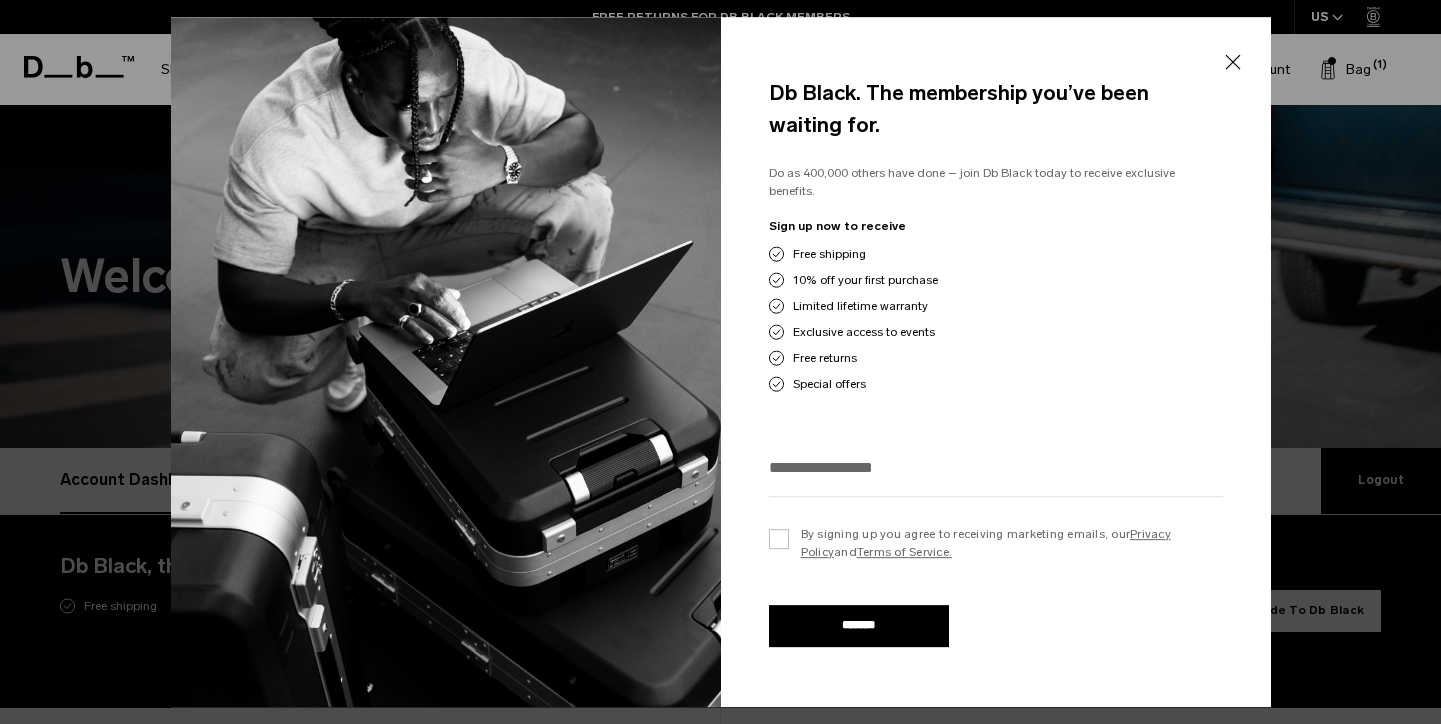 type on "*" 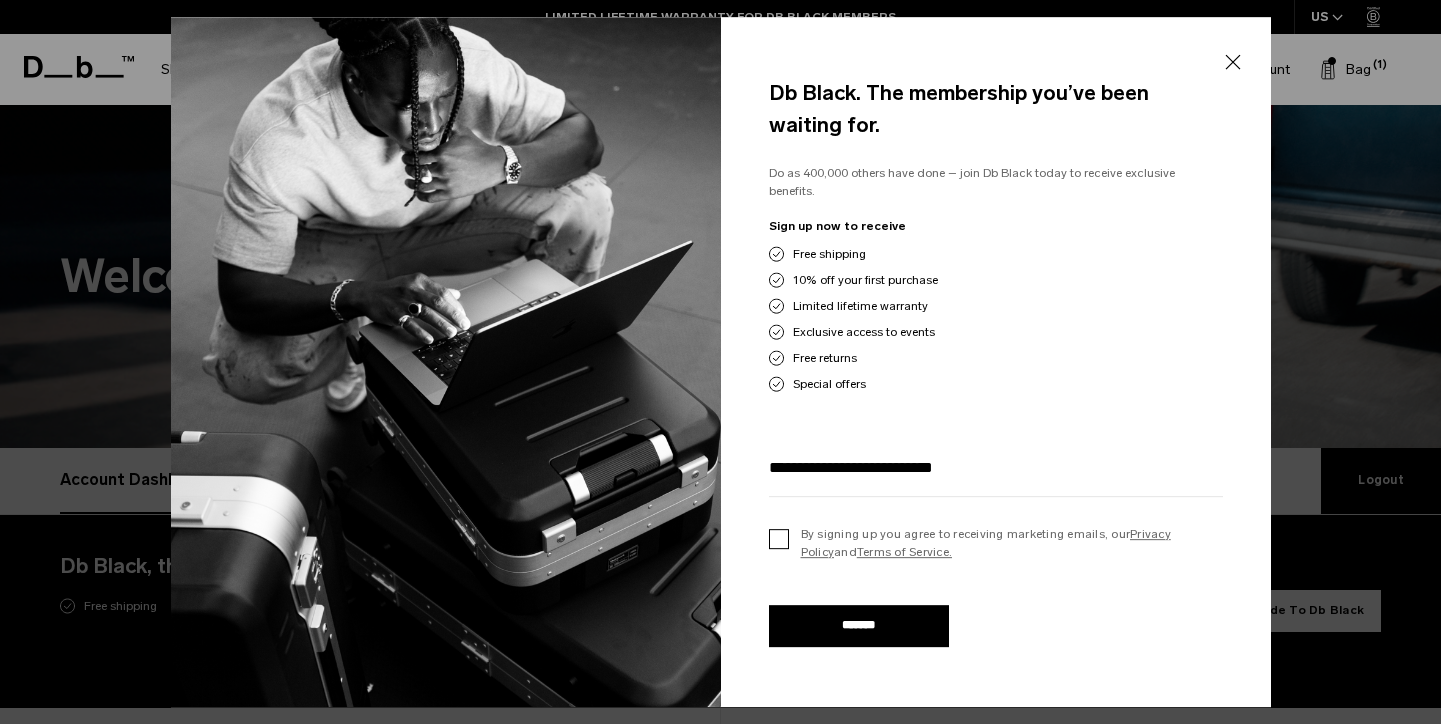type on "**********" 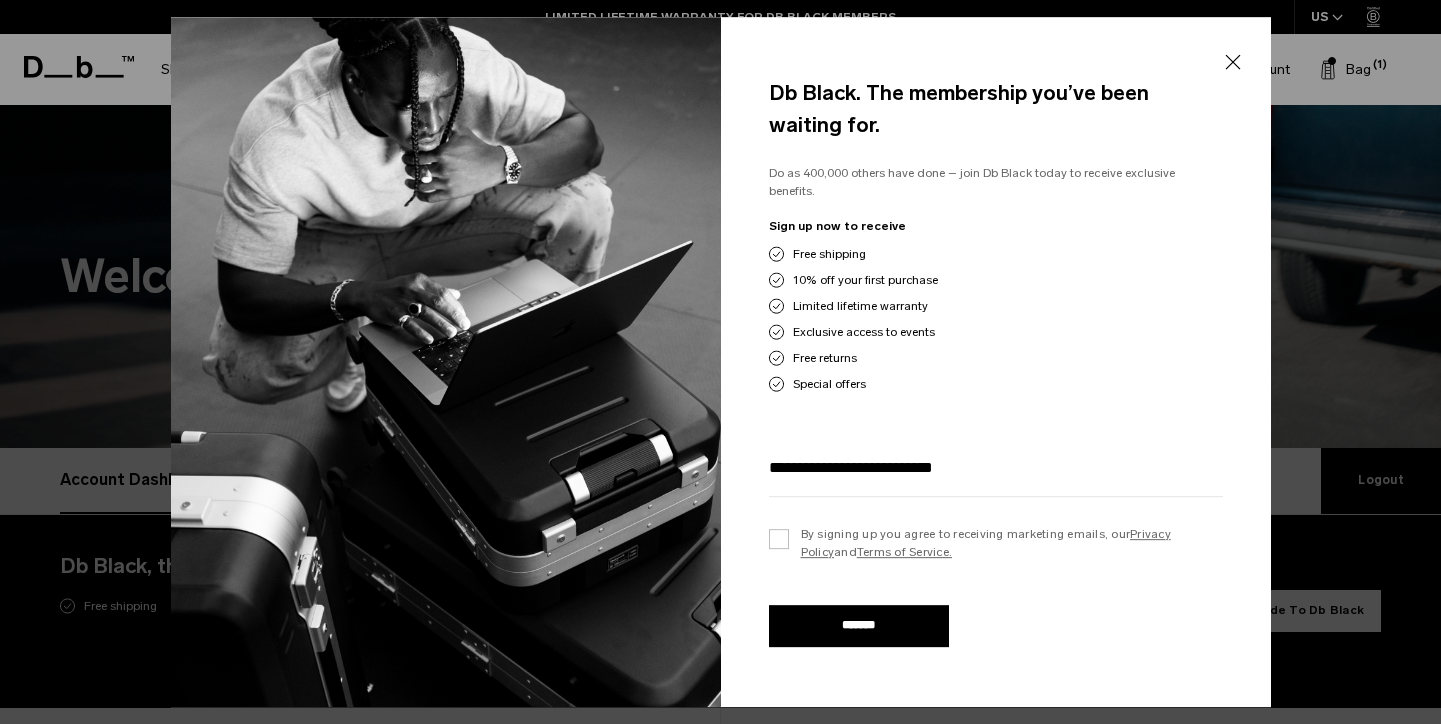 click on "Db Black. The membership you’ve been waiting for.
Do as 400,000 others have done – join Db Black today to receive exclusive benefits.
Sign up now to receive
Free shipping
10% off your first purchase
Limited lifetime warranty
Exclusive access to events
Free returns
Special offers
and" at bounding box center [996, 362] 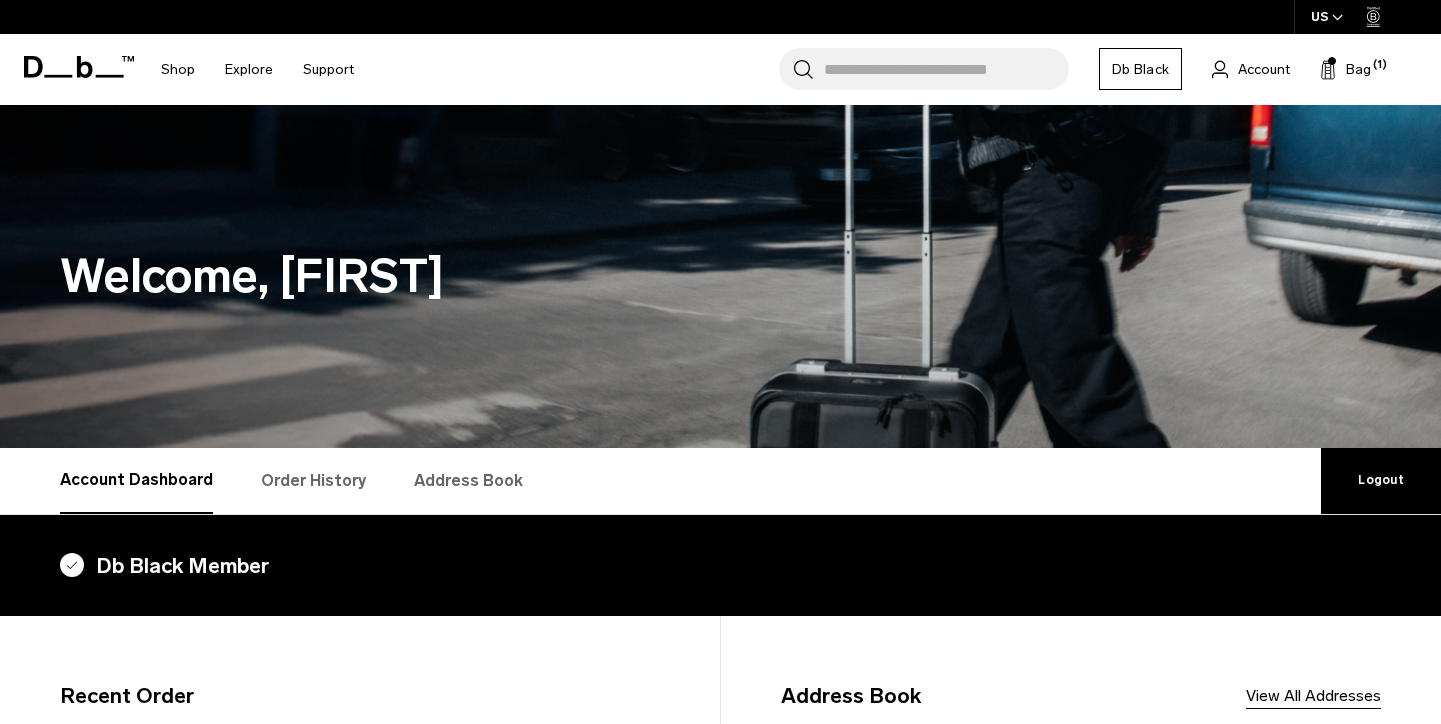 scroll, scrollTop: 0, scrollLeft: 0, axis: both 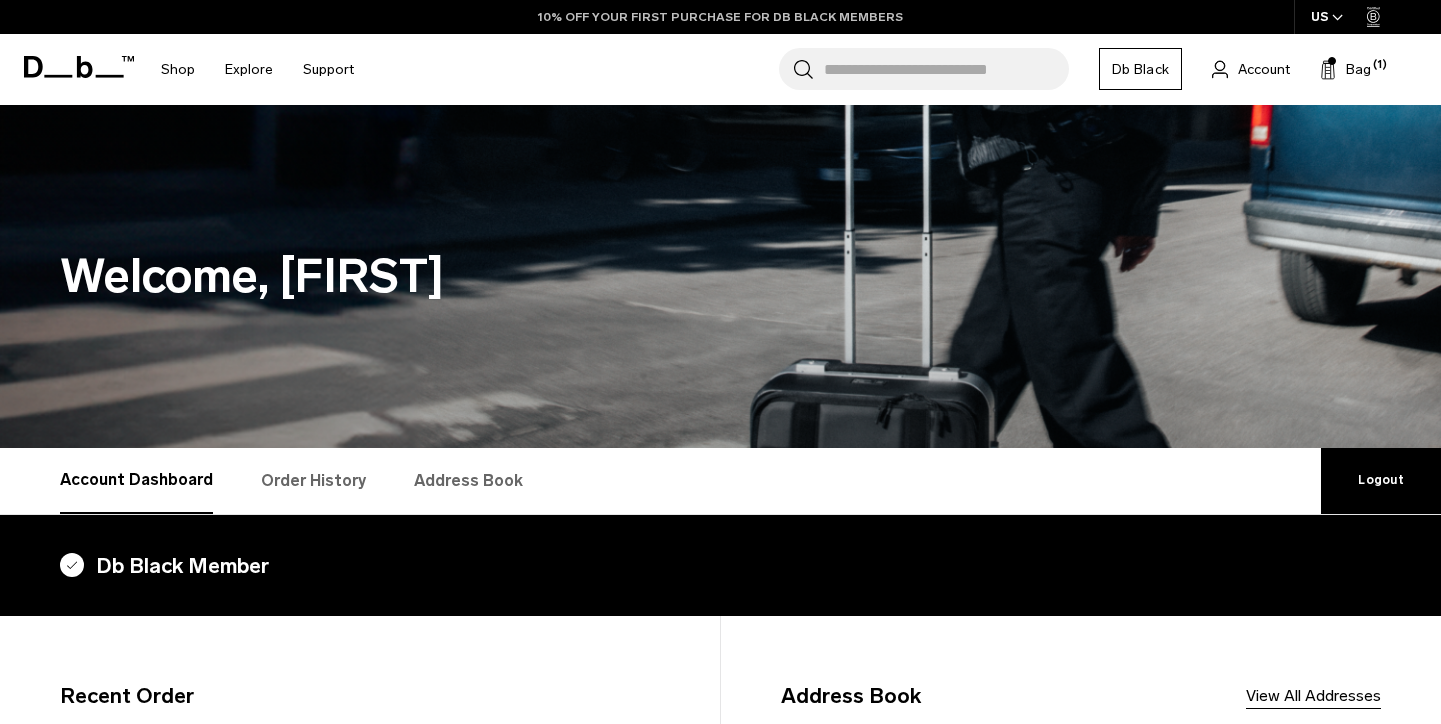 click on "10% OFF YOUR FIRST PURCHASE FOR DB BLACK MEMBERS" at bounding box center [720, 17] 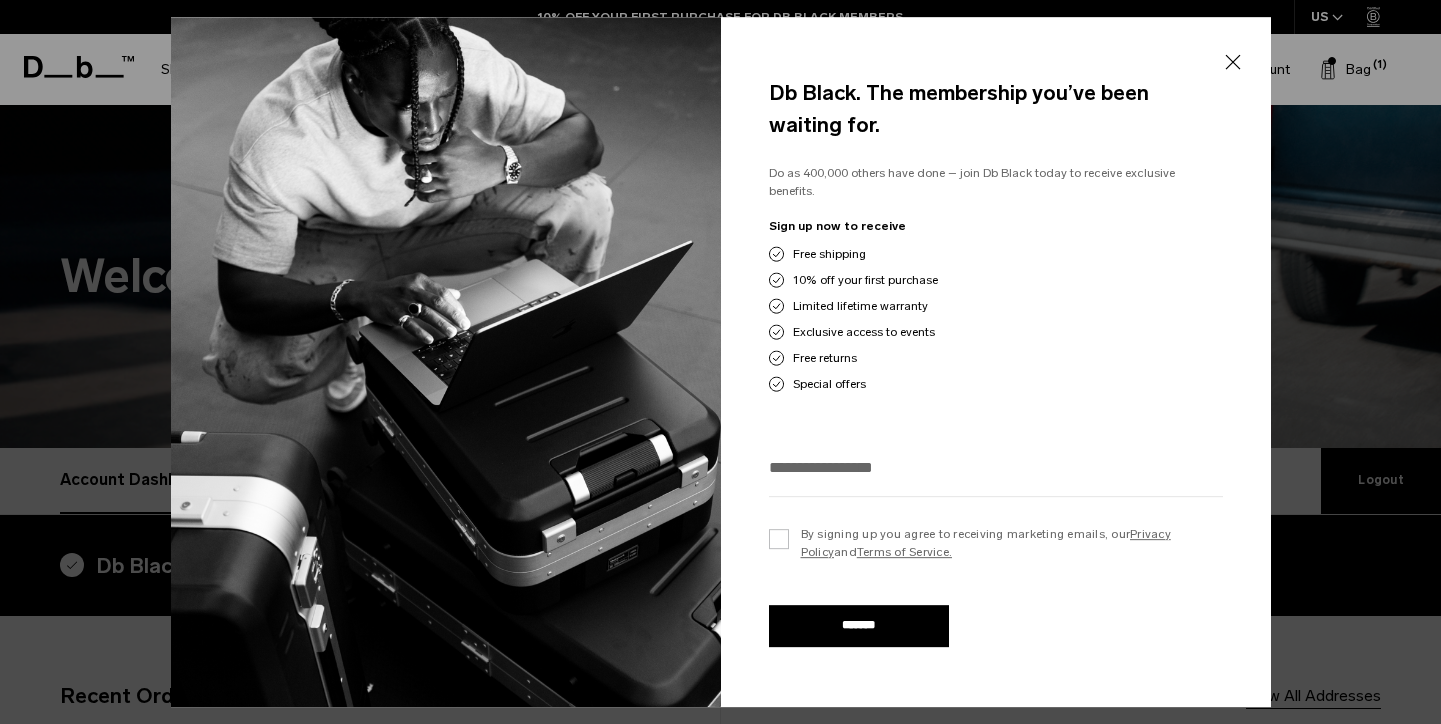 click on "Close" at bounding box center [1232, 62] 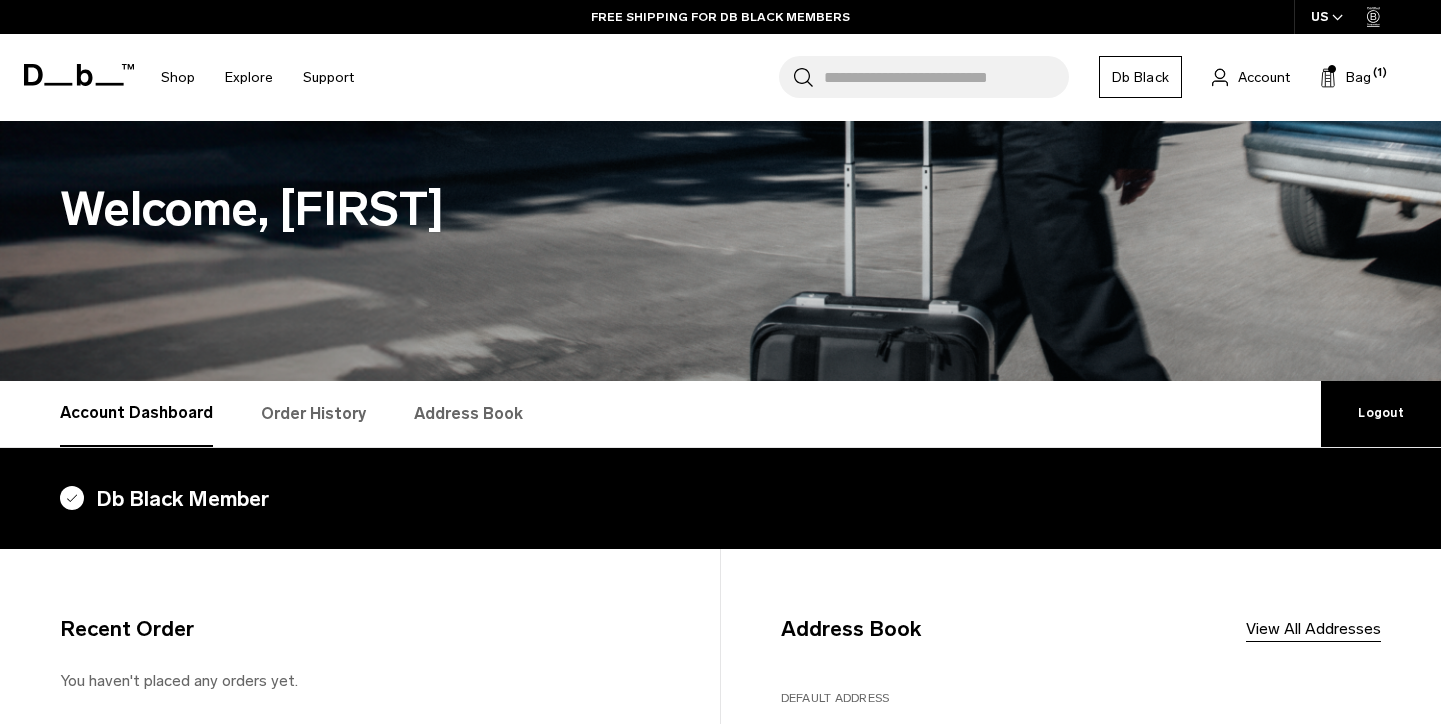 scroll, scrollTop: 0, scrollLeft: 0, axis: both 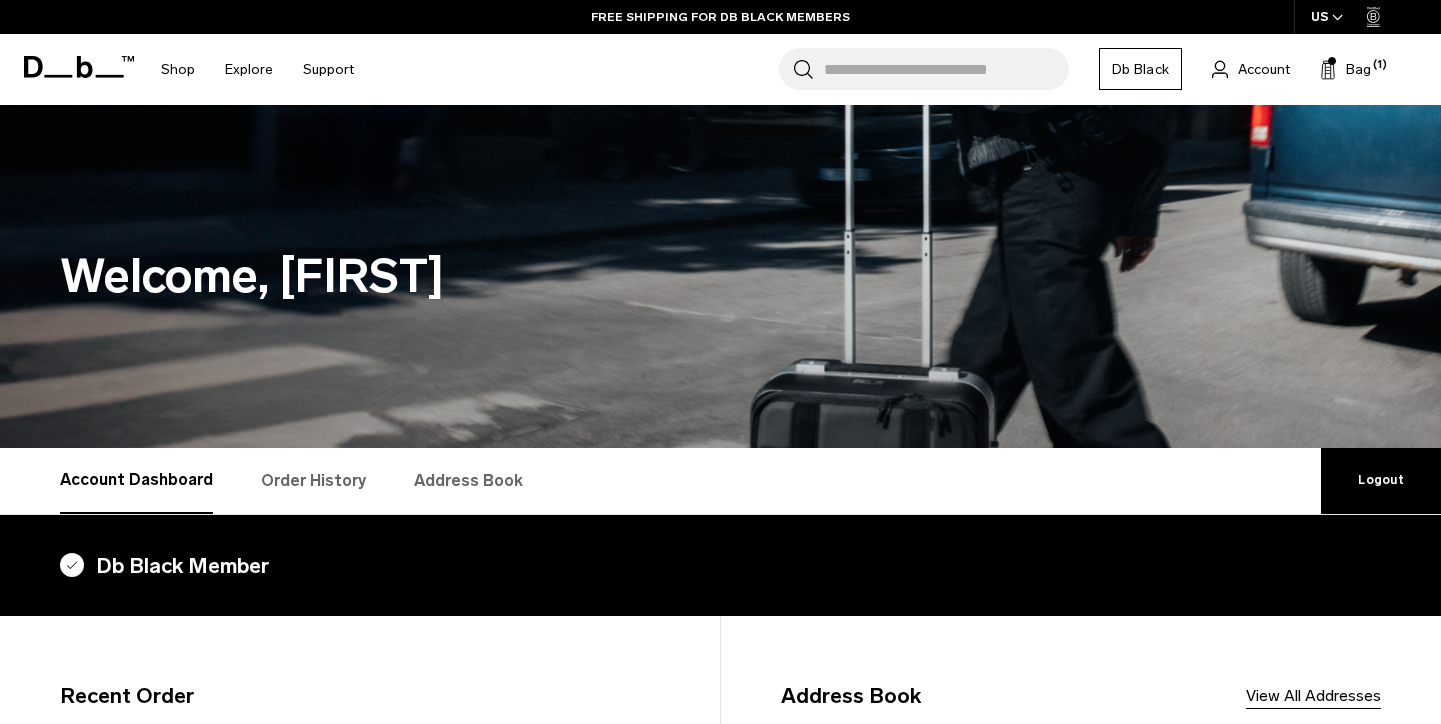 click on "Db Black Member" at bounding box center (720, 566) 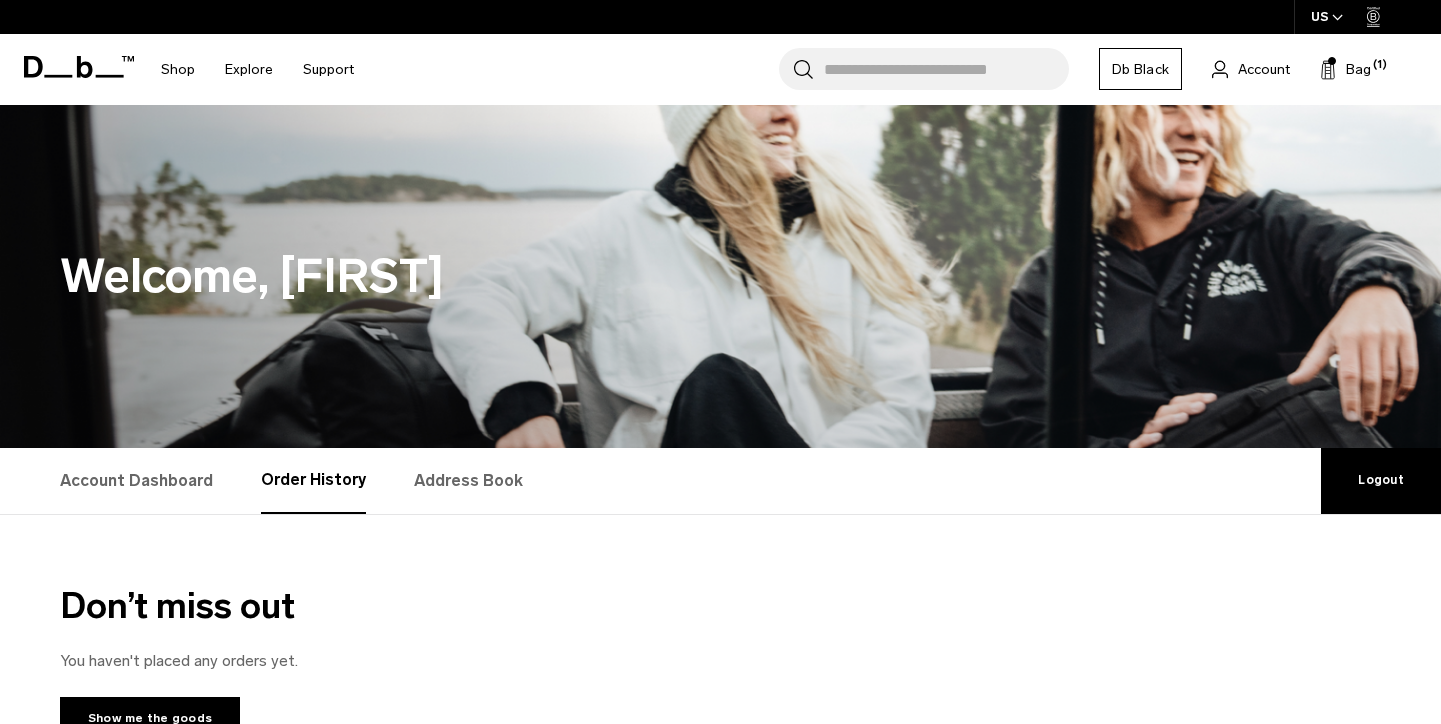 scroll, scrollTop: 219, scrollLeft: 0, axis: vertical 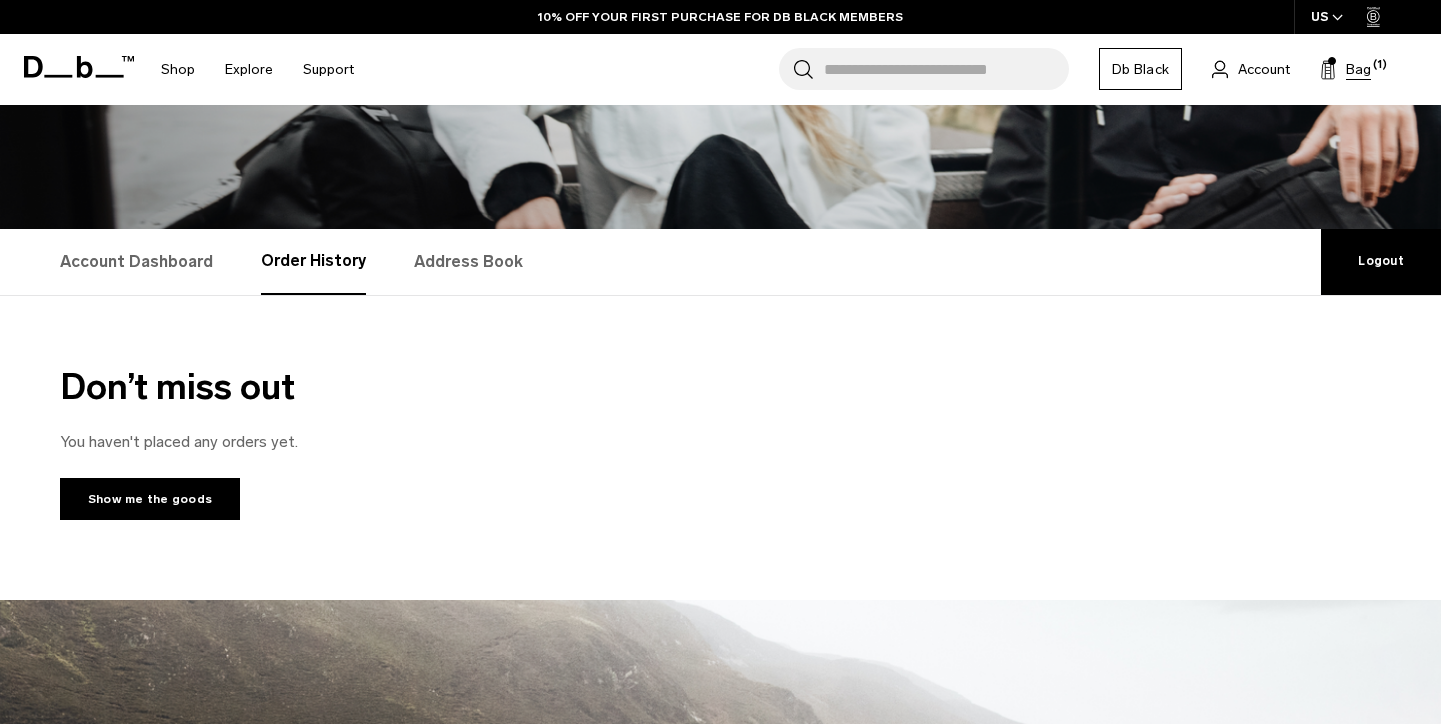 click on "Bag" at bounding box center (1358, 69) 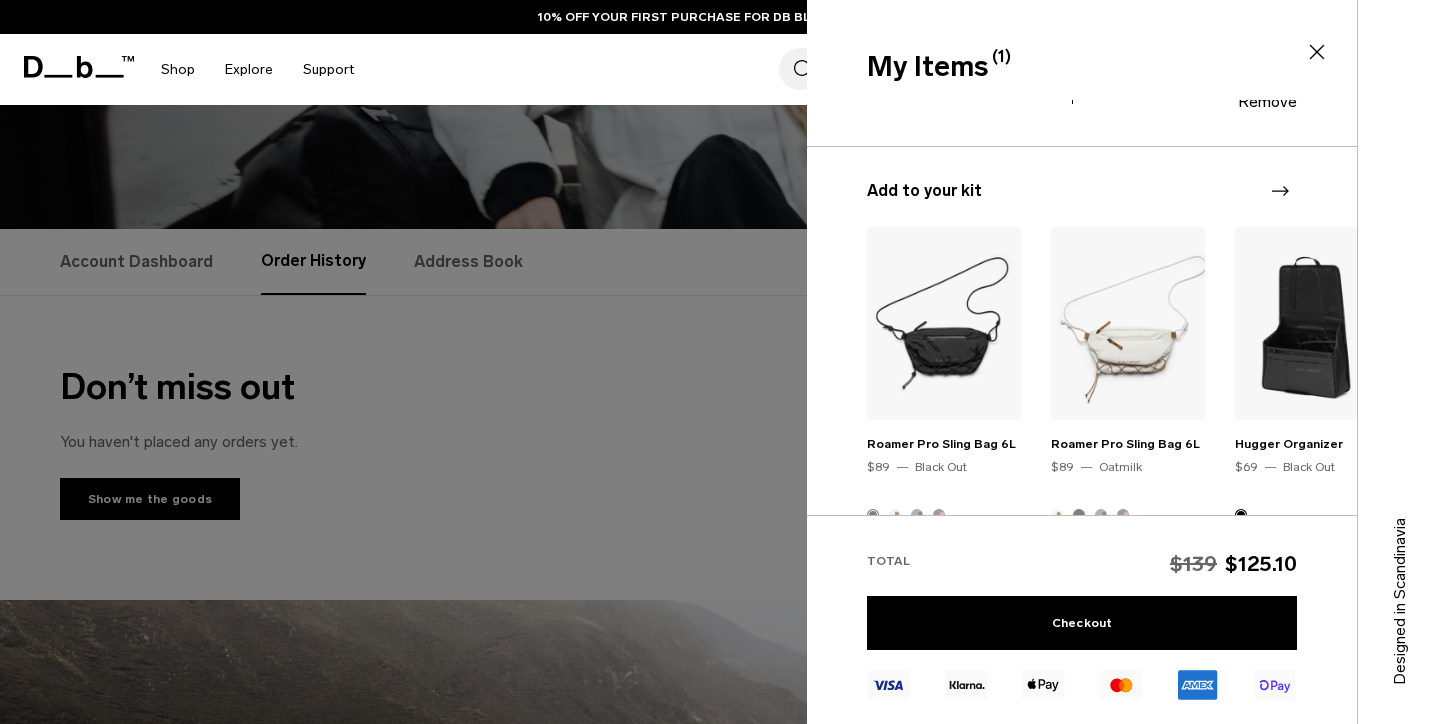 scroll, scrollTop: 198, scrollLeft: 0, axis: vertical 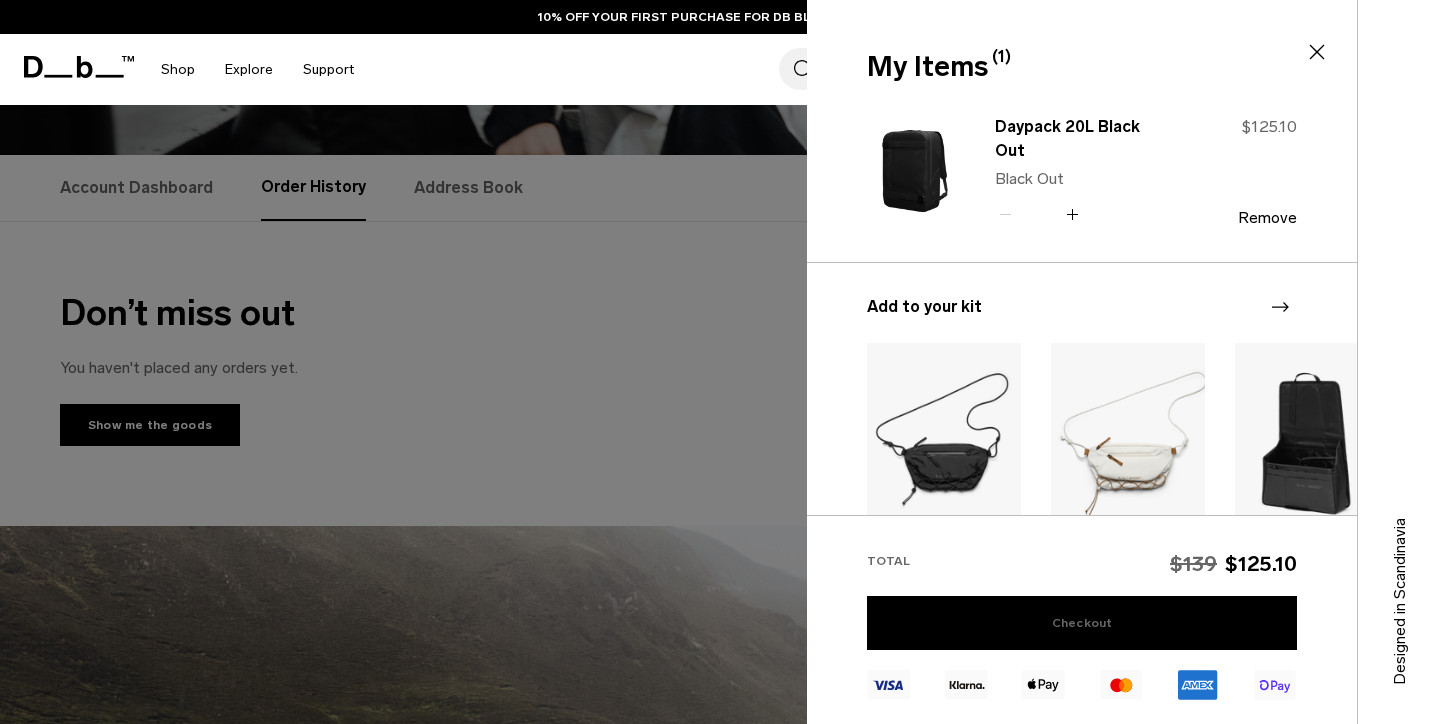 click on "Checkout" at bounding box center [1082, 623] 